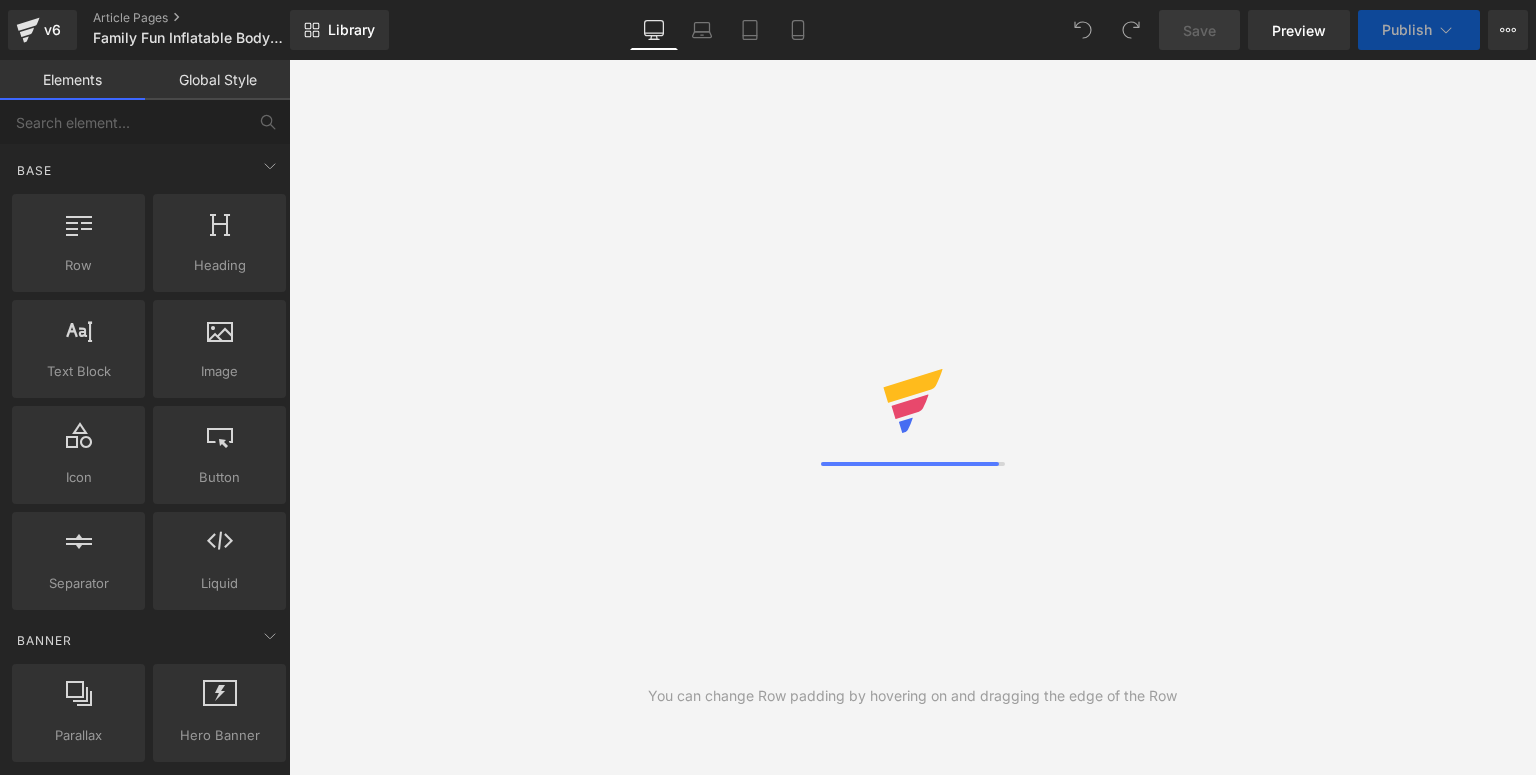 scroll, scrollTop: 0, scrollLeft: 0, axis: both 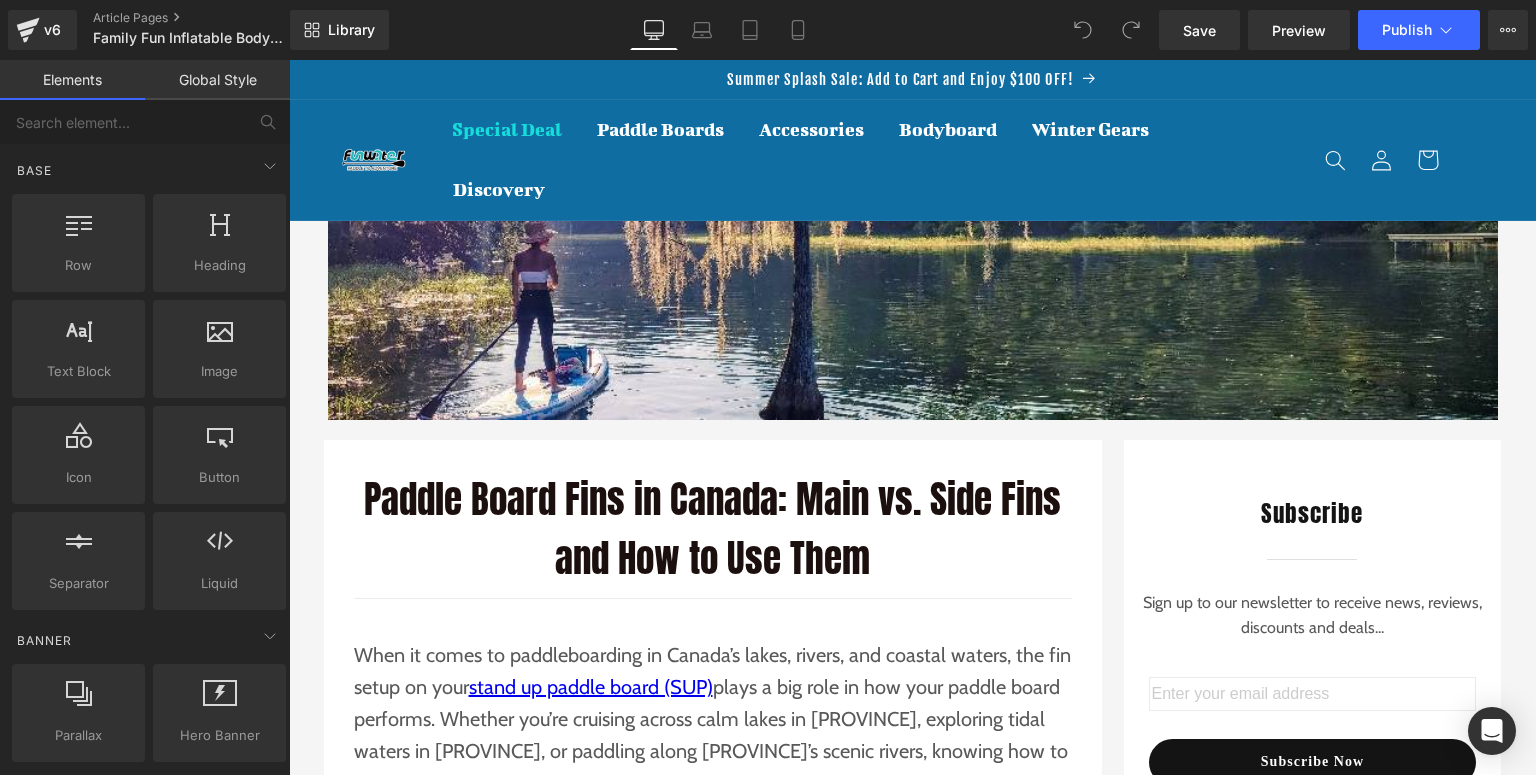 click on "Paddle Board Fins in Canada: Main vs. Side Fins and How to Use Them" at bounding box center (713, 529) 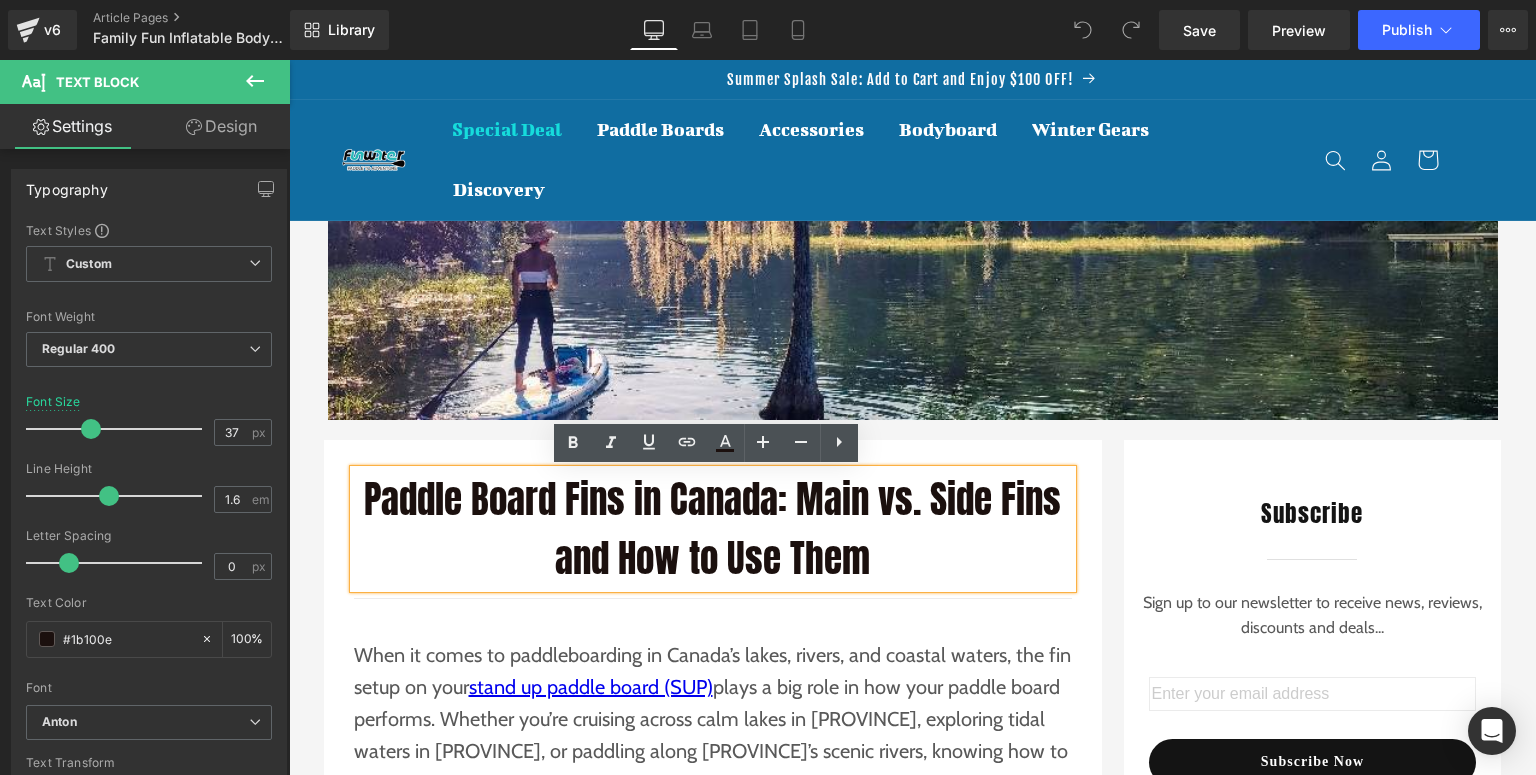 click on "Paddle Board Fins in Canada: Main vs. Side Fins and How to Use Them" at bounding box center [713, 529] 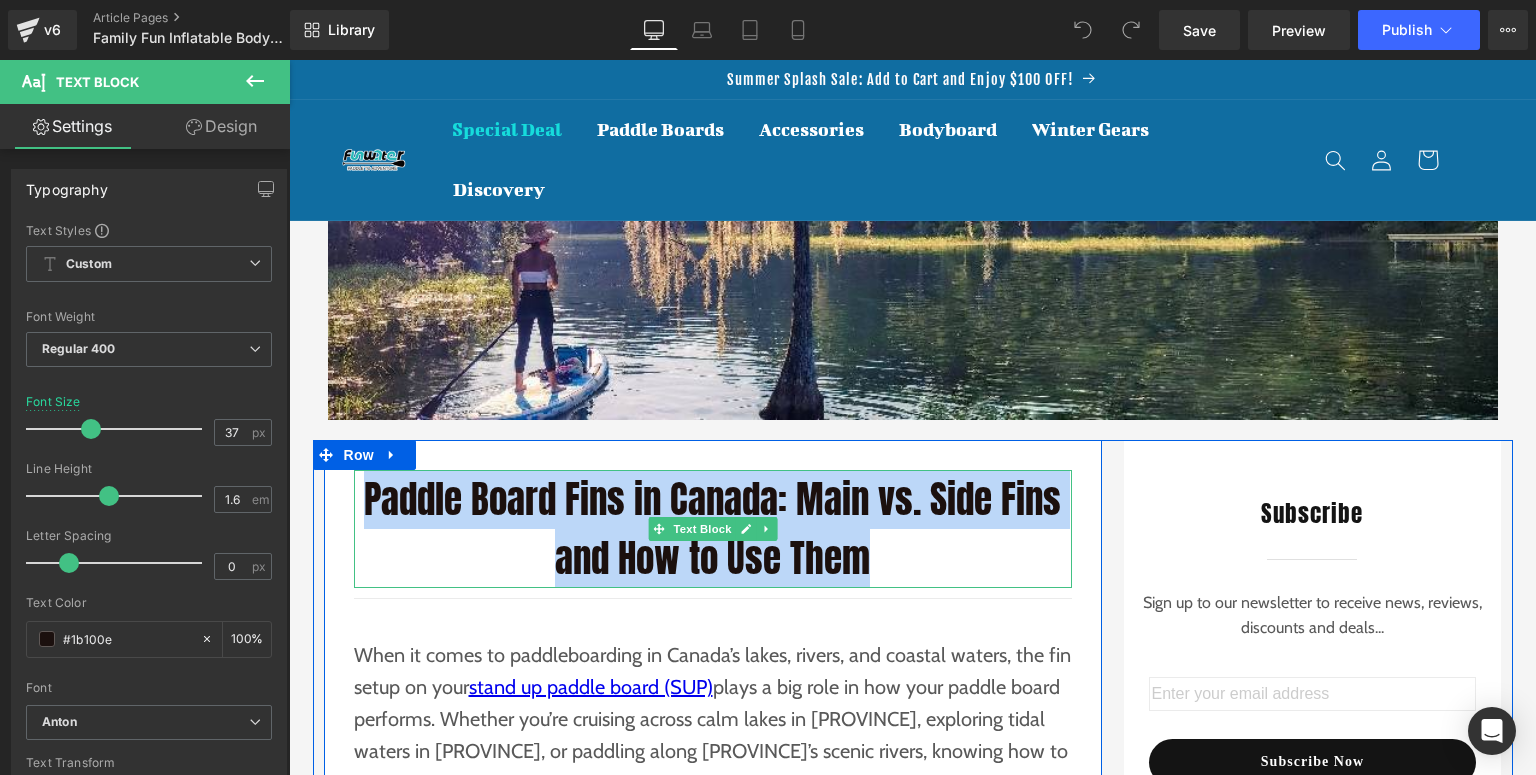 drag, startPoint x: 868, startPoint y: 561, endPoint x: 362, endPoint y: 495, distance: 510.2862 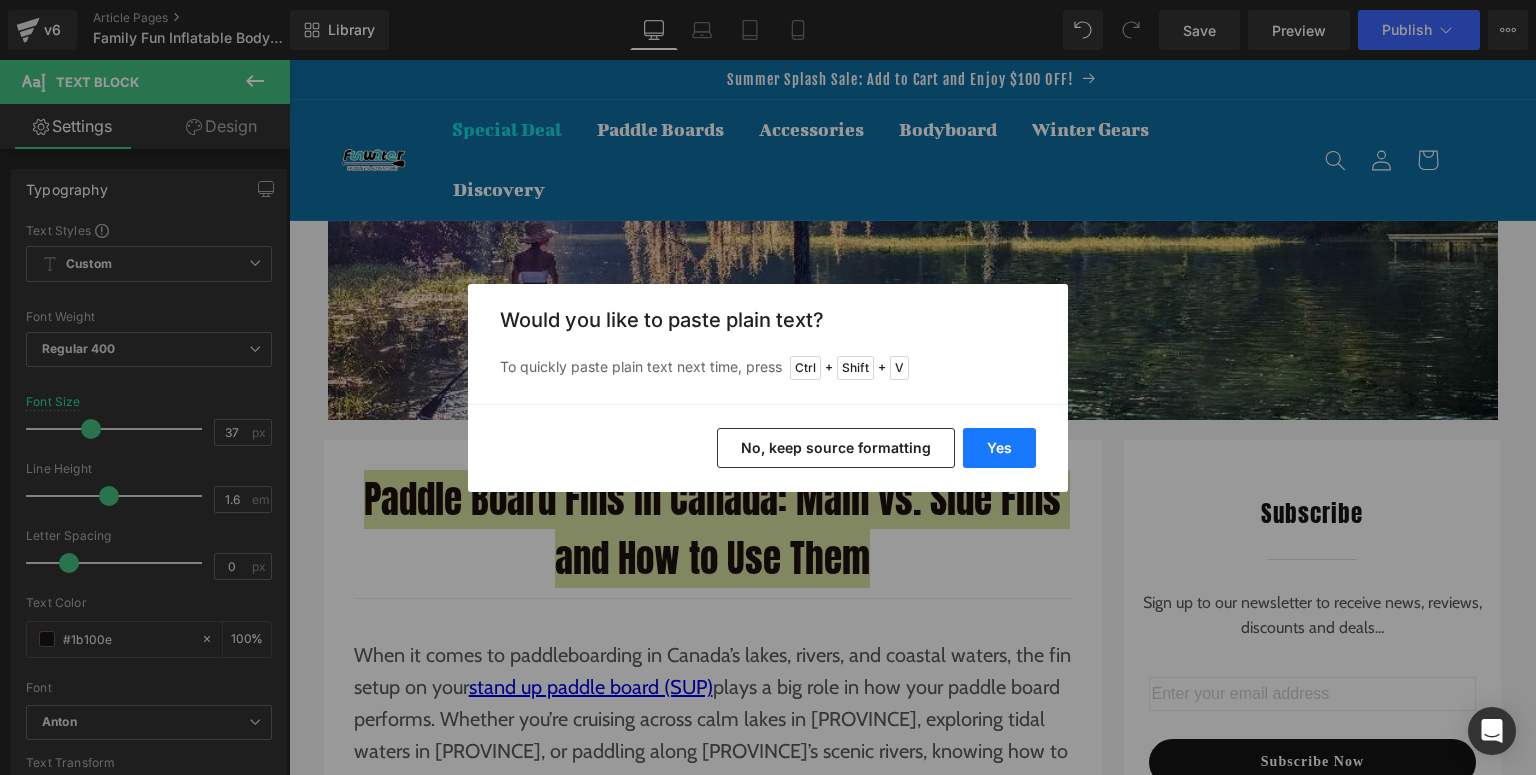 click on "Yes" at bounding box center (999, 448) 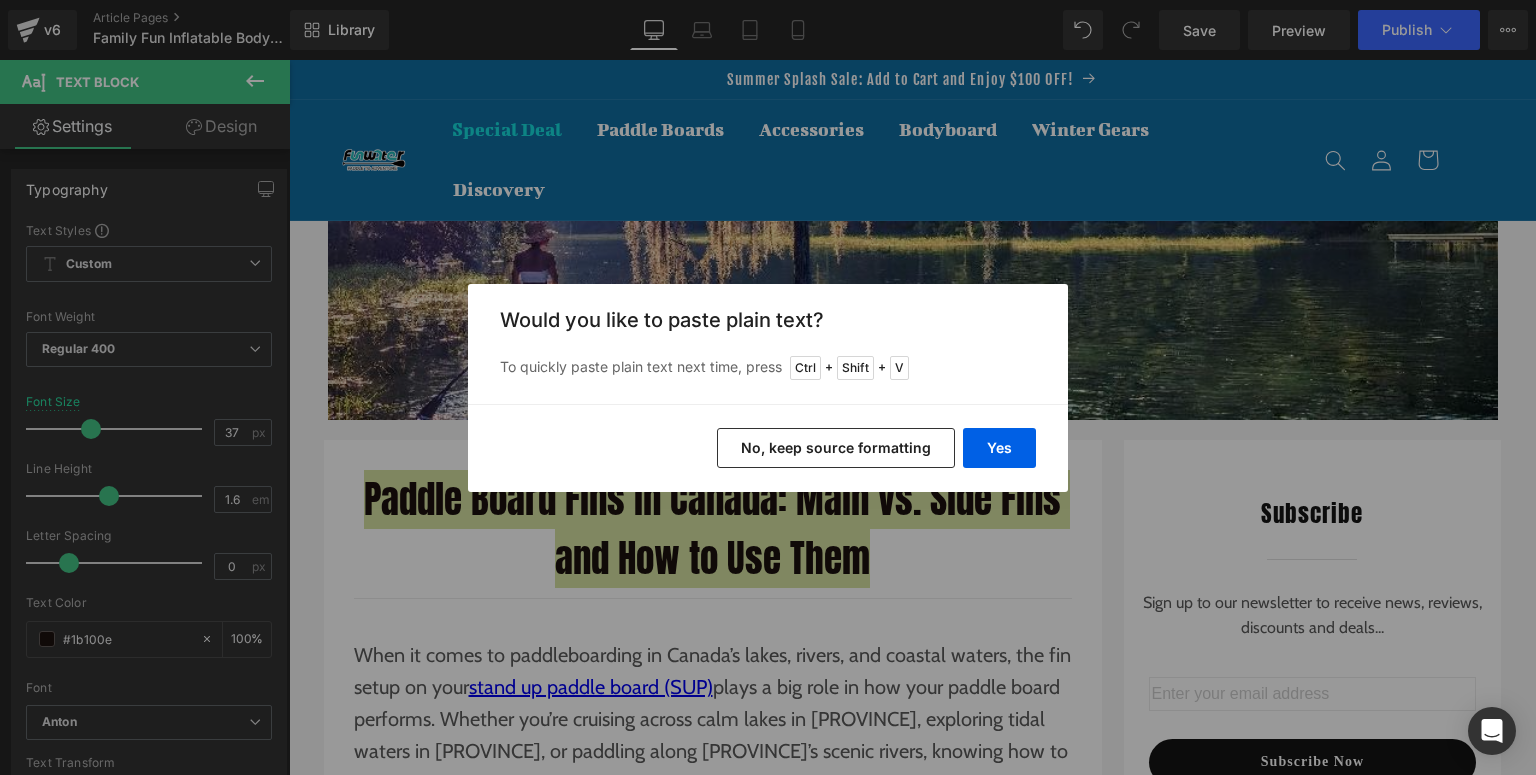 type 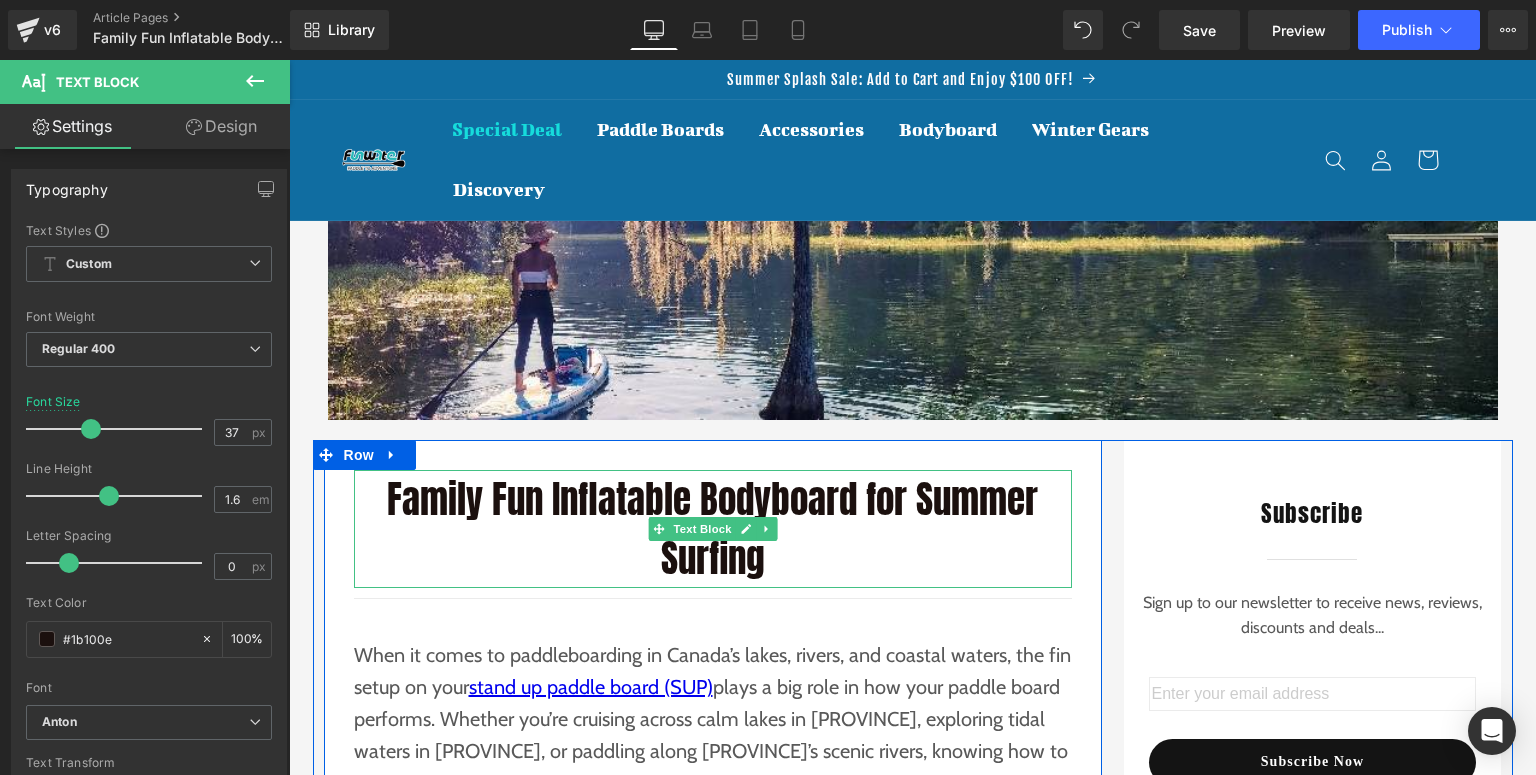 scroll, scrollTop: 80, scrollLeft: 0, axis: vertical 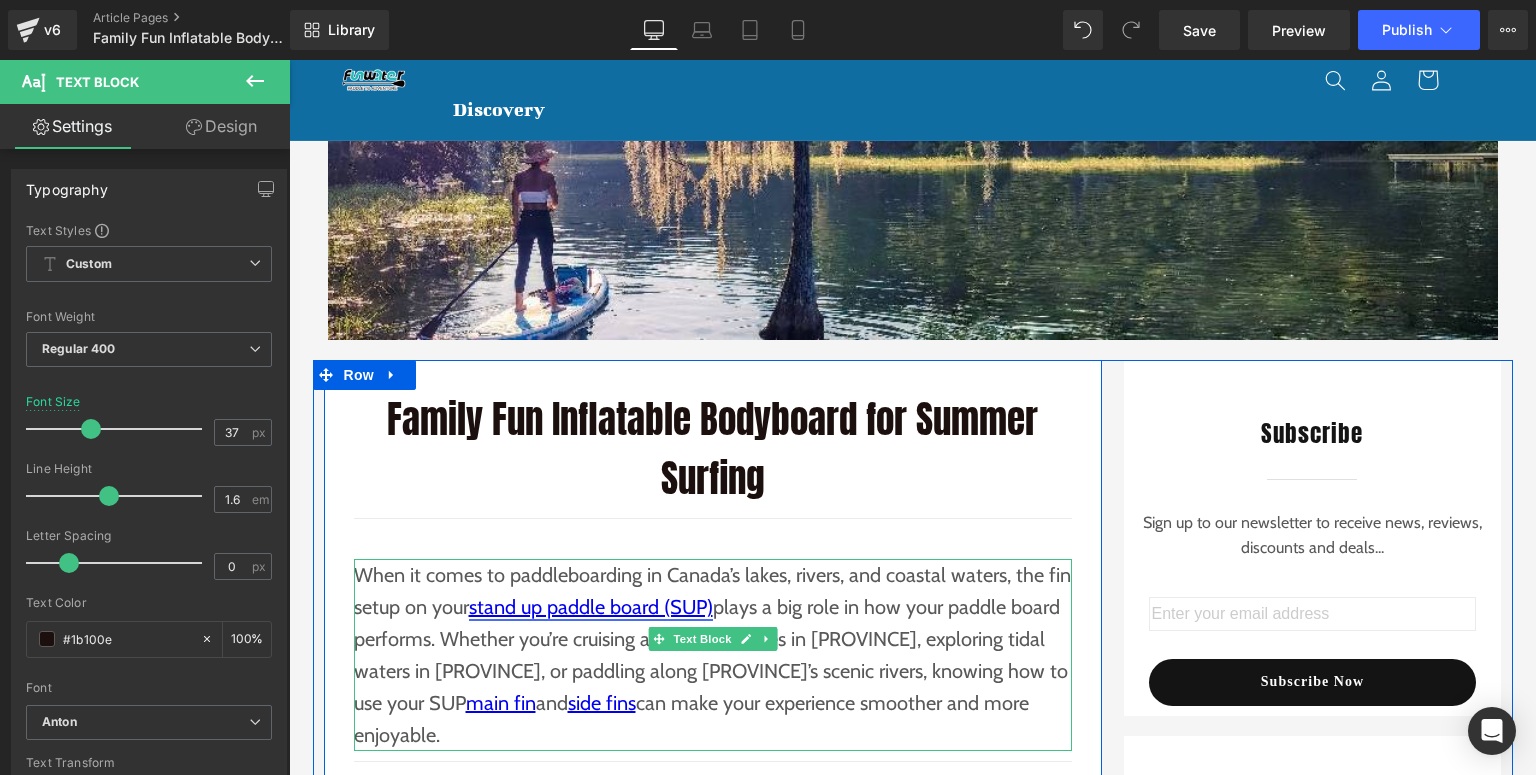 click on "stand up paddle board (SUP)" at bounding box center [591, 607] 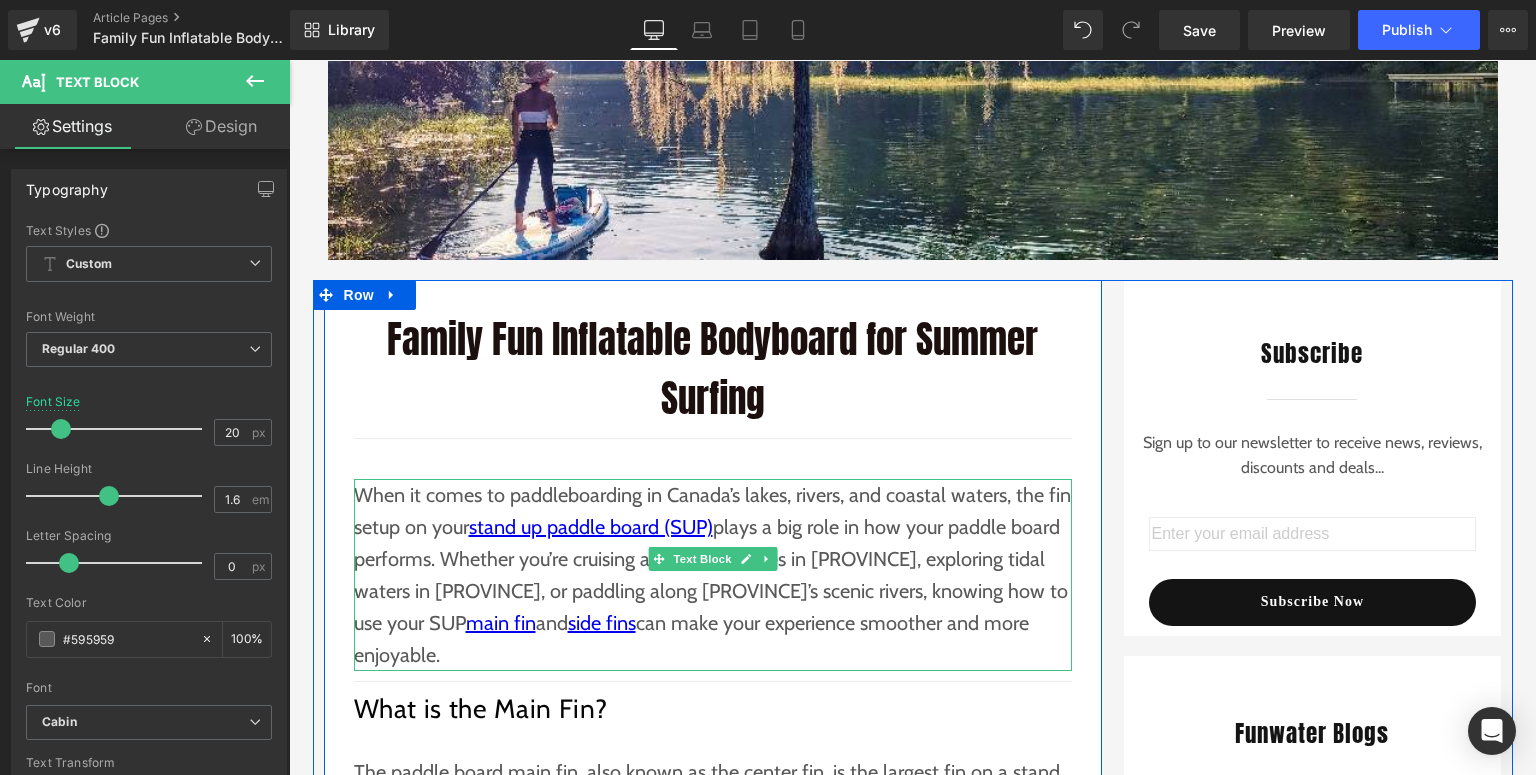 scroll, scrollTop: 240, scrollLeft: 0, axis: vertical 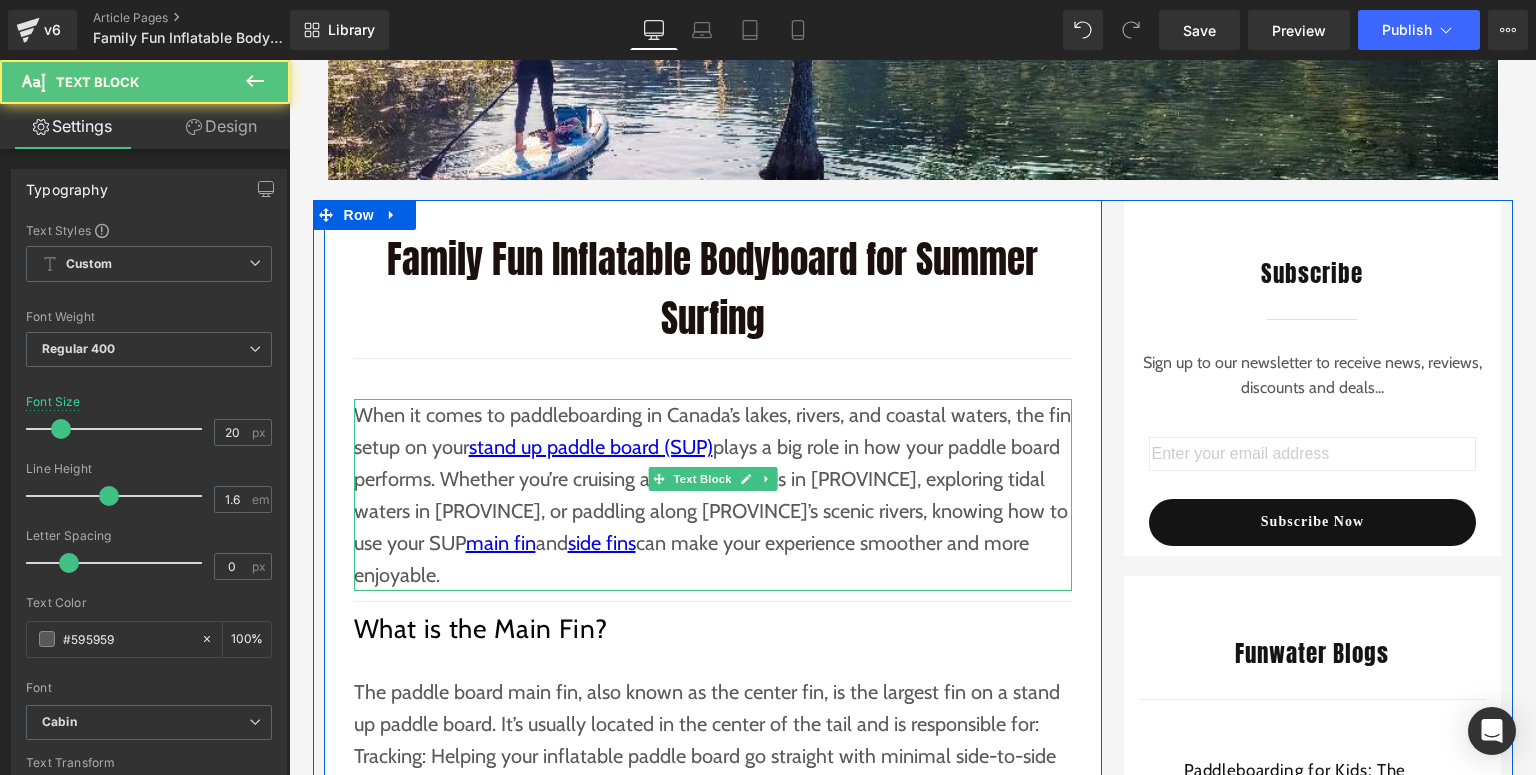 click on "When it comes to paddleboarding in [COUNTRY]’s lakes, rivers, and coastal waters, the fin setup on your stand up paddle board (SUP) plays a big role in how your paddle board performs. Whether you’re cruising across calm lakes in [PROVINCE], exploring tidal waters in [PROVINCE], or paddling along [PROVINCE]’s scenic rivers, knowing how to use your SUP main fin and side fins can make your experience smoother and more enjoyable." at bounding box center [713, 495] 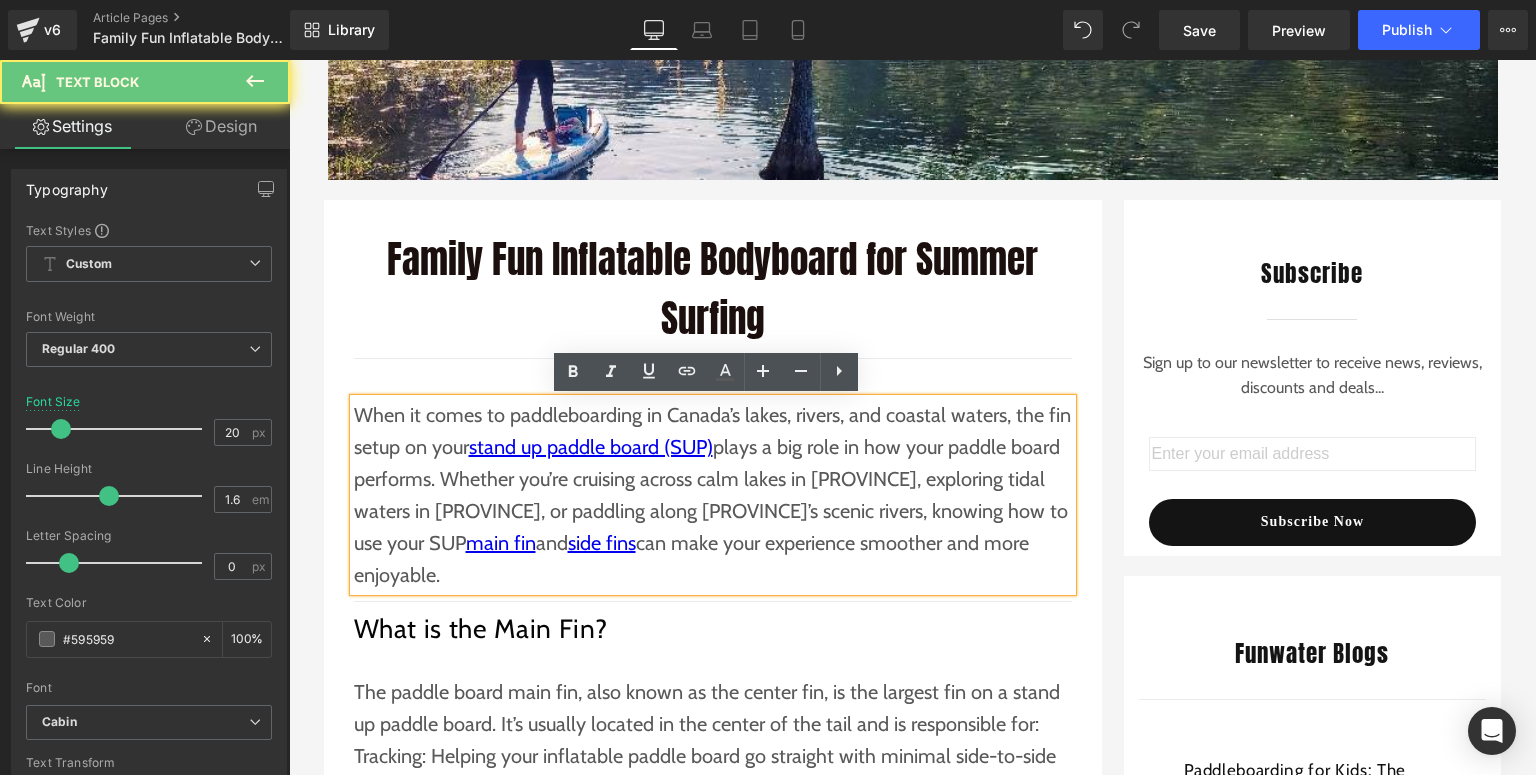 click on "When it comes to paddleboarding in [COUNTRY]’s lakes, rivers, and coastal waters, the fin setup on your stand up paddle board (SUP) plays a big role in how your paddle board performs. Whether you’re cruising across calm lakes in [PROVINCE], exploring tidal waters in [PROVINCE], or paddling along [PROVINCE]’s scenic rivers, knowing how to use your SUP main fin and side fins can make your experience smoother and more enjoyable." at bounding box center (713, 495) 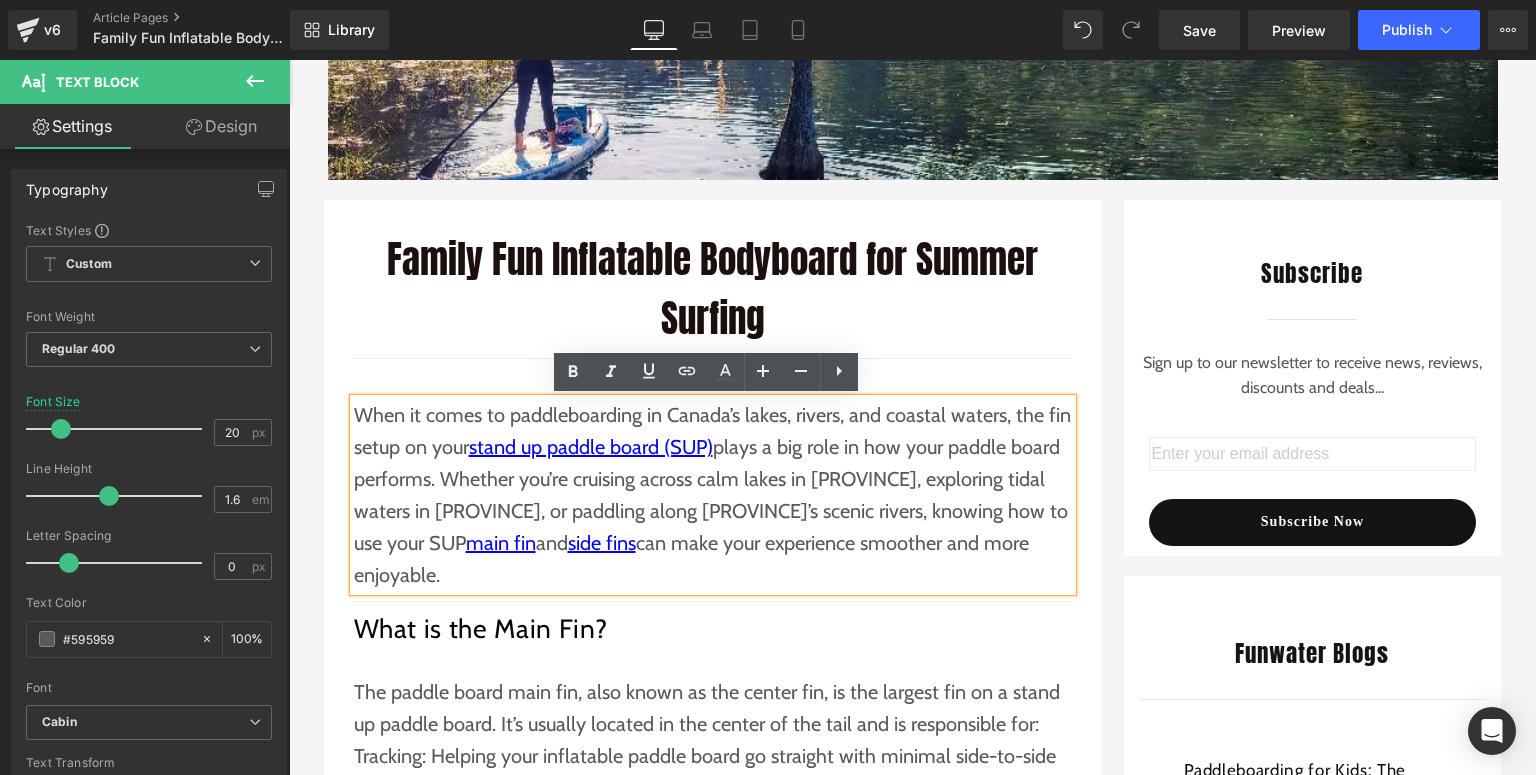 drag, startPoint x: 1061, startPoint y: 548, endPoint x: 351, endPoint y: 412, distance: 722.908 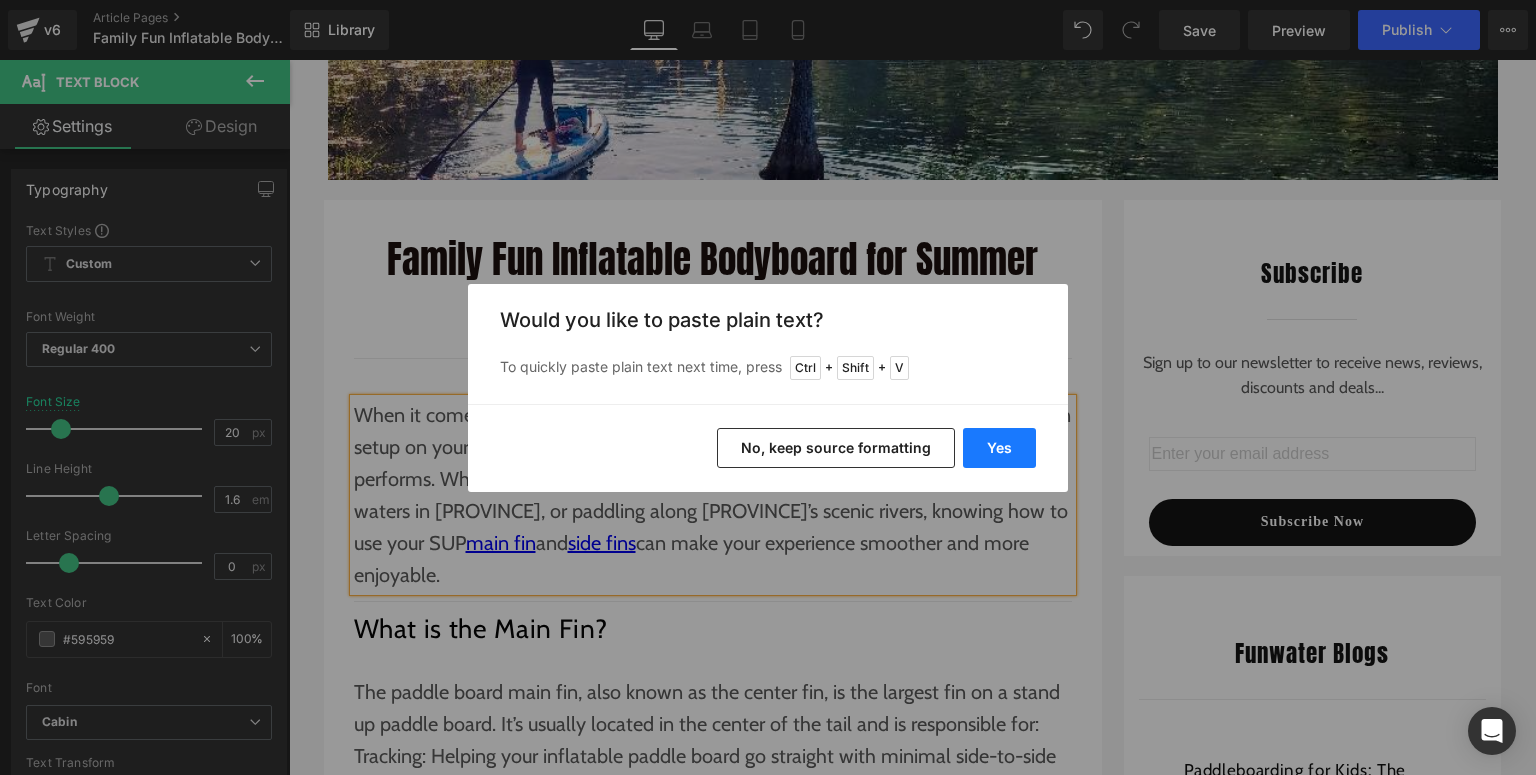 click on "Yes" at bounding box center [999, 448] 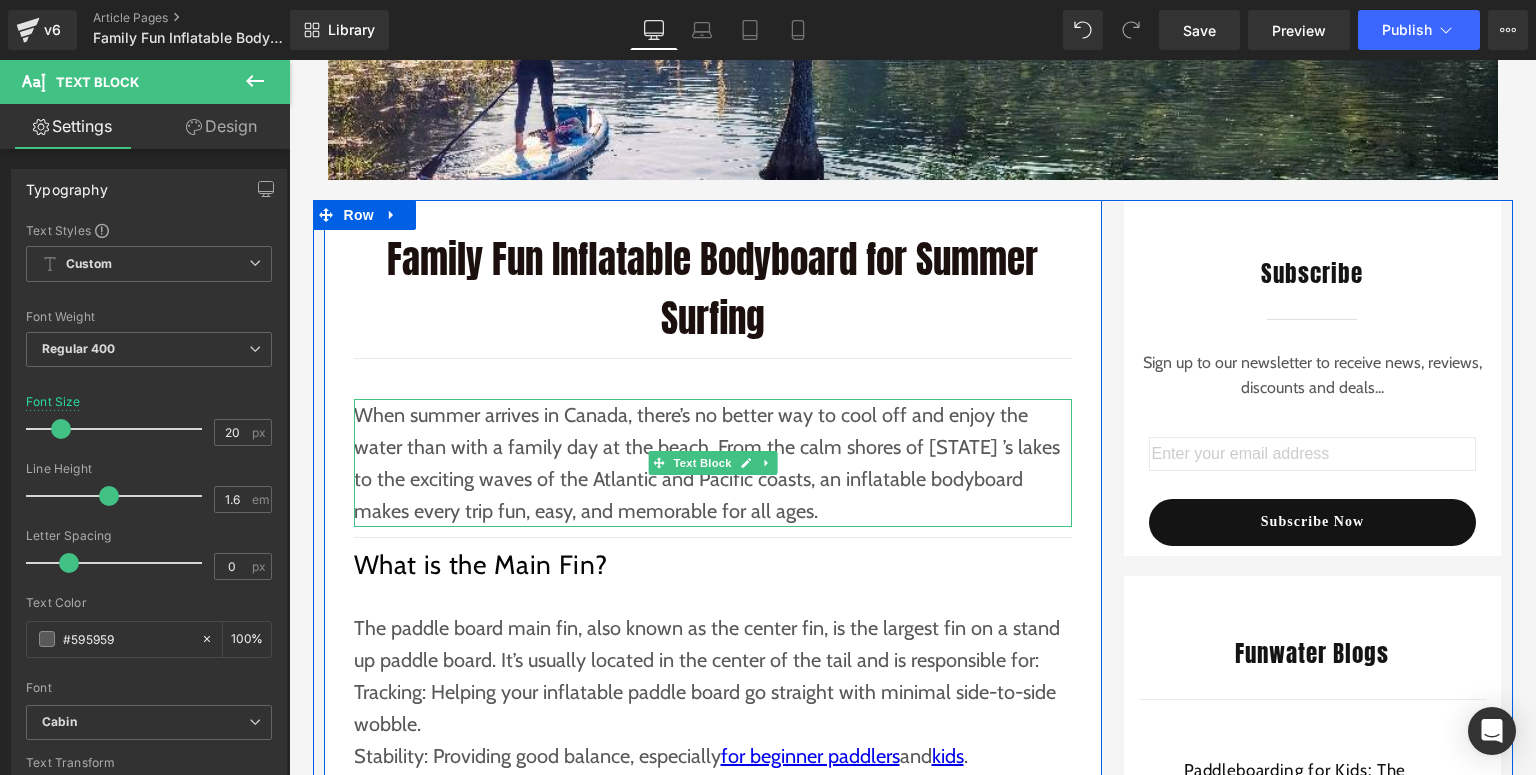 scroll, scrollTop: 320, scrollLeft: 0, axis: vertical 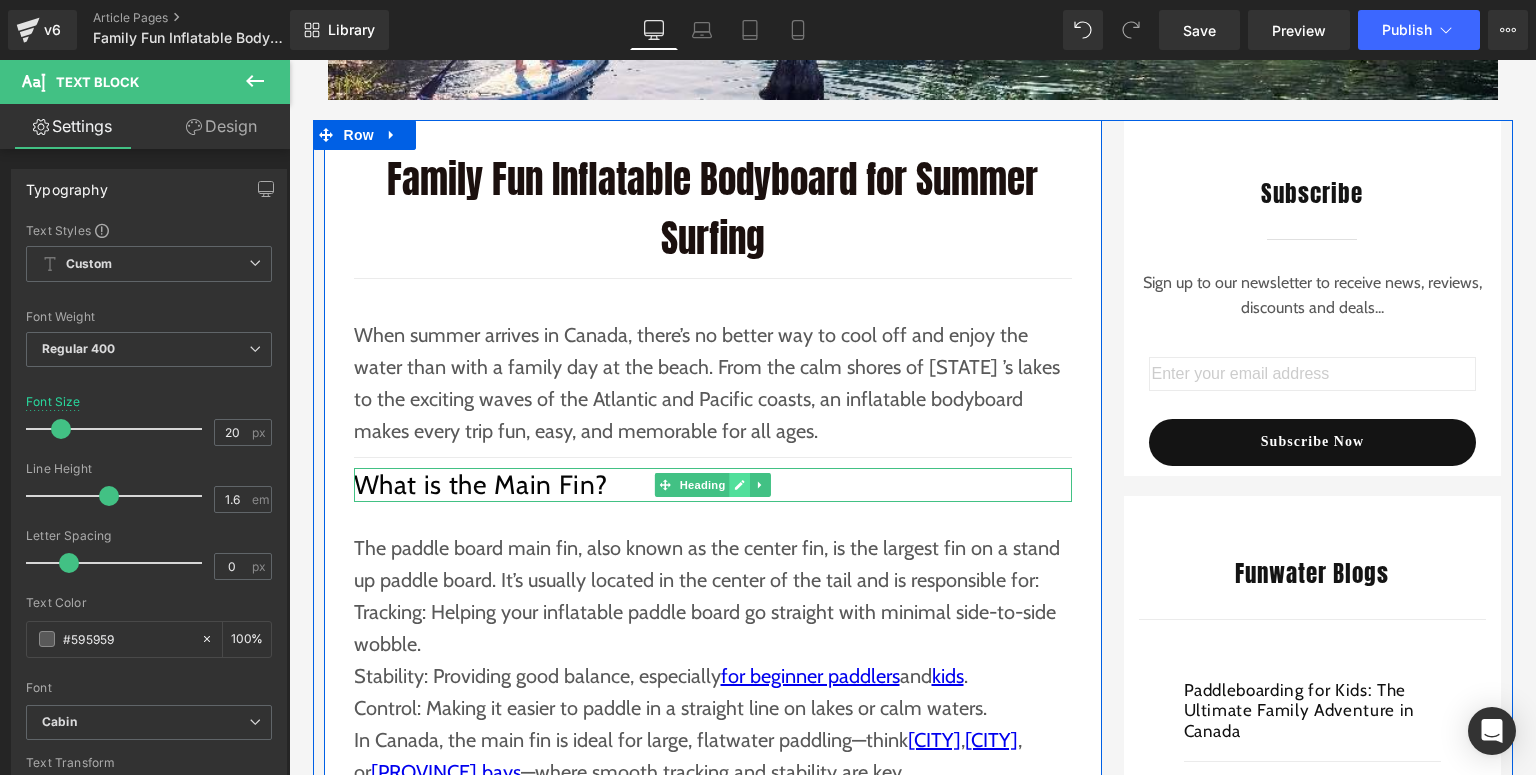 click at bounding box center (739, 485) 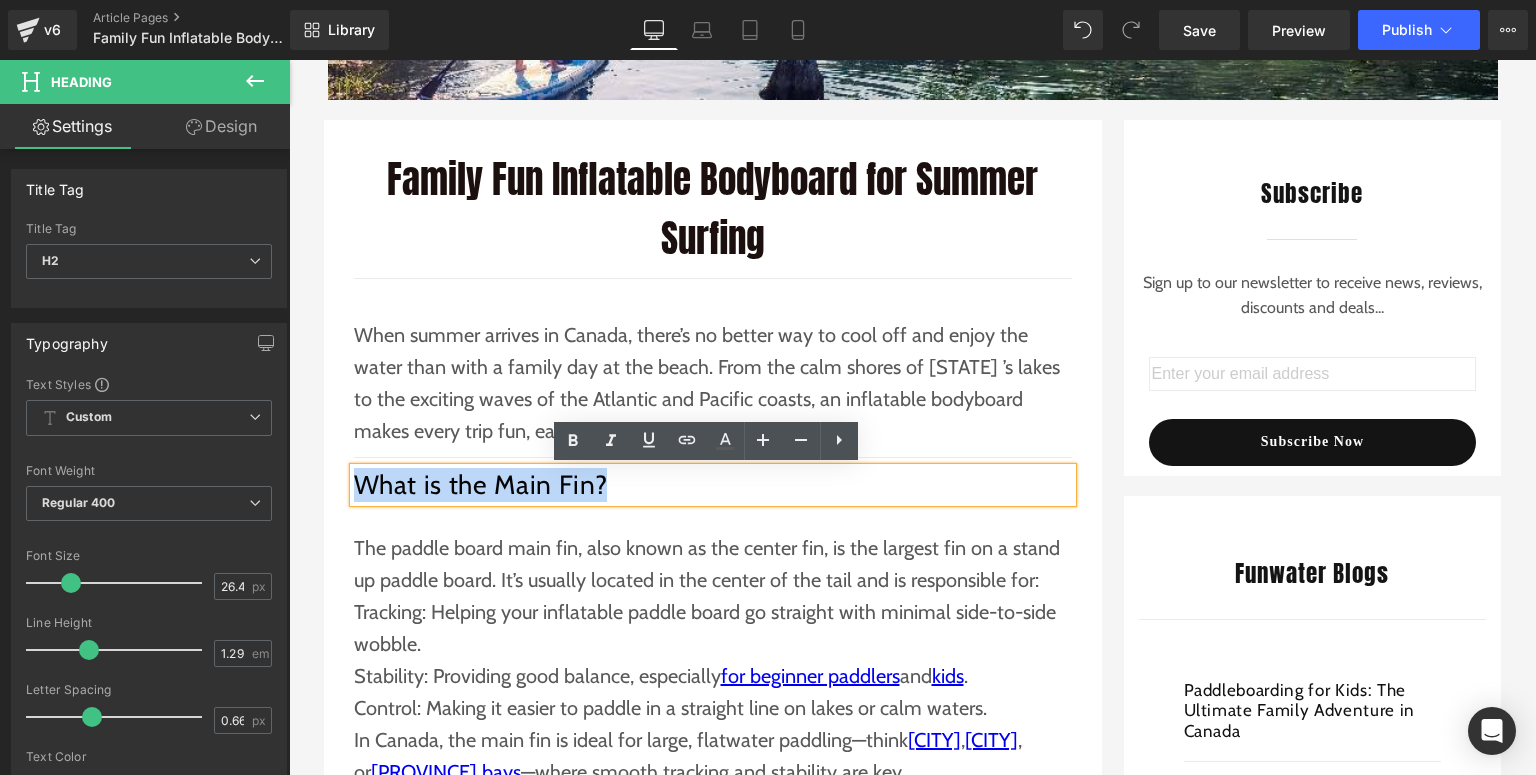 drag, startPoint x: 663, startPoint y: 479, endPoint x: 359, endPoint y: 484, distance: 304.0411 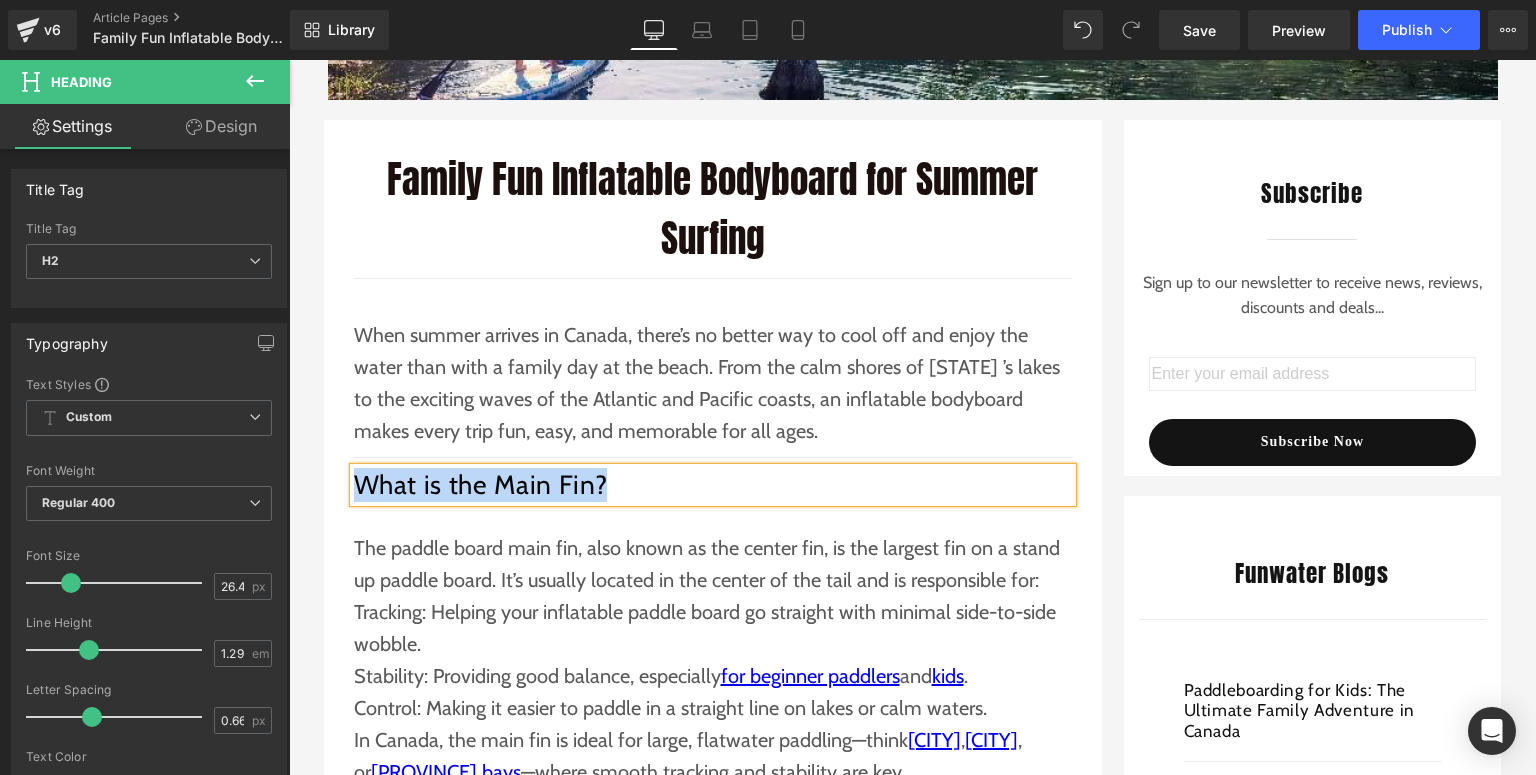 type 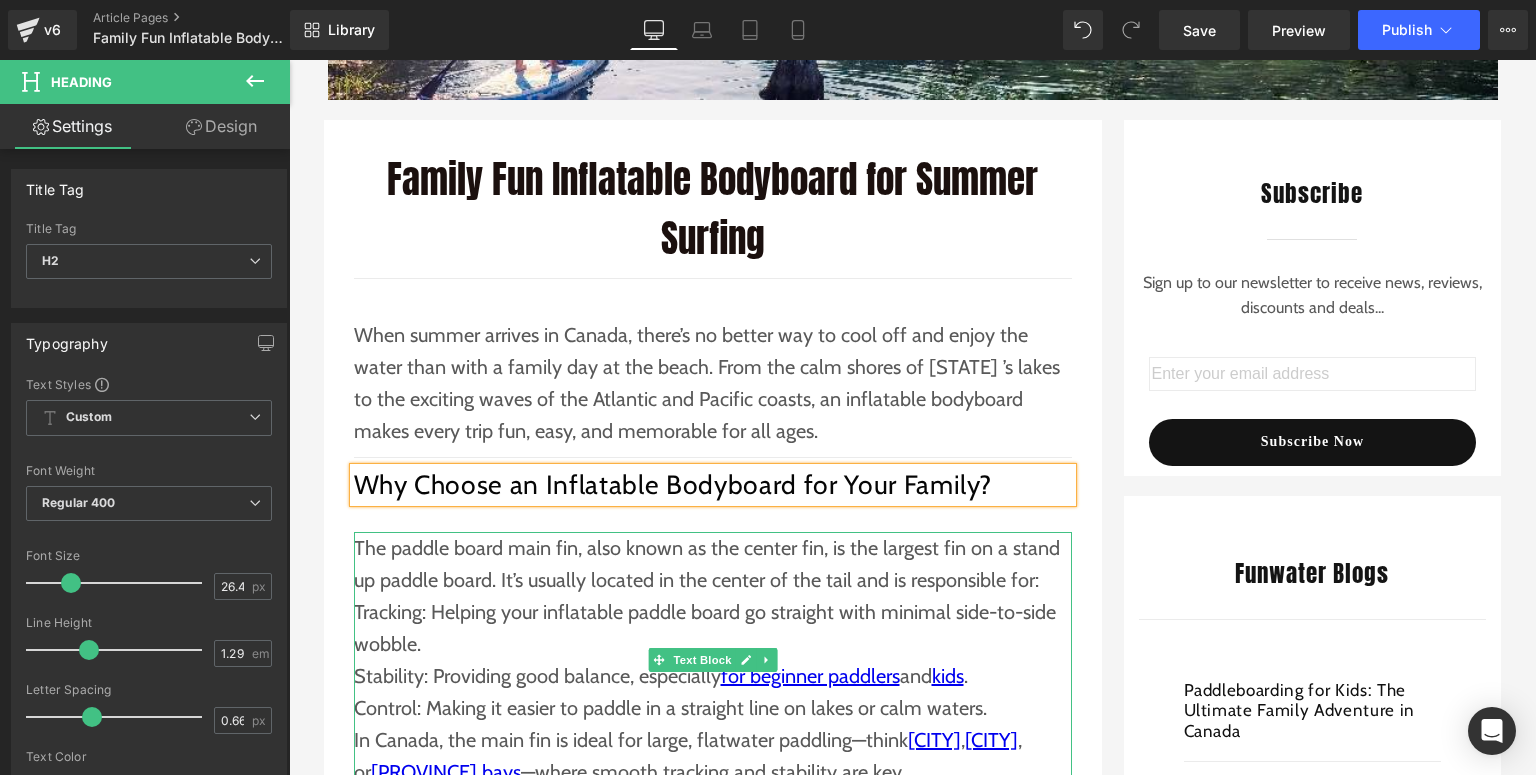 click on "Tracking: Helping your inflatable paddle board go straight with minimal side-to-side wobble." at bounding box center (713, 628) 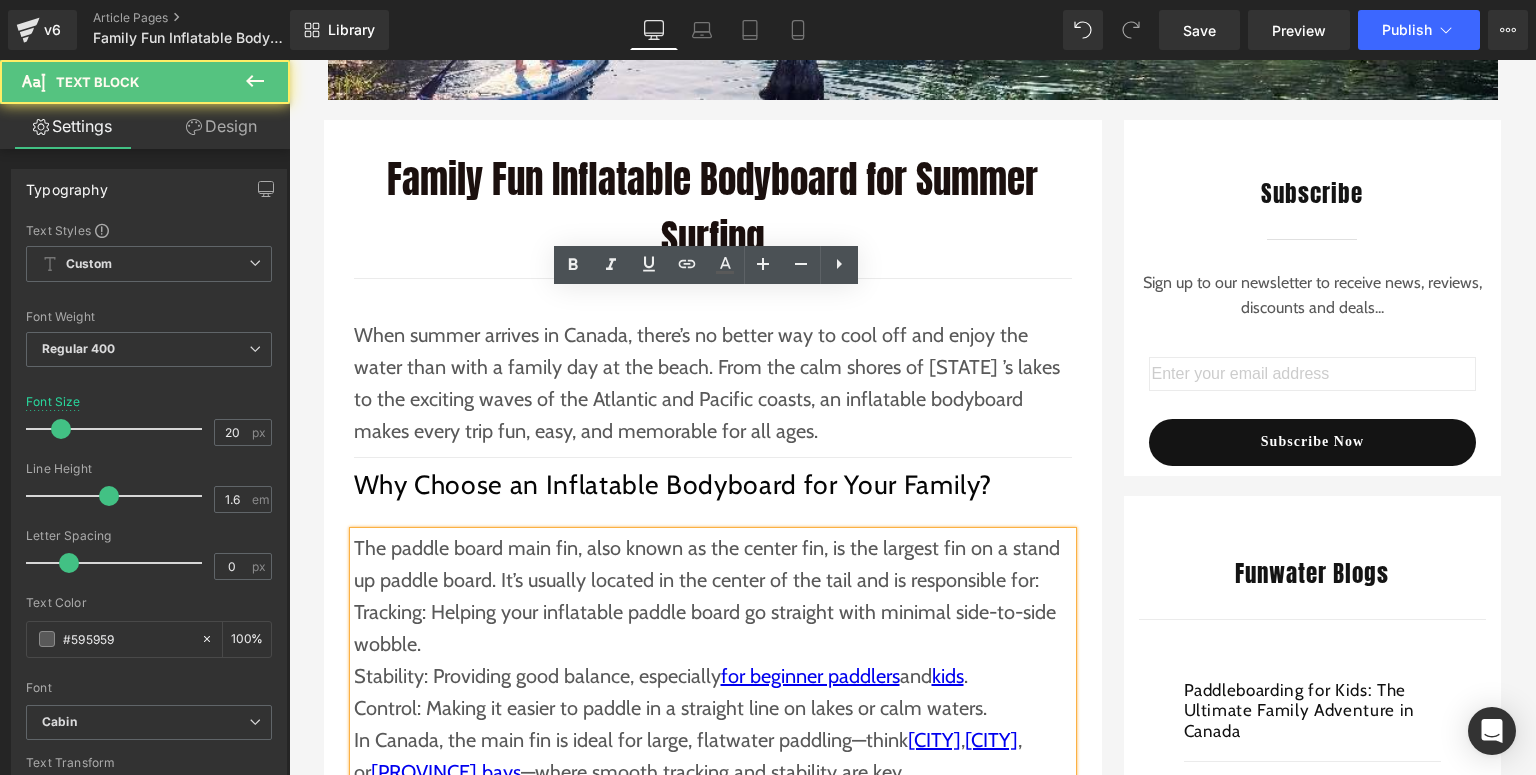 scroll, scrollTop: 640, scrollLeft: 0, axis: vertical 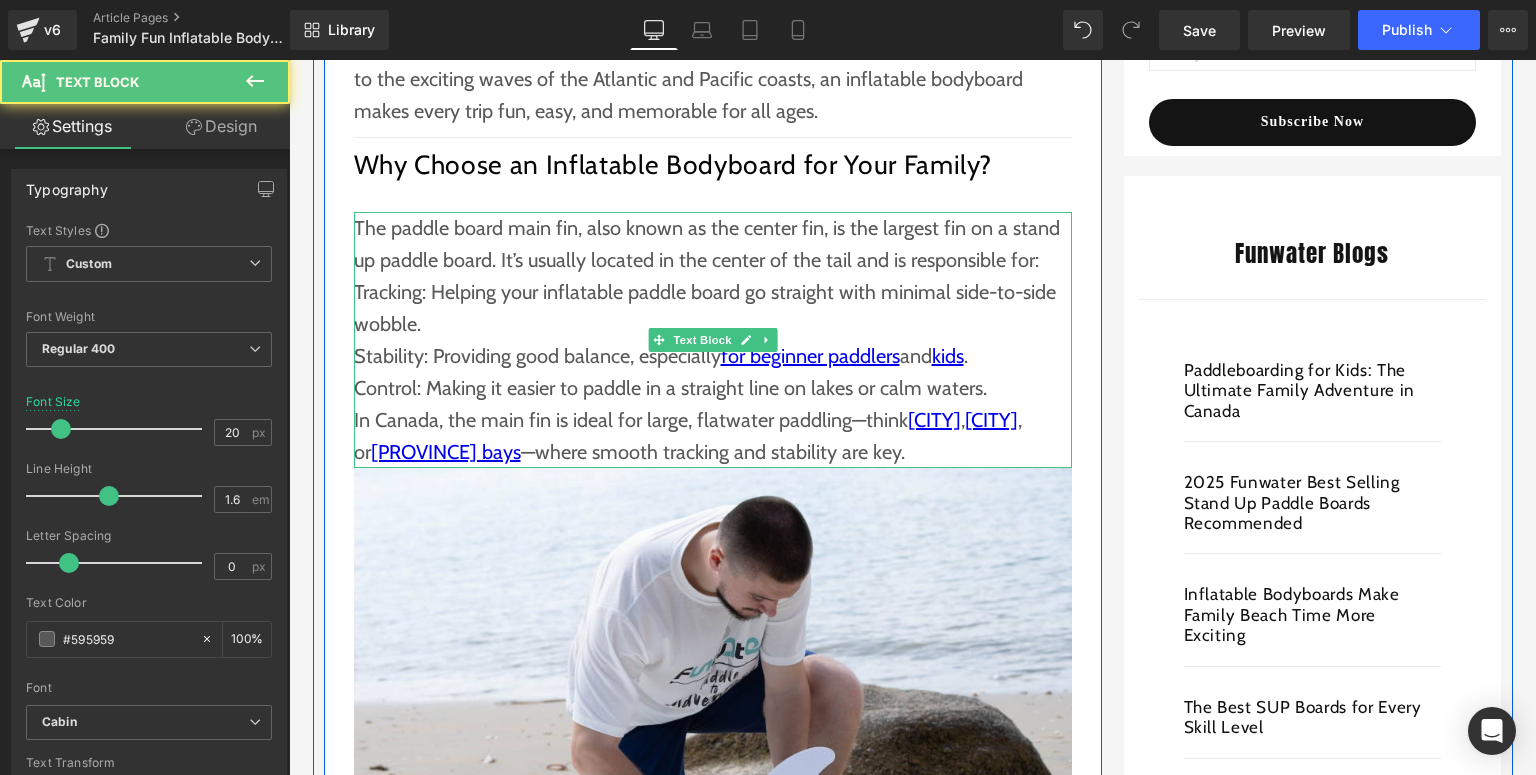 click on "In [COUNTRY], the main fin is ideal for large, flatwater paddling—think [CITY] Lakes , [CITY] , or [PROVINCE] bays —where smooth tracking and stability are key." at bounding box center (713, 436) 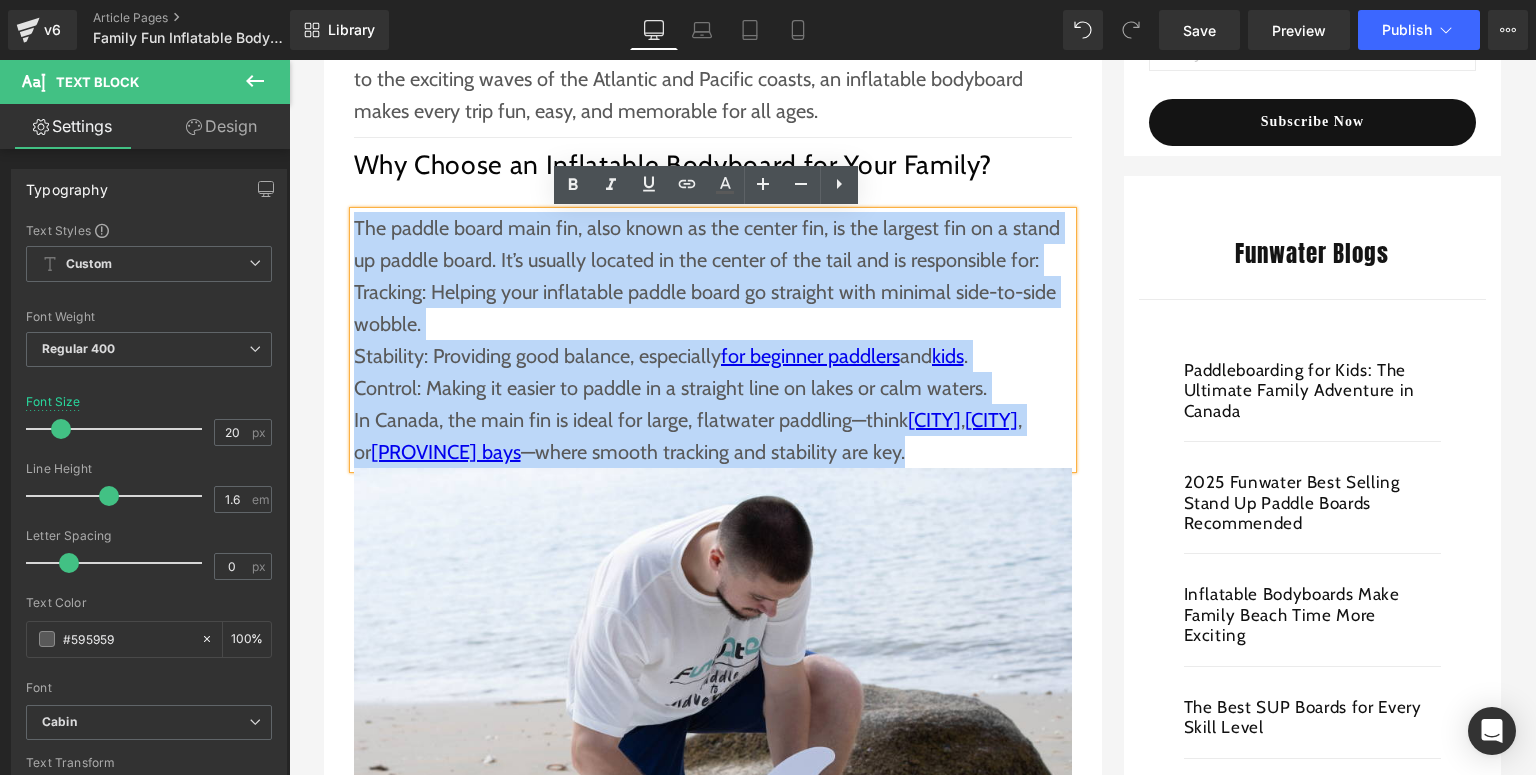 drag, startPoint x: 1017, startPoint y: 454, endPoint x: 351, endPoint y: 232, distance: 702.02563 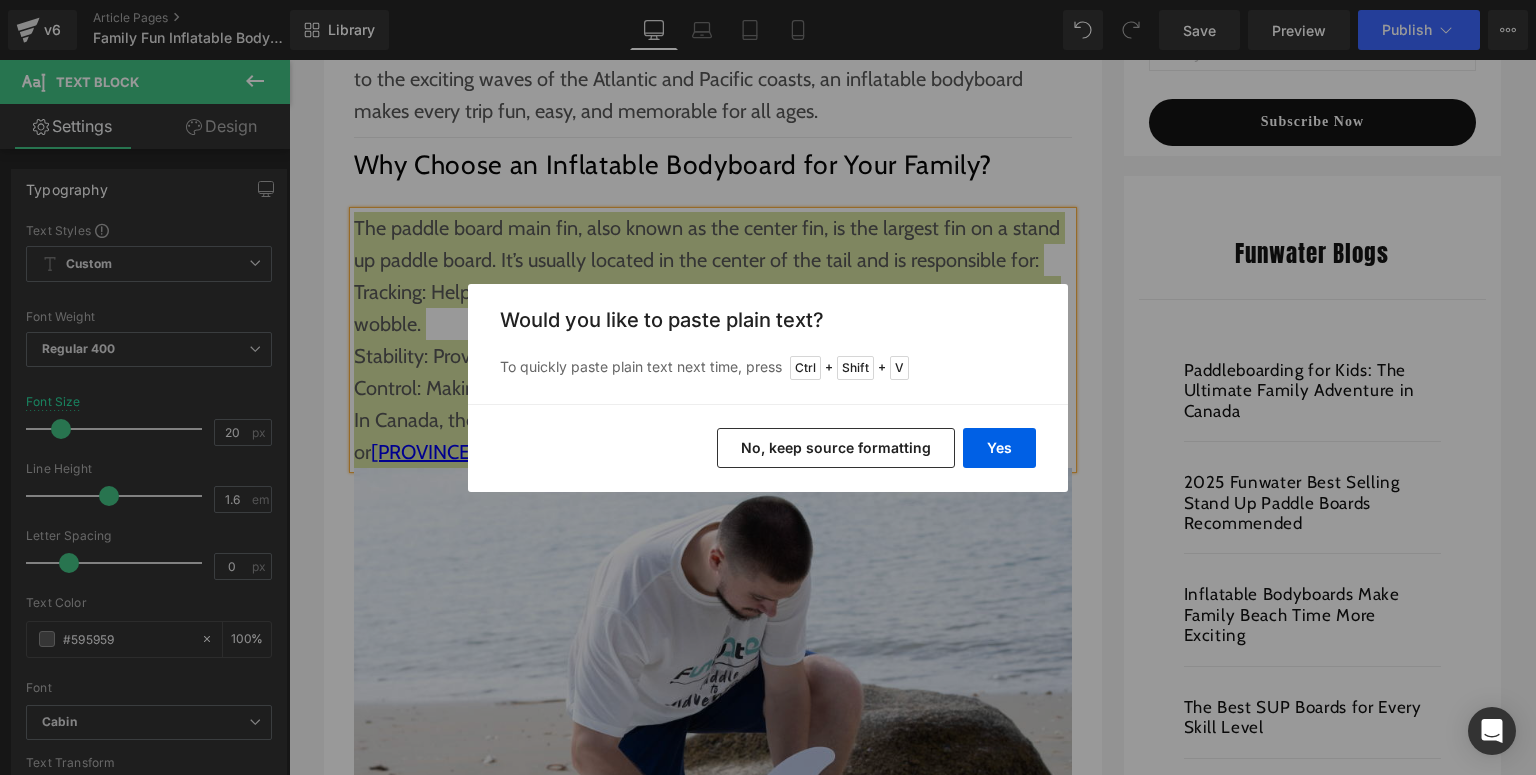 click on "Yes No, keep source formatting" at bounding box center [768, 448] 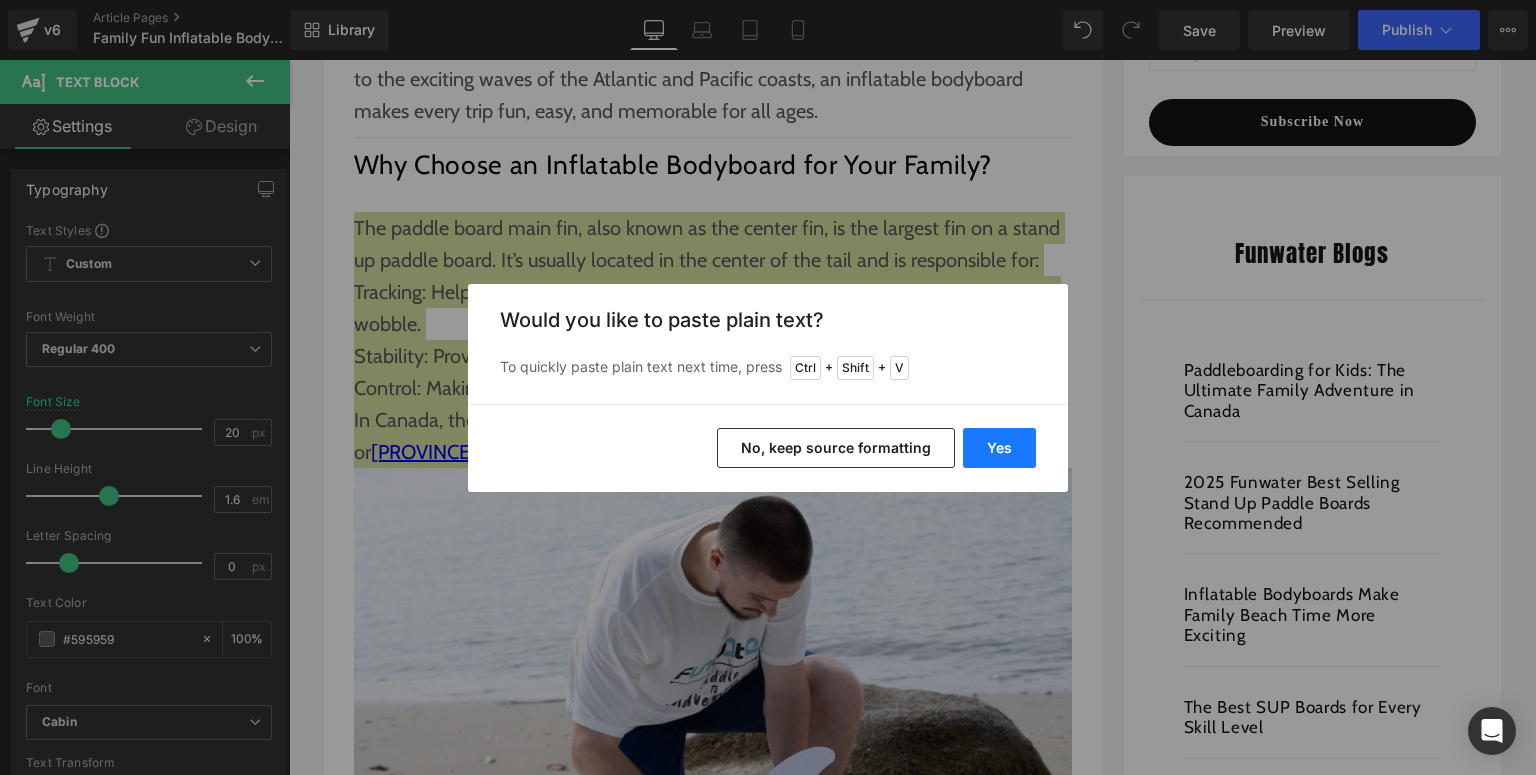 click on "Yes" at bounding box center (999, 448) 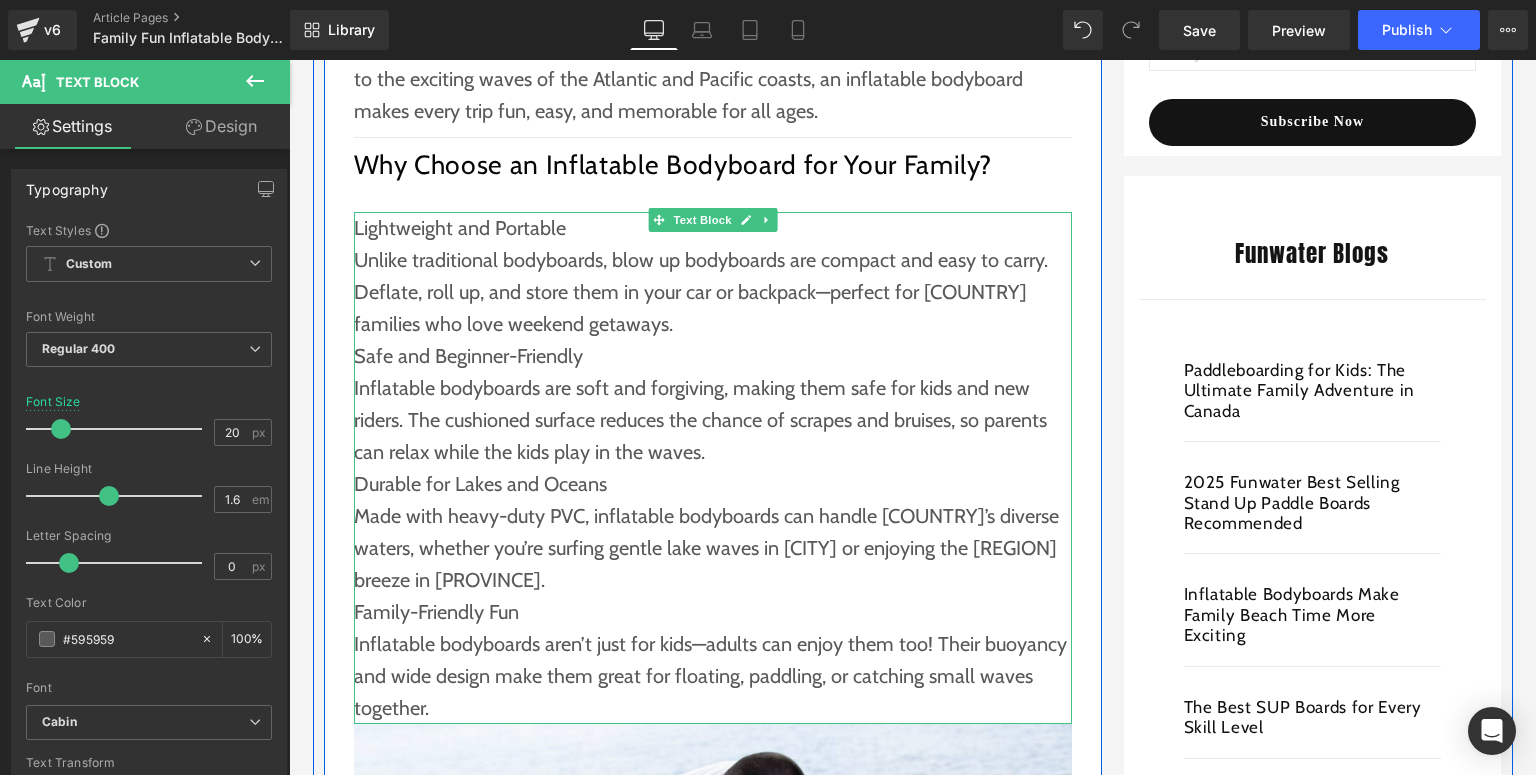 click on "Unlike traditional bodyboards, blow up bodyboards are compact and easy to carry. Deflate, roll up, and store them in your car or backpack—perfect for [COUNTRY] families who love weekend getaways." at bounding box center [713, 292] 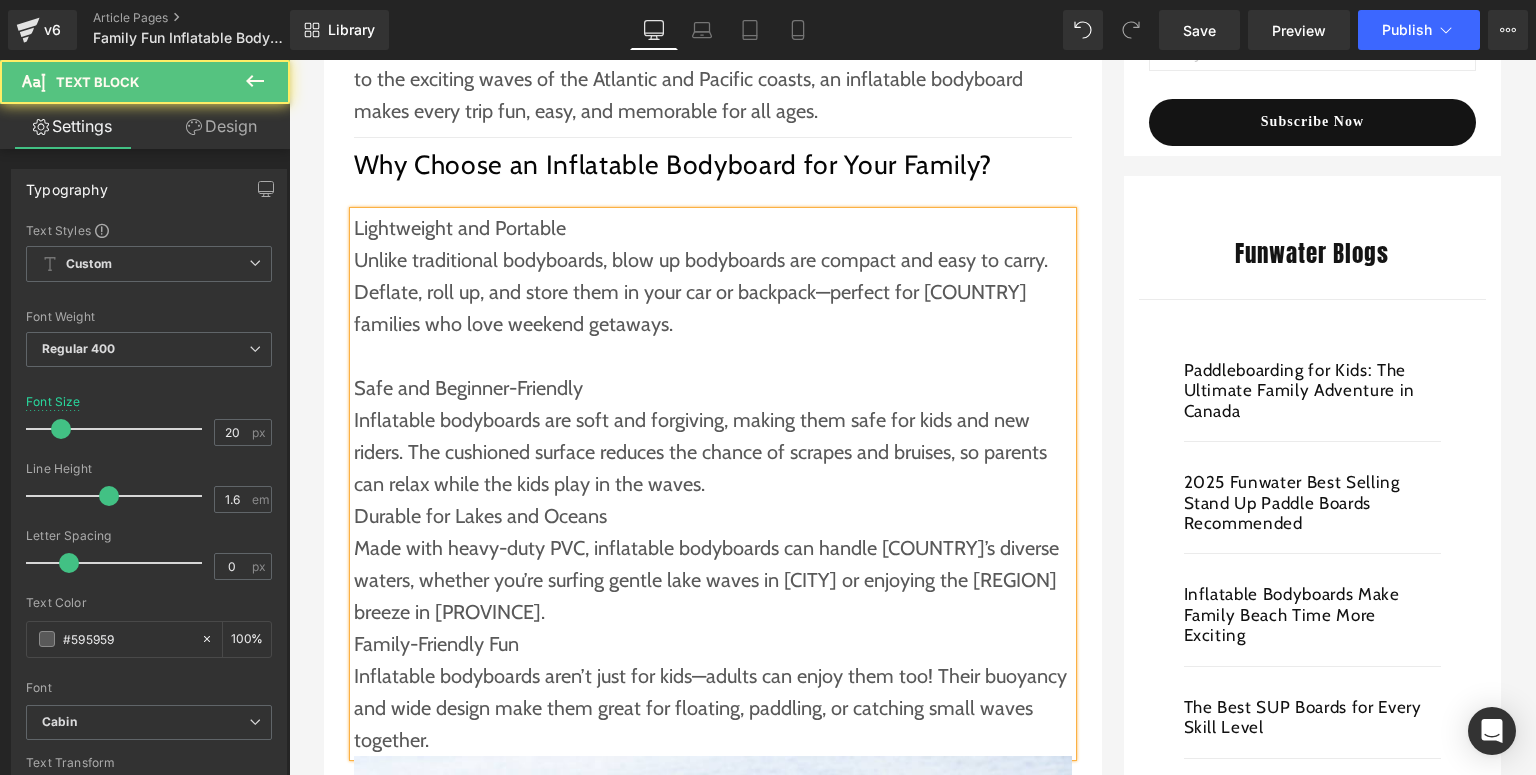 click on "Inflatable bodyboards are soft and forgiving, making them safe for kids and new riders. The cushioned surface reduces the chance of scrapes and bruises, so parents can relax while the kids play in the waves." at bounding box center [713, 452] 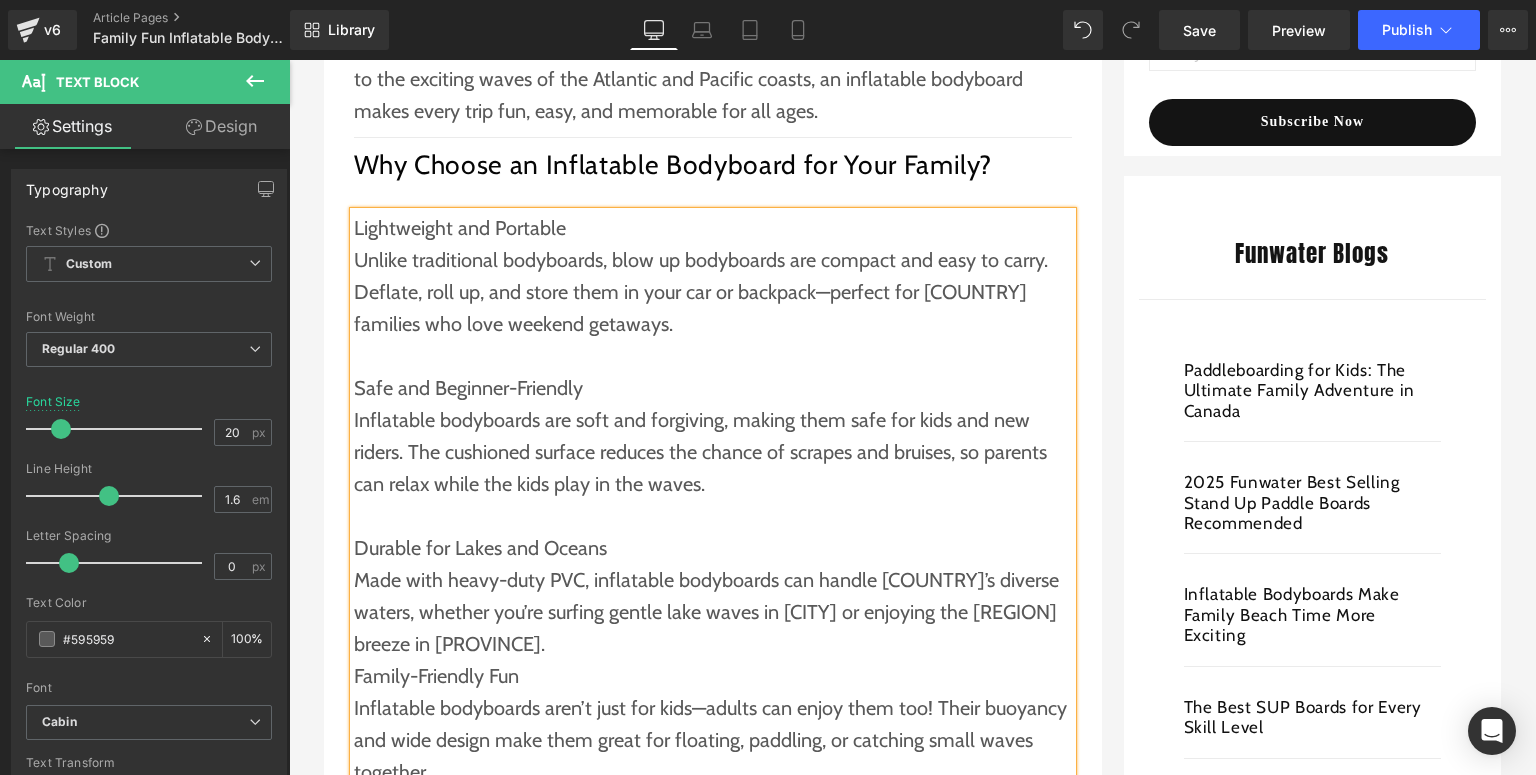 scroll, scrollTop: 720, scrollLeft: 0, axis: vertical 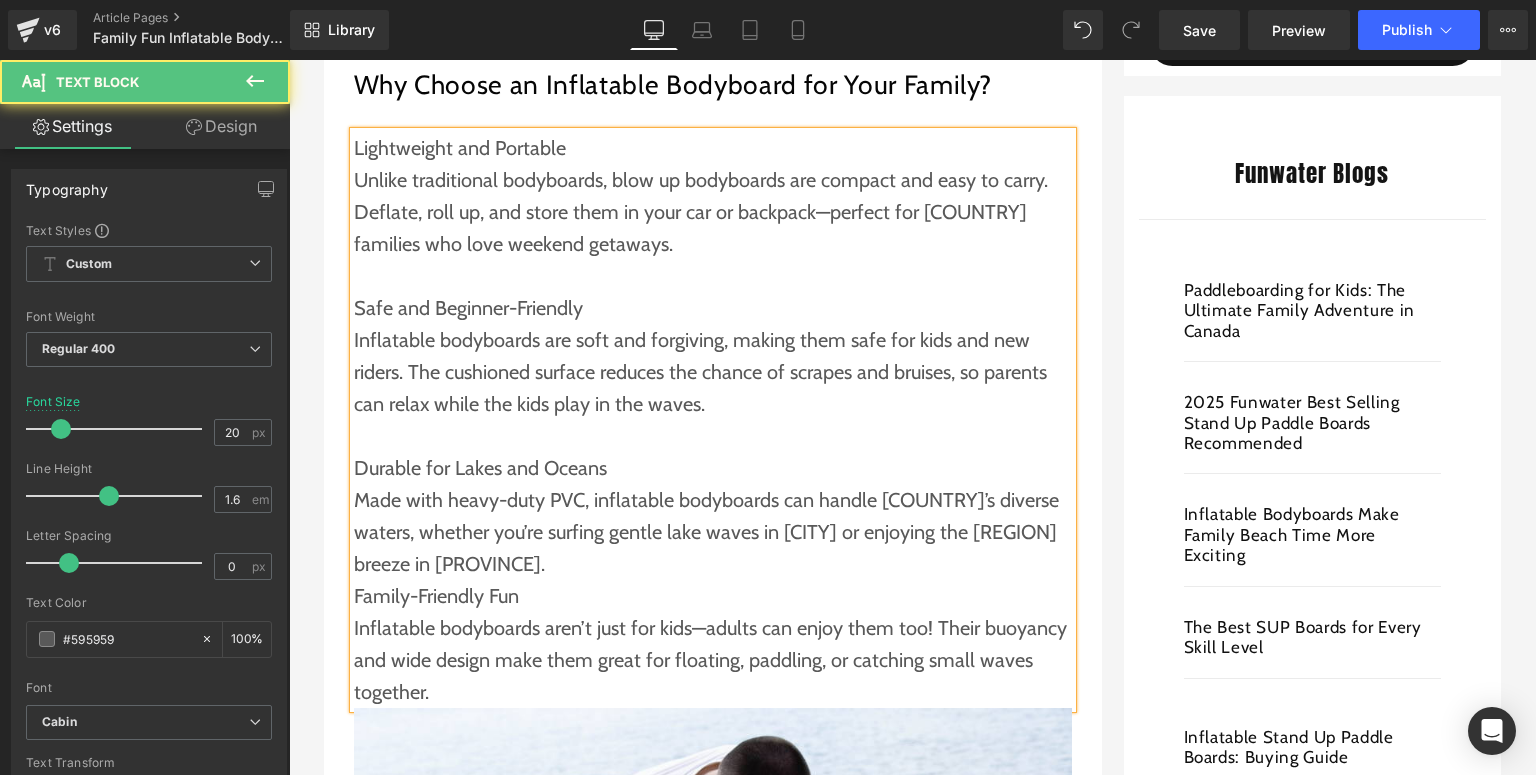 click on "Made with heavy-duty PVC, inflatable bodyboards can handle [COUNTRY]’s diverse waters, whether you’re surfing gentle lake waves in [CITY] or enjoying the [REGION] breeze in [PROVINCE]." at bounding box center [713, 532] 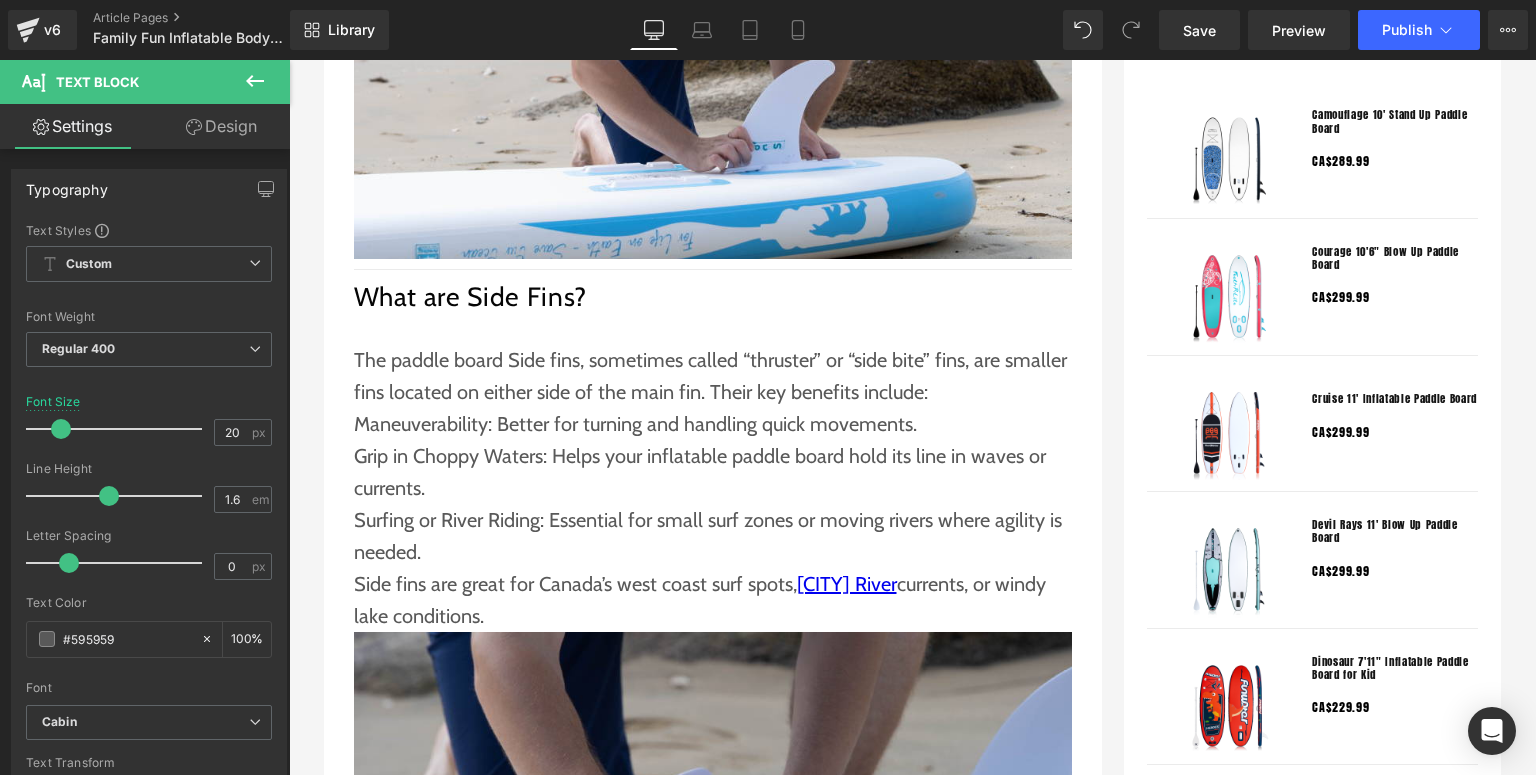 scroll, scrollTop: 1840, scrollLeft: 0, axis: vertical 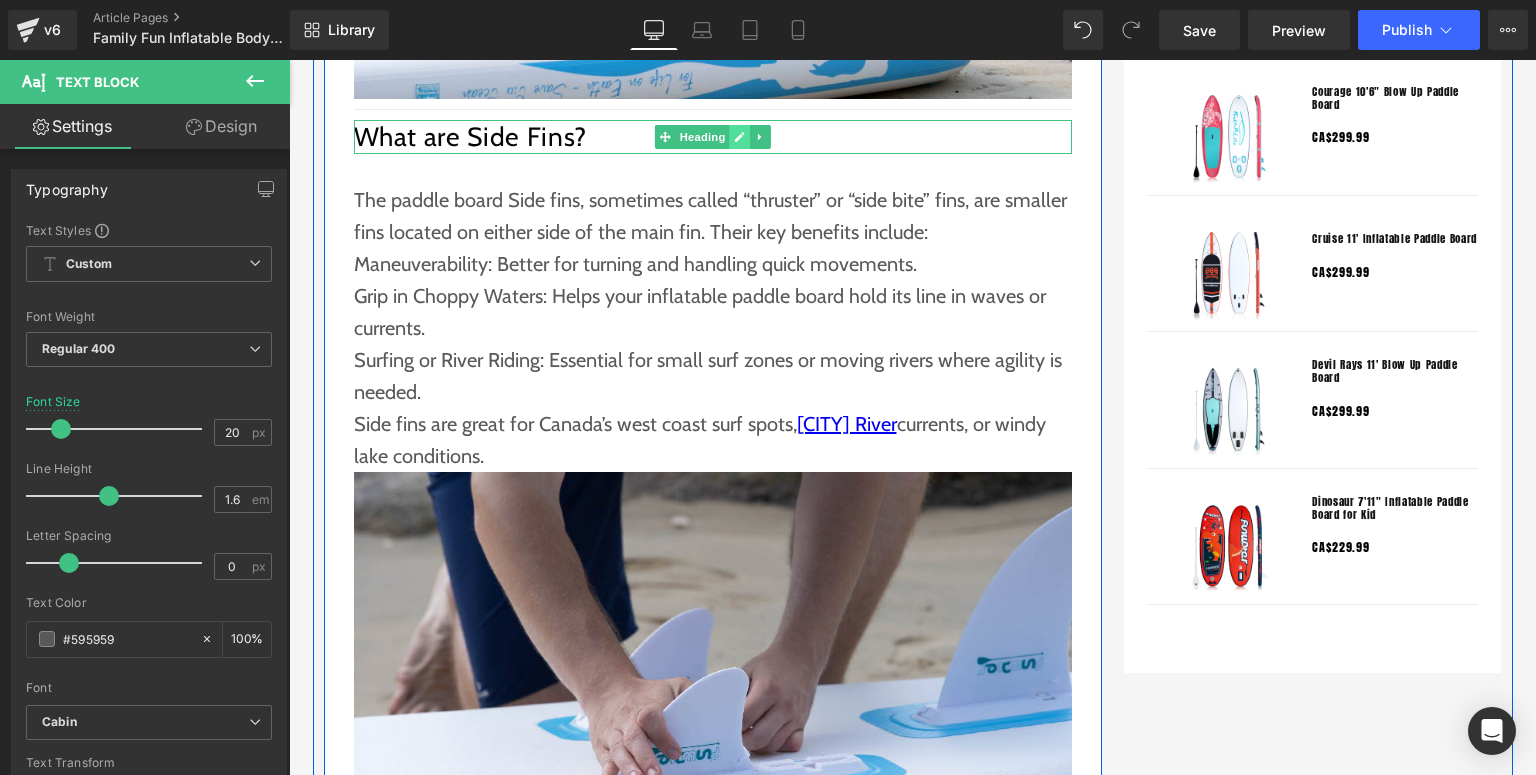 click 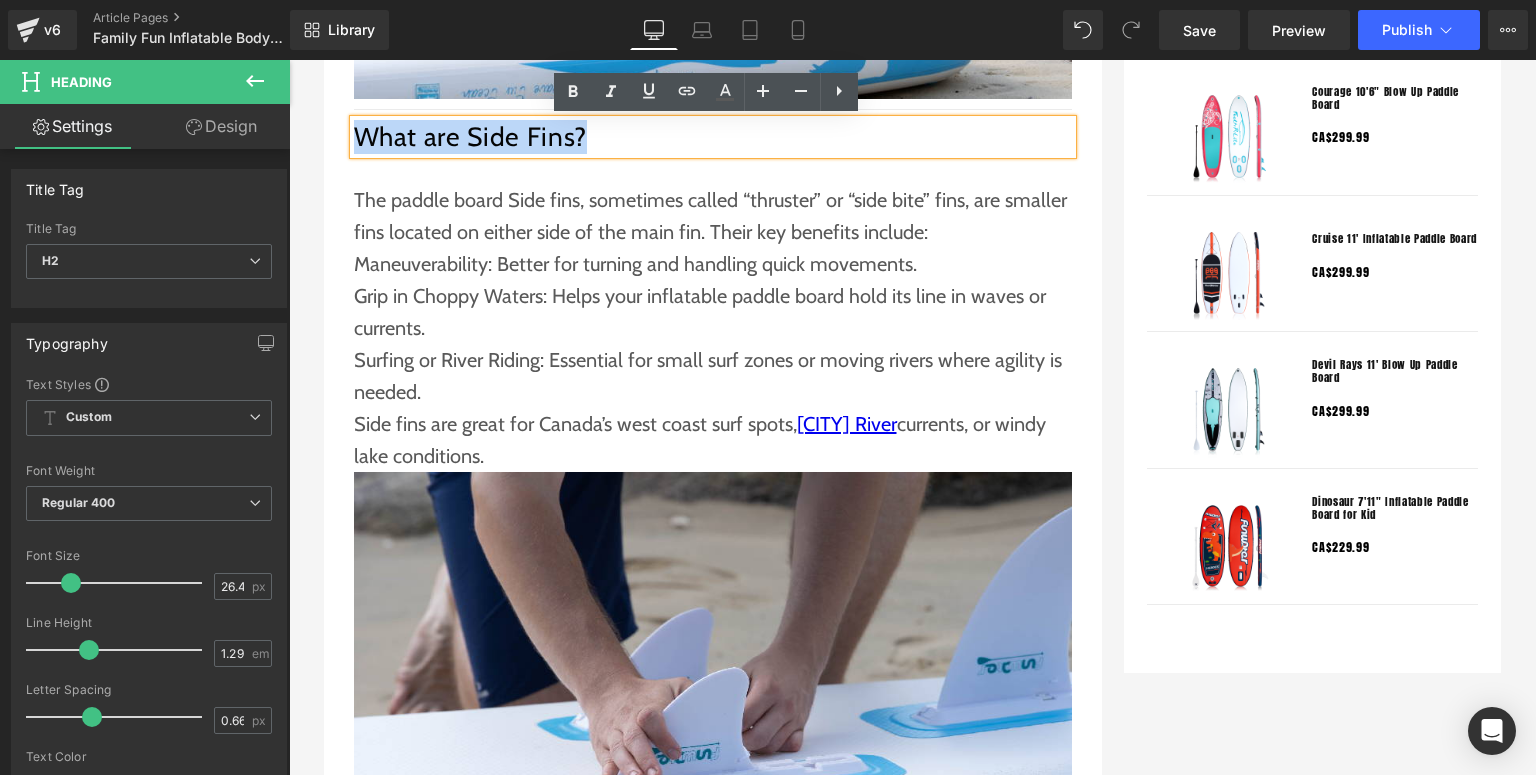 drag, startPoint x: 608, startPoint y: 133, endPoint x: 356, endPoint y: 129, distance: 252.03174 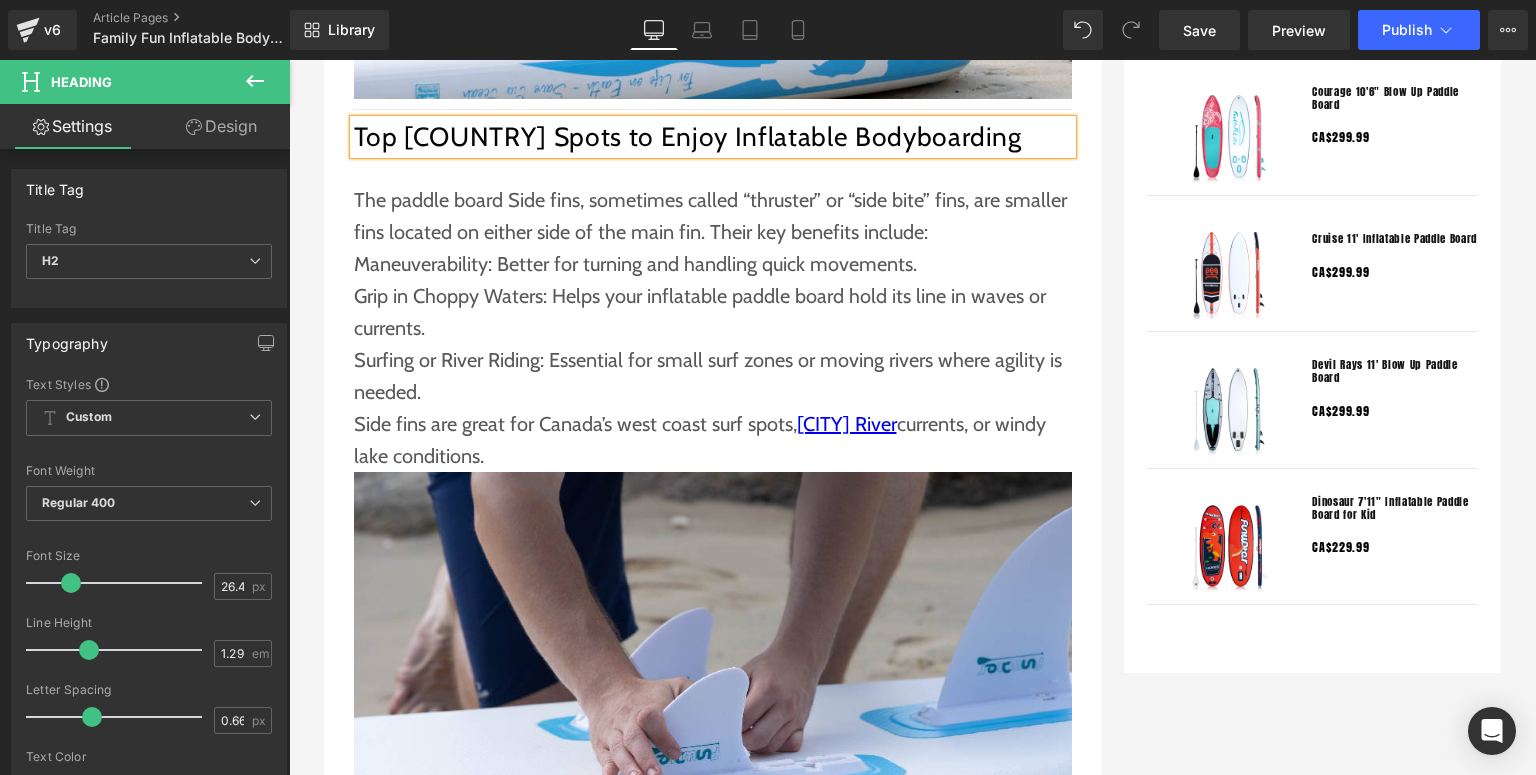 click on "Maneuverability: Better for turning and handling quick movements." at bounding box center (713, 264) 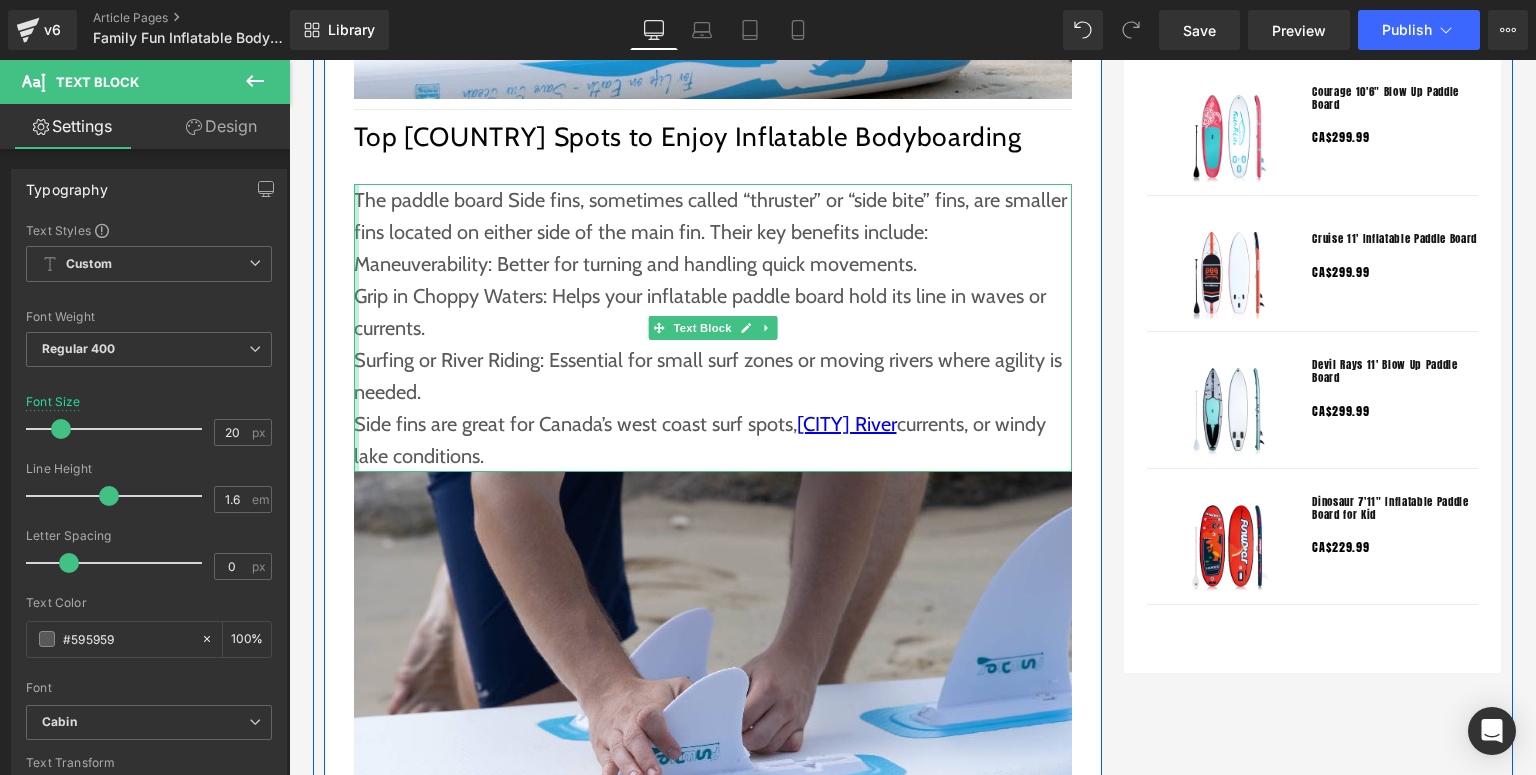 drag, startPoint x: 531, startPoint y: 453, endPoint x: 349, endPoint y: 205, distance: 307.61664 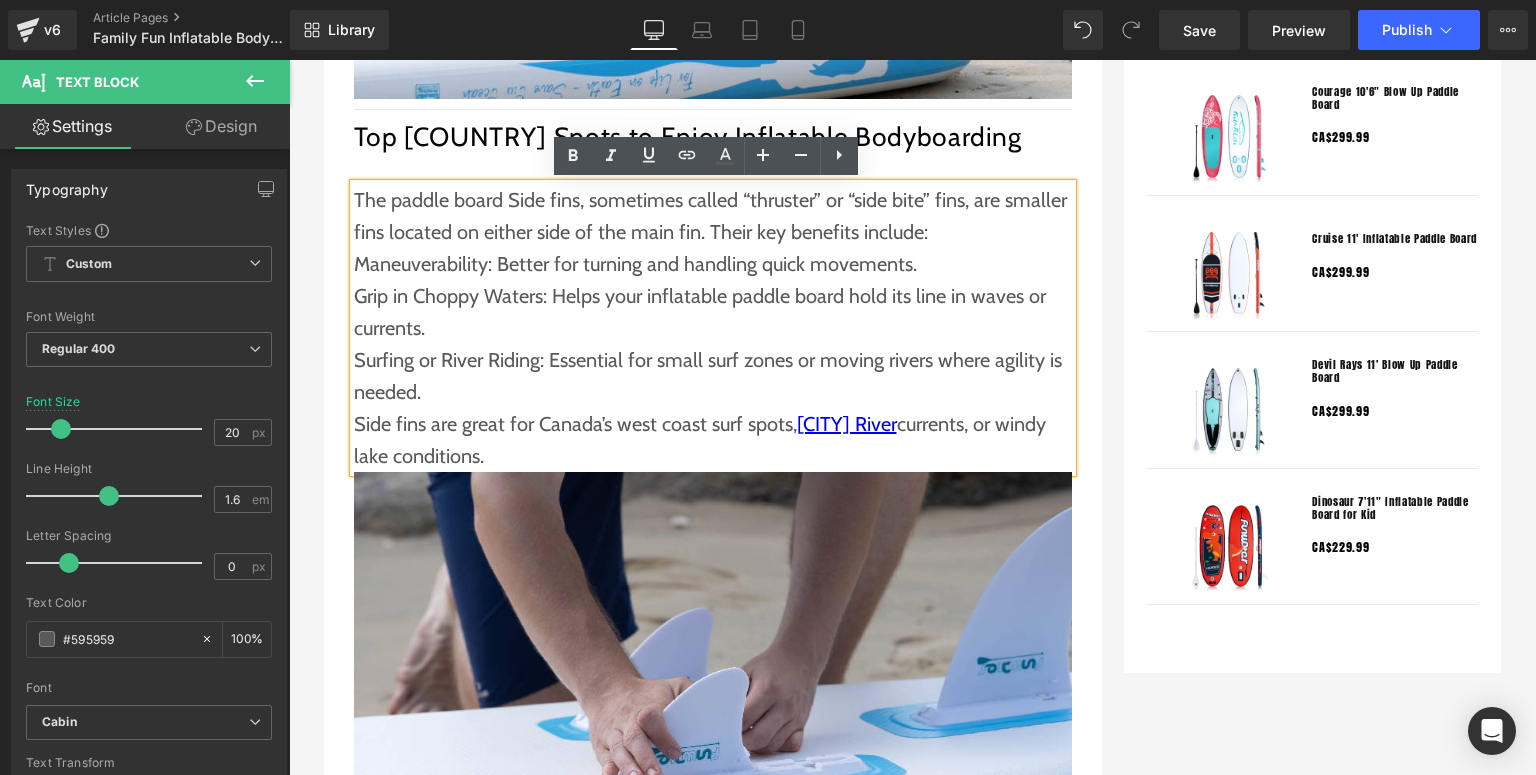 click on "Side fins are great for Canada’s west coast surf spots,  [CITY]  River  currents, or windy lake conditions." at bounding box center [713, 440] 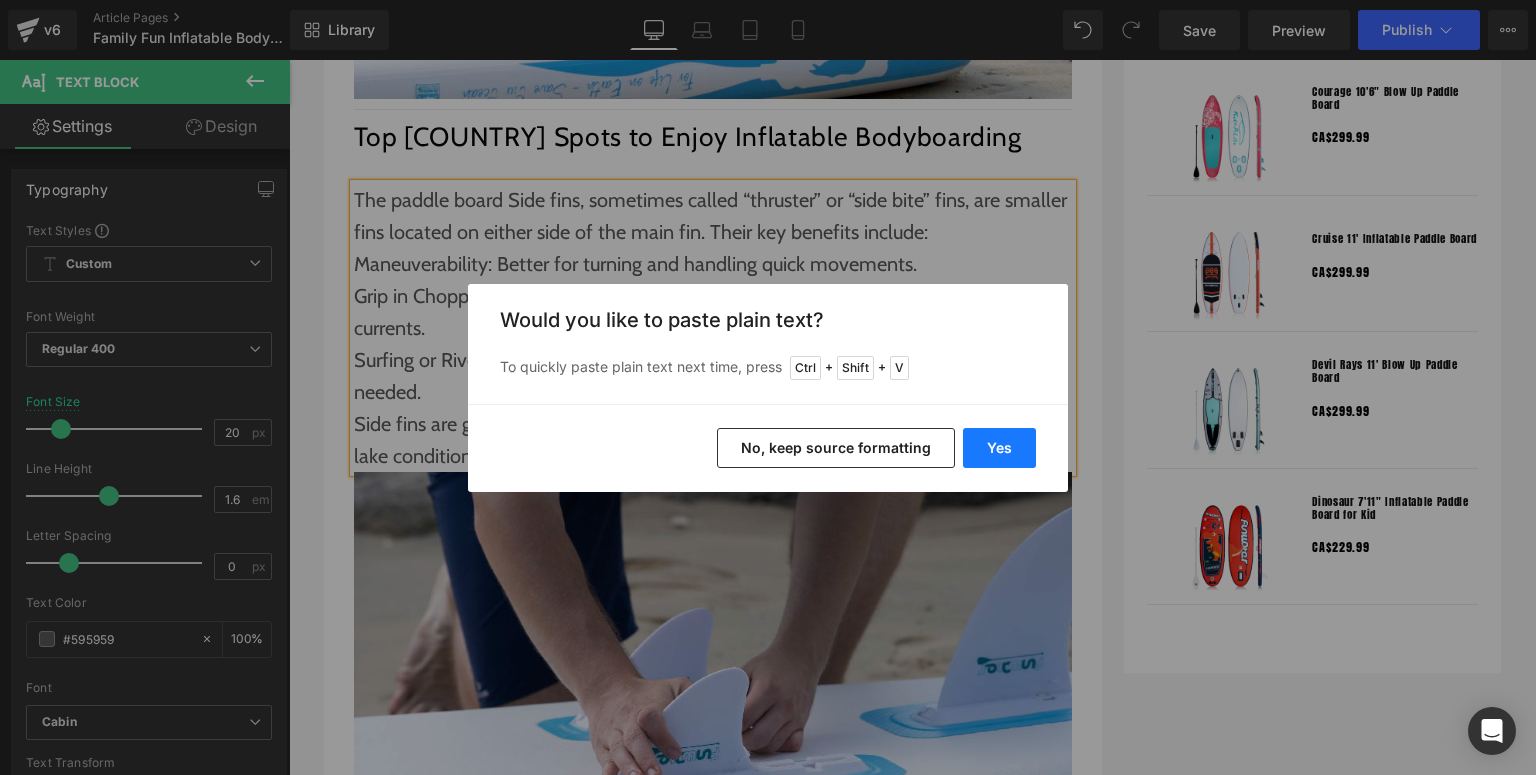 click on "Yes" at bounding box center [999, 448] 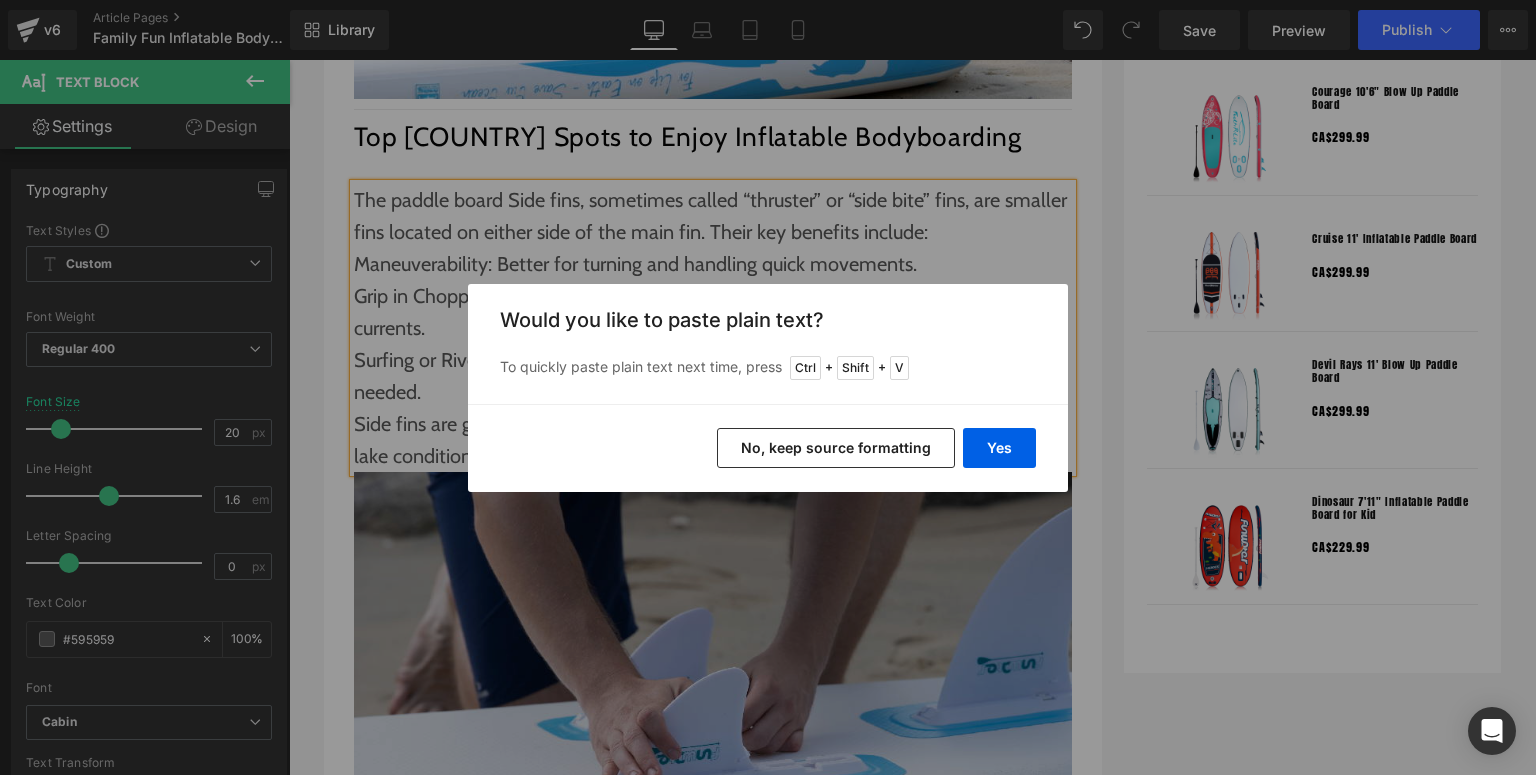 type 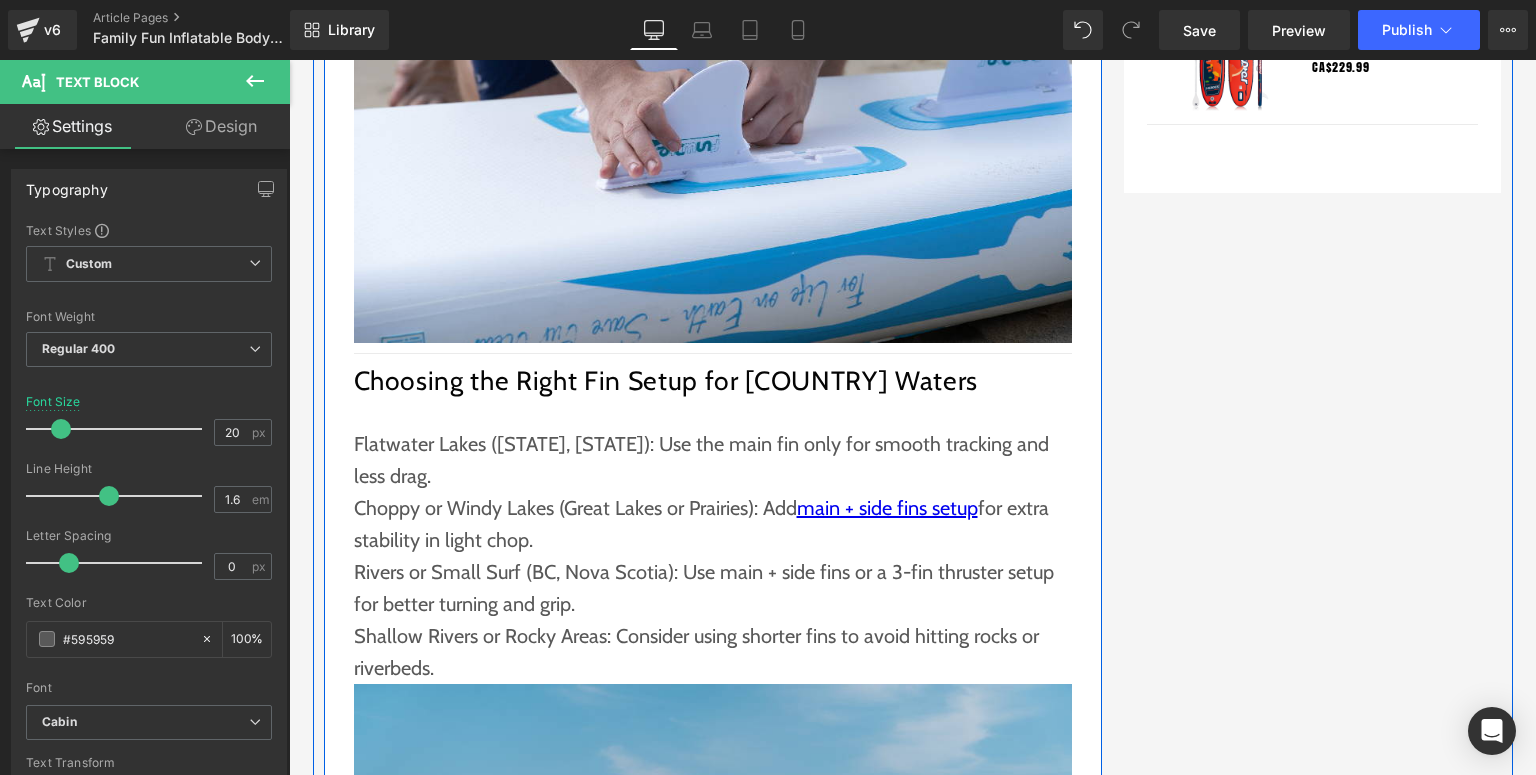 scroll, scrollTop: 2400, scrollLeft: 0, axis: vertical 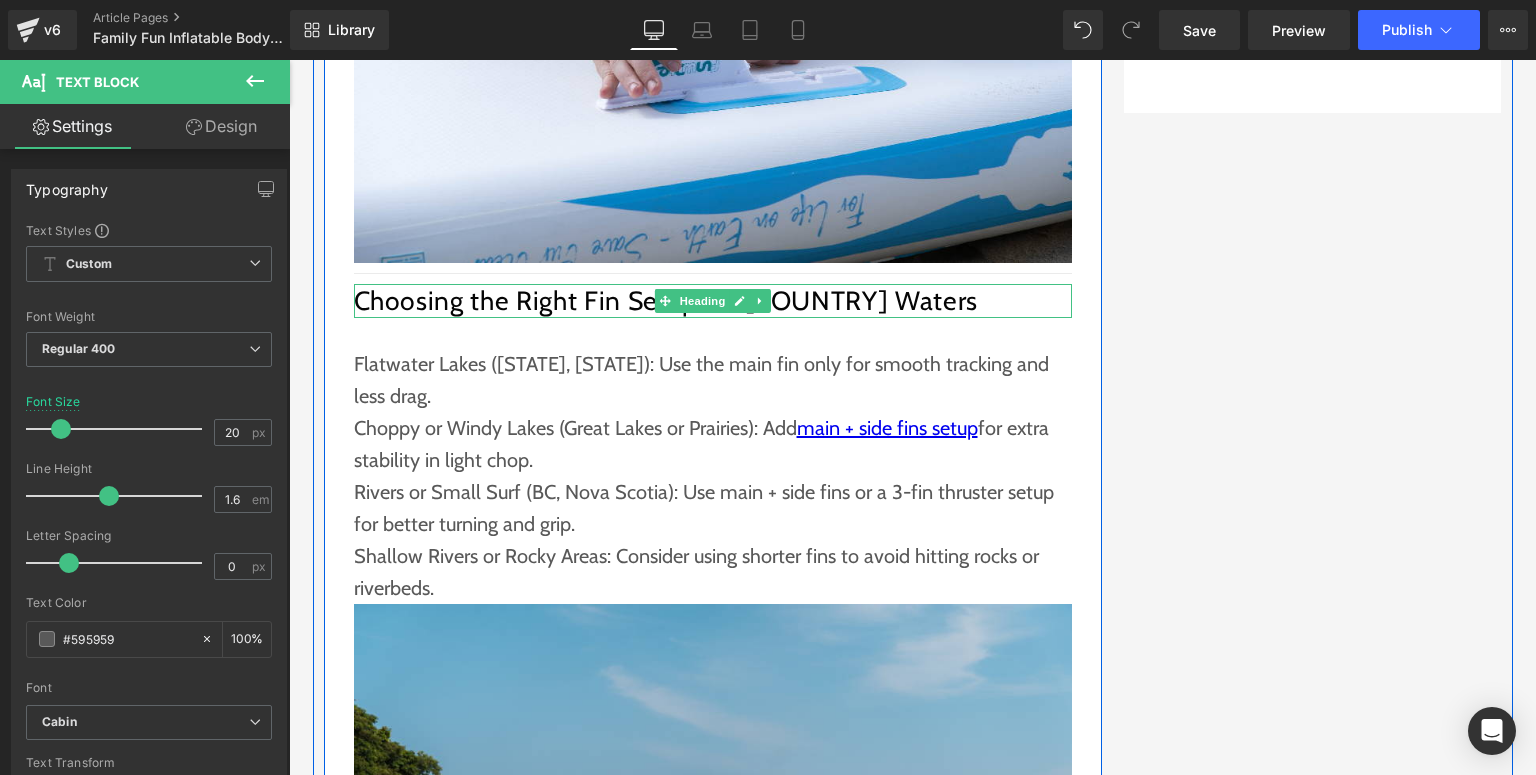 drag, startPoint x: 728, startPoint y: 304, endPoint x: 751, endPoint y: 302, distance: 23.086792 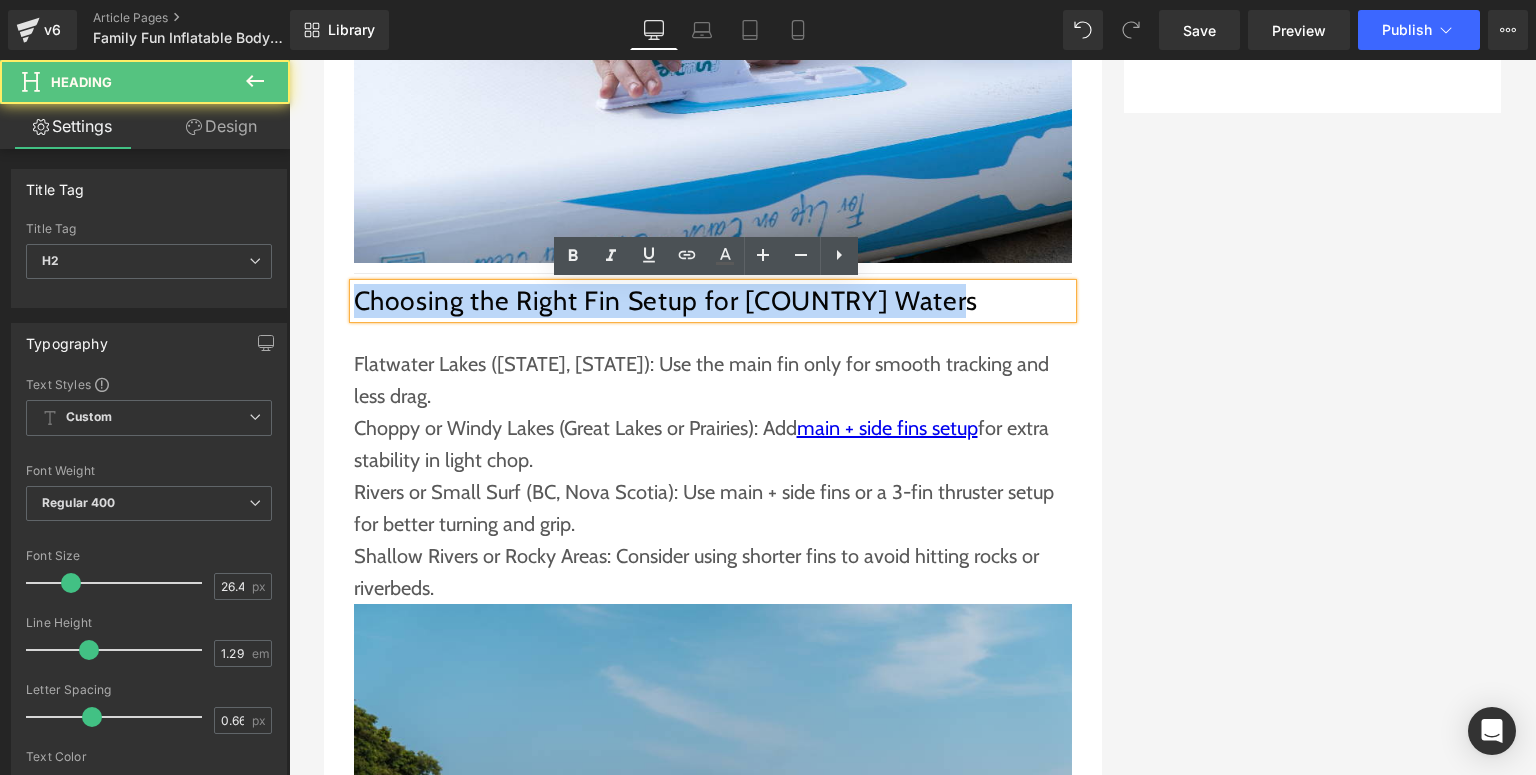 drag, startPoint x: 956, startPoint y: 305, endPoint x: 352, endPoint y: 304, distance: 604.00085 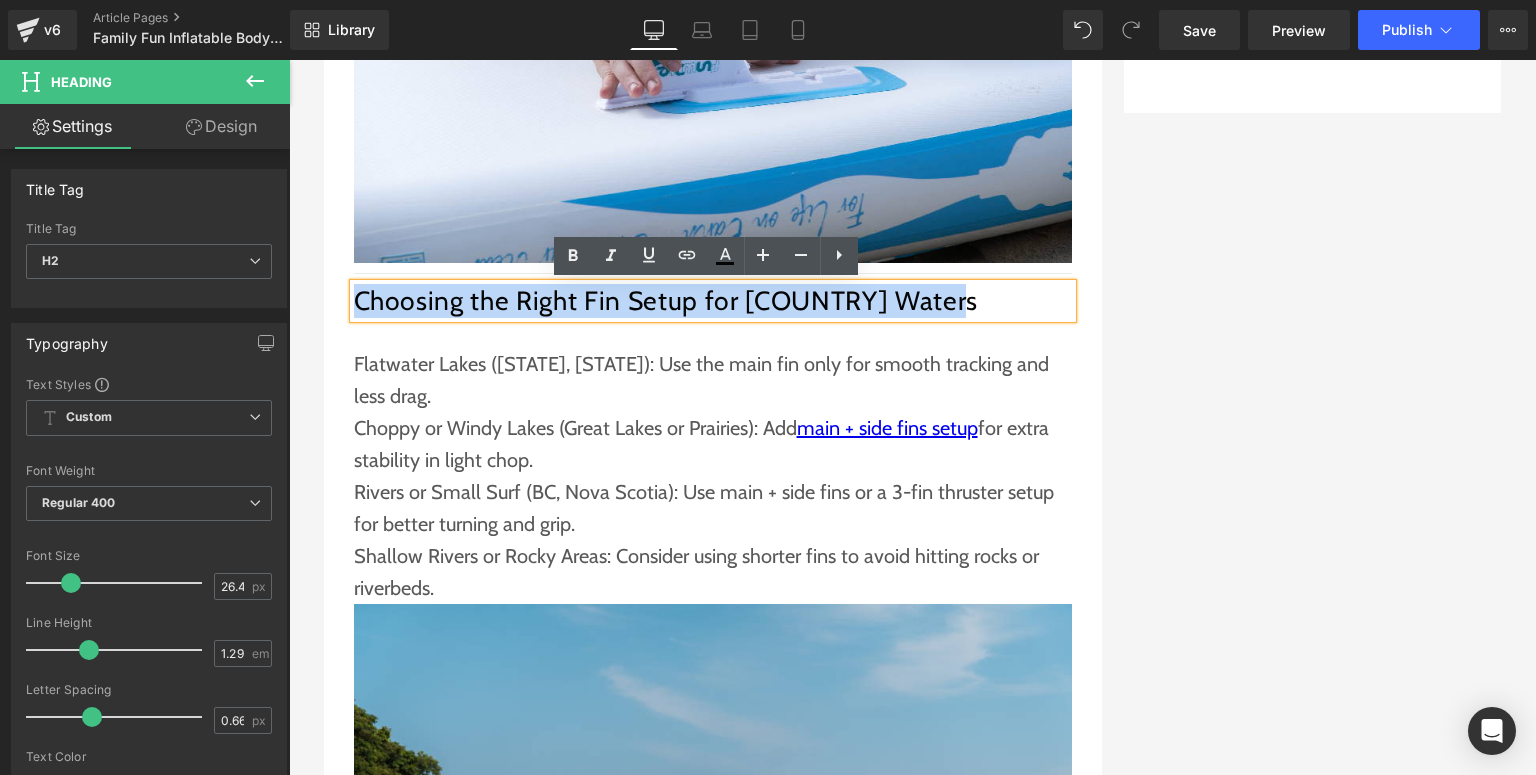 paste 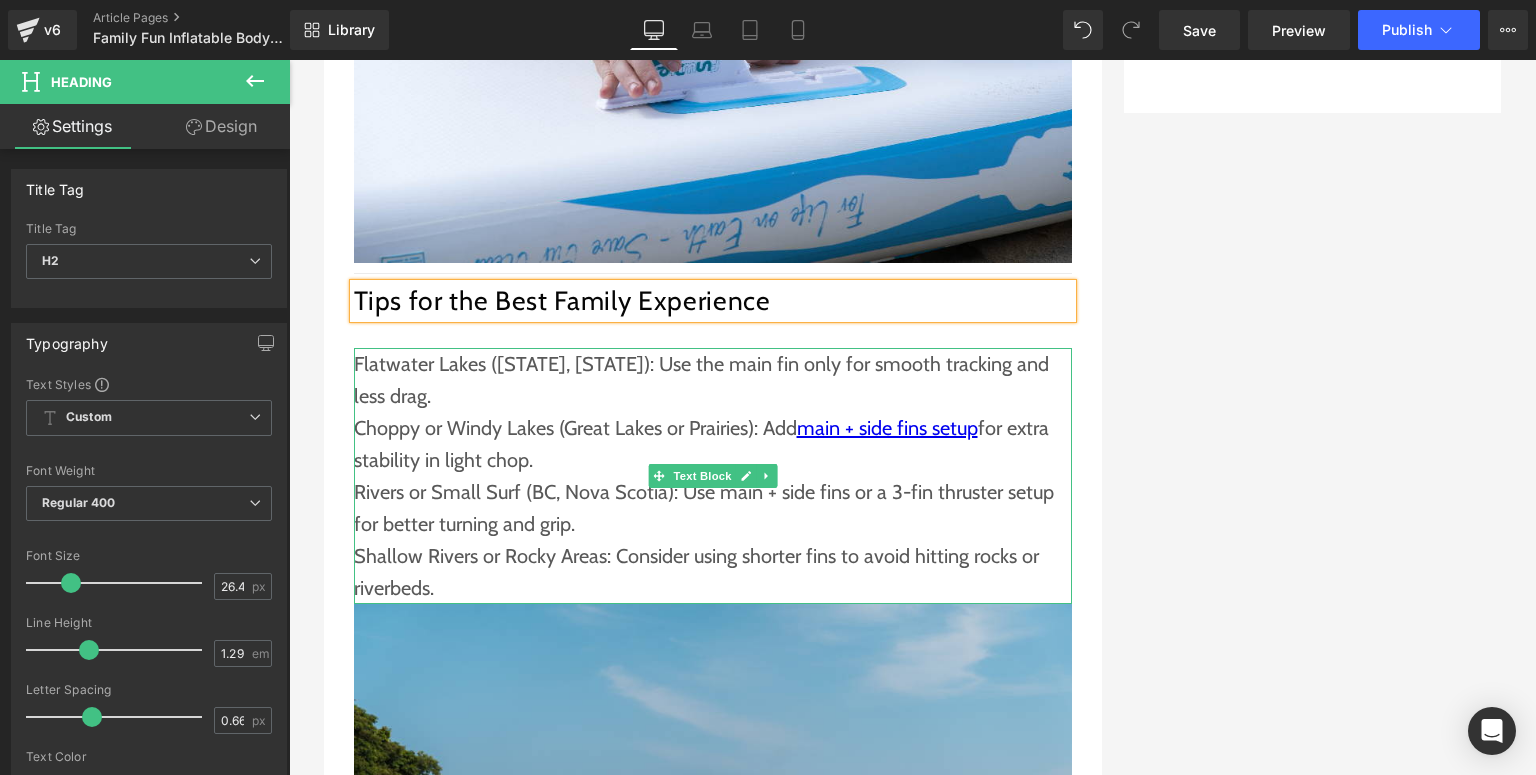 click on "Rivers or Small Surf (BC, Nova Scotia): Use main + side fins or a 3-fin thruster setup for better turning and grip." at bounding box center [713, 508] 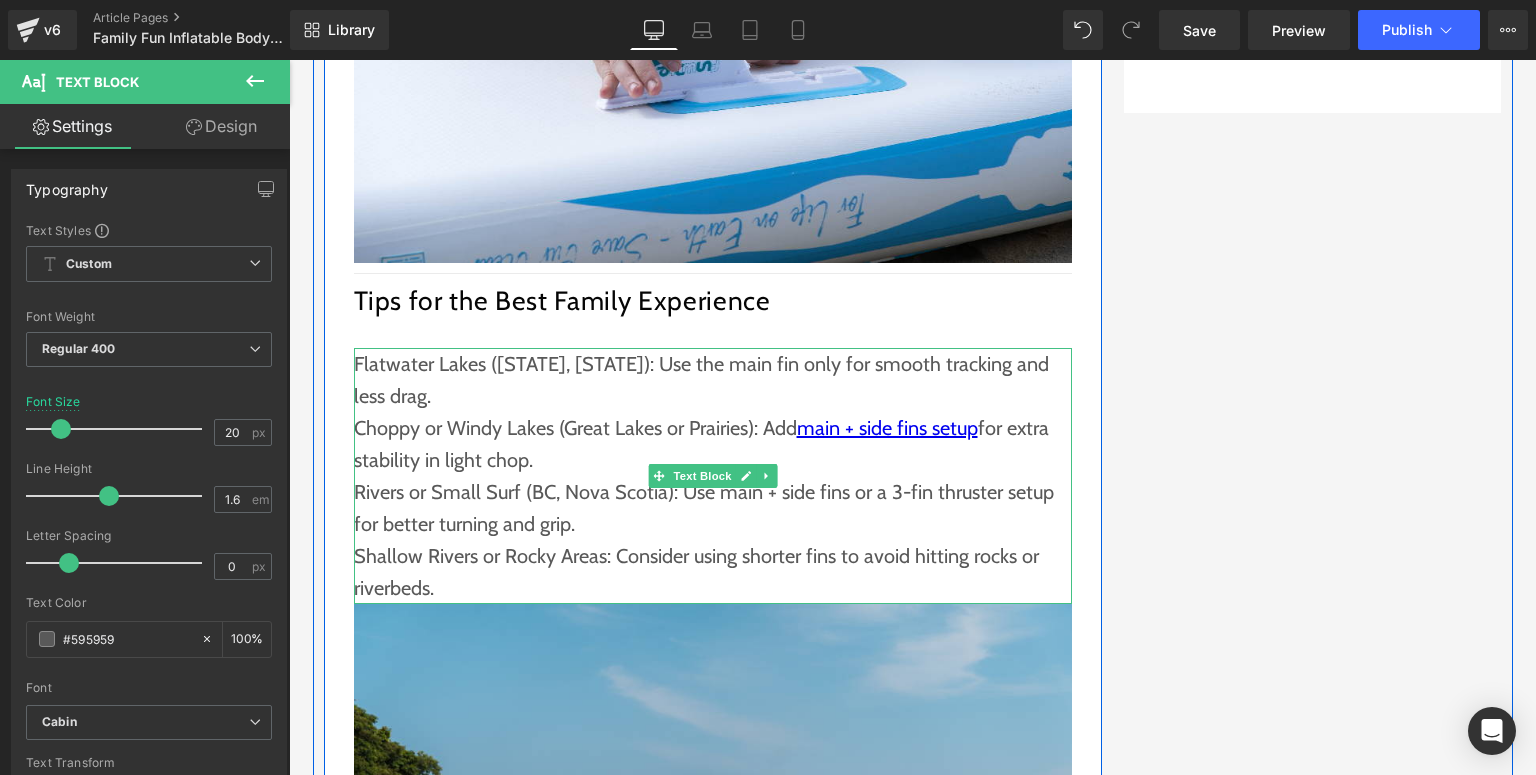 click on "Choppy or Windy Lakes ([STATE], [STATE]): Add  main + side fins setup  for extra stability in light chop." at bounding box center [713, 444] 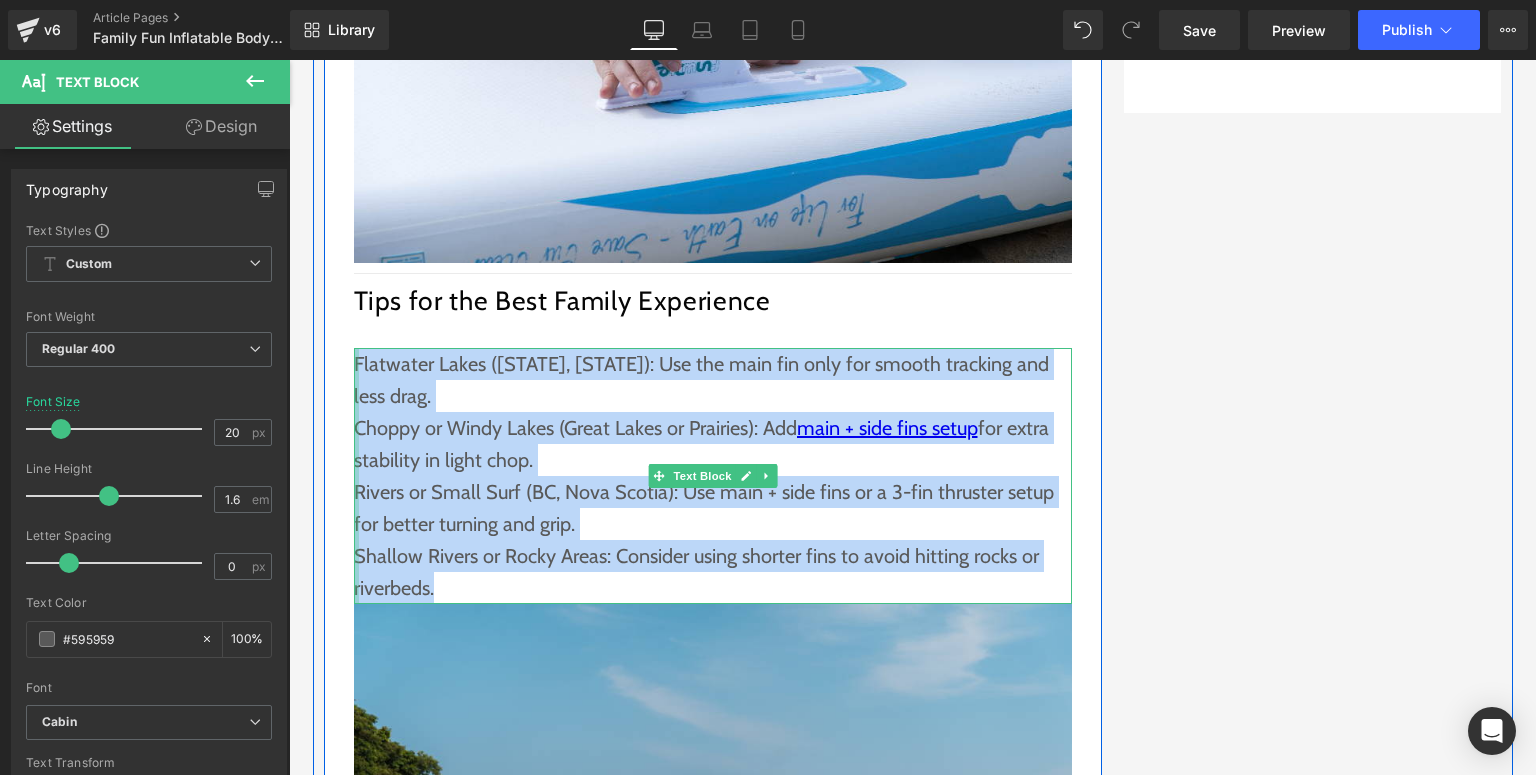 drag, startPoint x: 468, startPoint y: 584, endPoint x: 349, endPoint y: 366, distance: 248.36465 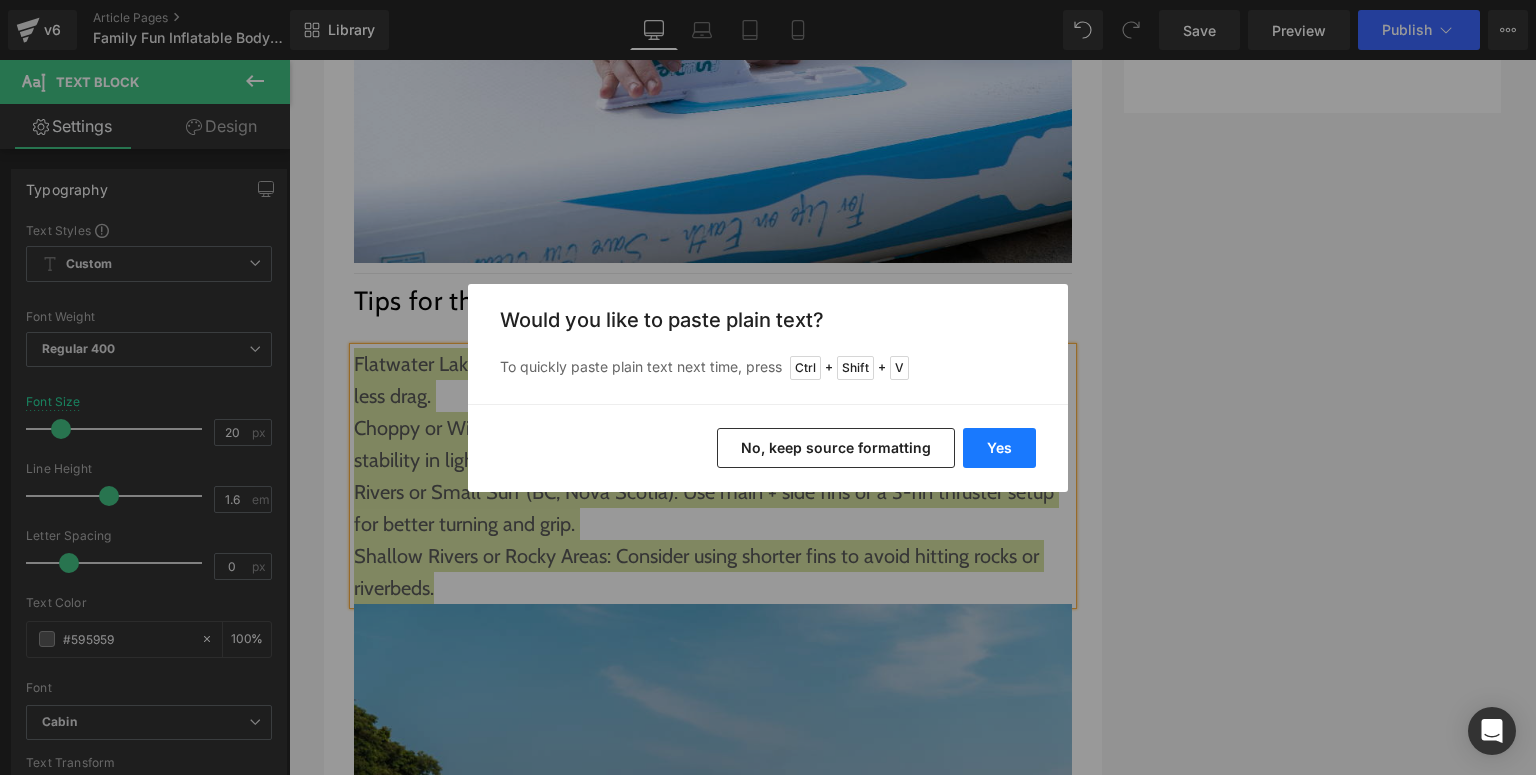 click on "Yes" at bounding box center (999, 448) 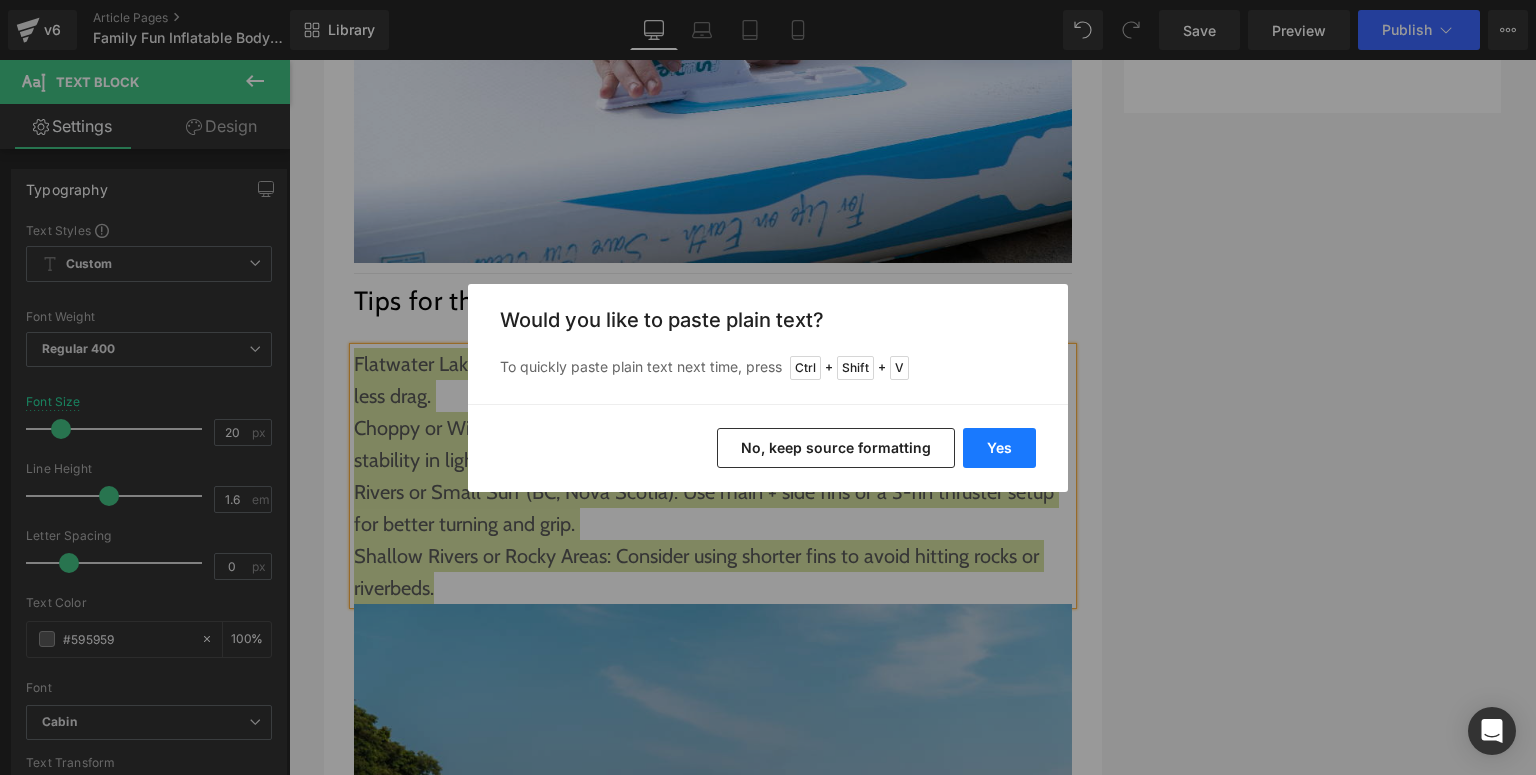 type 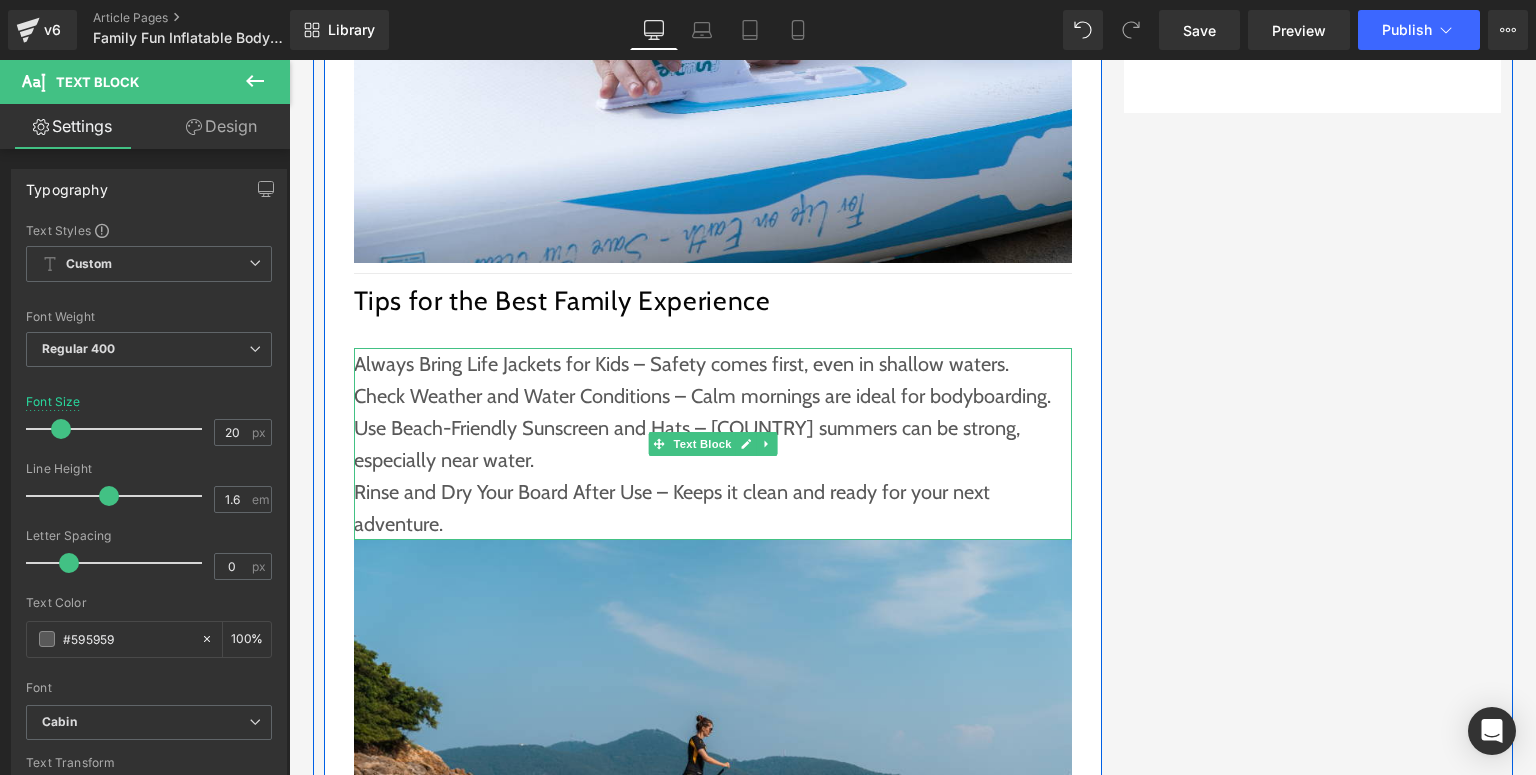click on "Rinse and Dry Your Board After Use – Keeps it clean and ready for your next adventure." at bounding box center [713, 508] 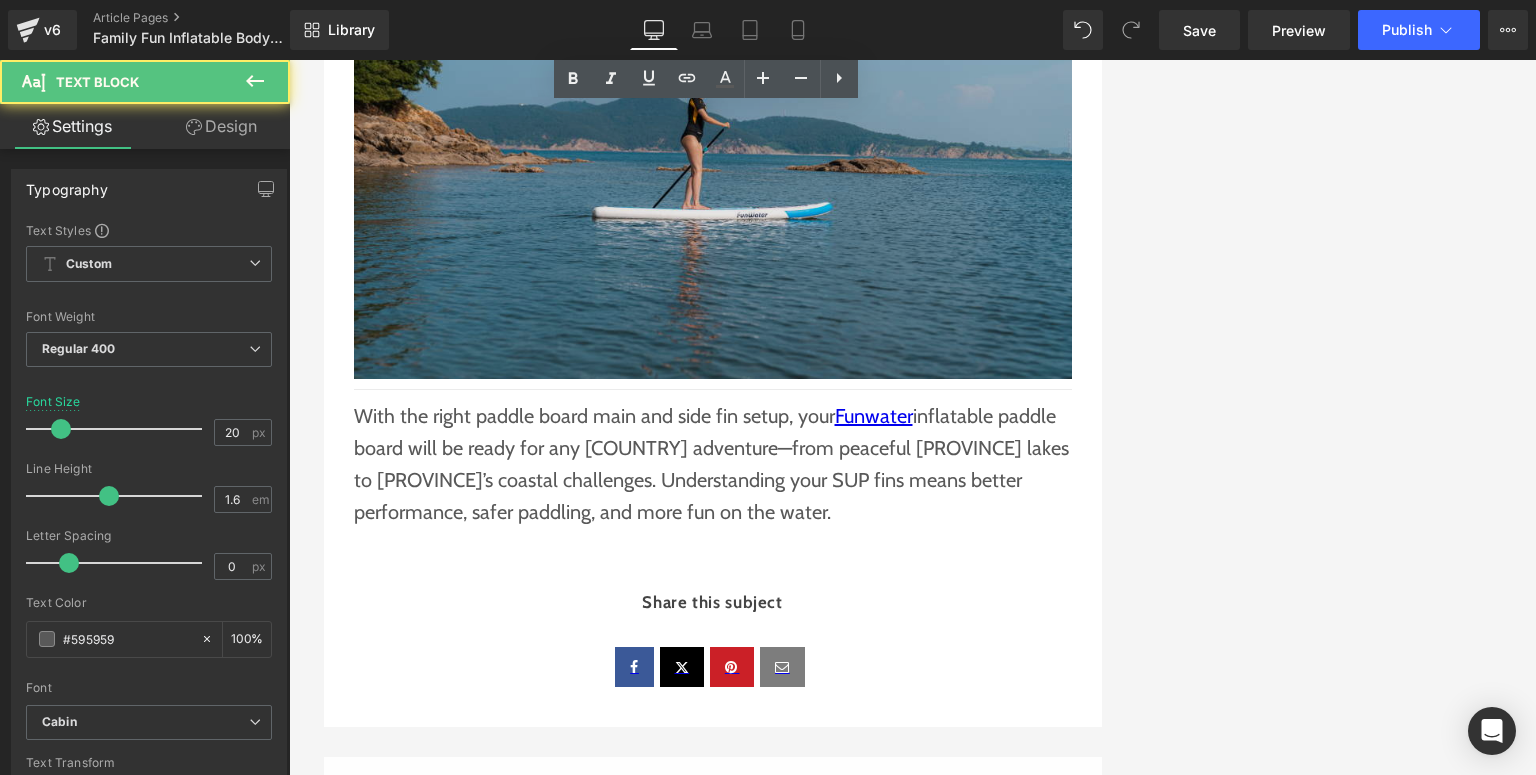 scroll, scrollTop: 3200, scrollLeft: 0, axis: vertical 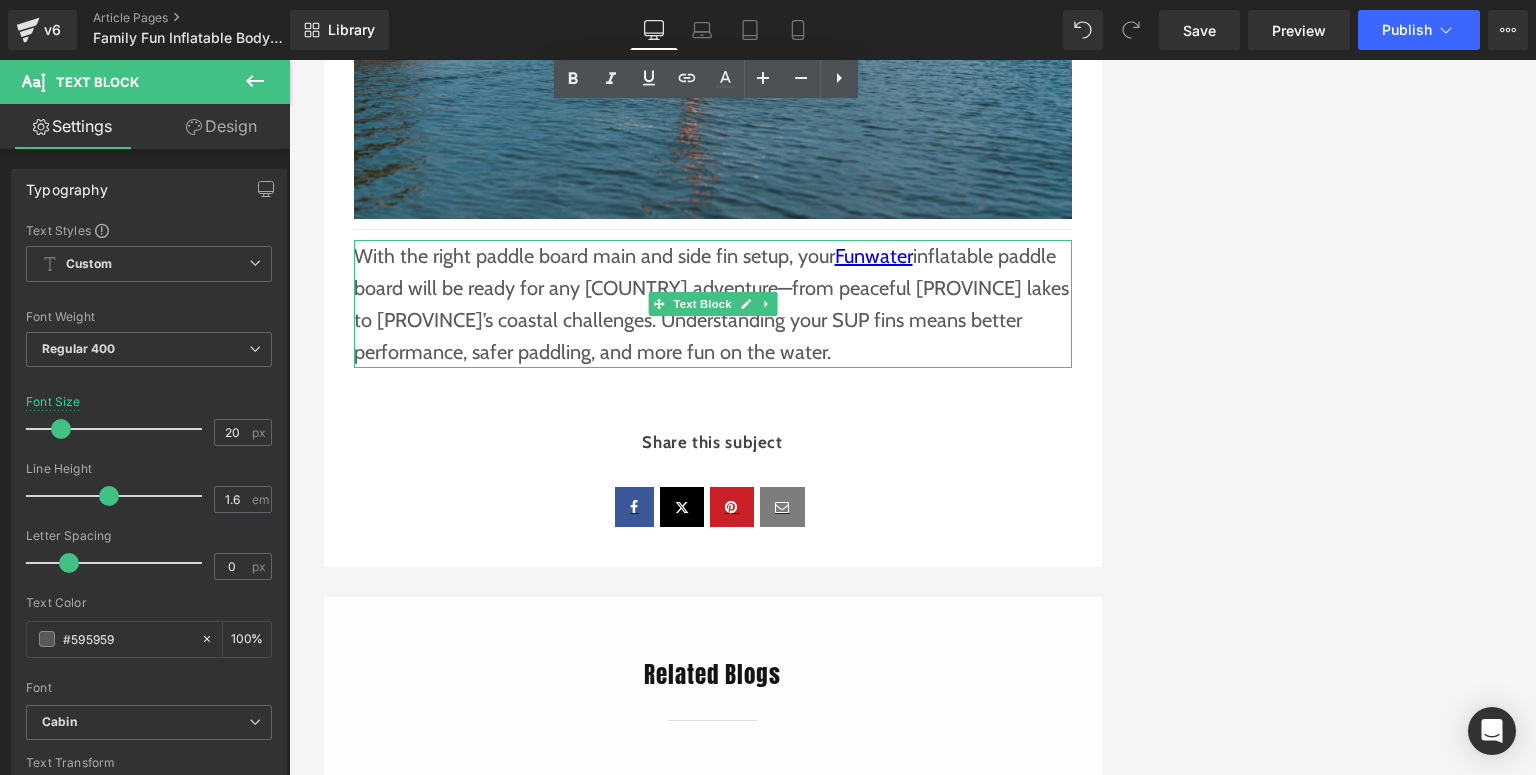 click on "With the right paddle board main and side fin setup, your  Funwater  inflatable paddle board will be ready for any Canadian adventure—from peaceful [STATE] lakes to [STATE] ’s coastal challenges. Understanding your SUP fins means better performance, safer paddling, and more fun on the water." at bounding box center [713, 304] 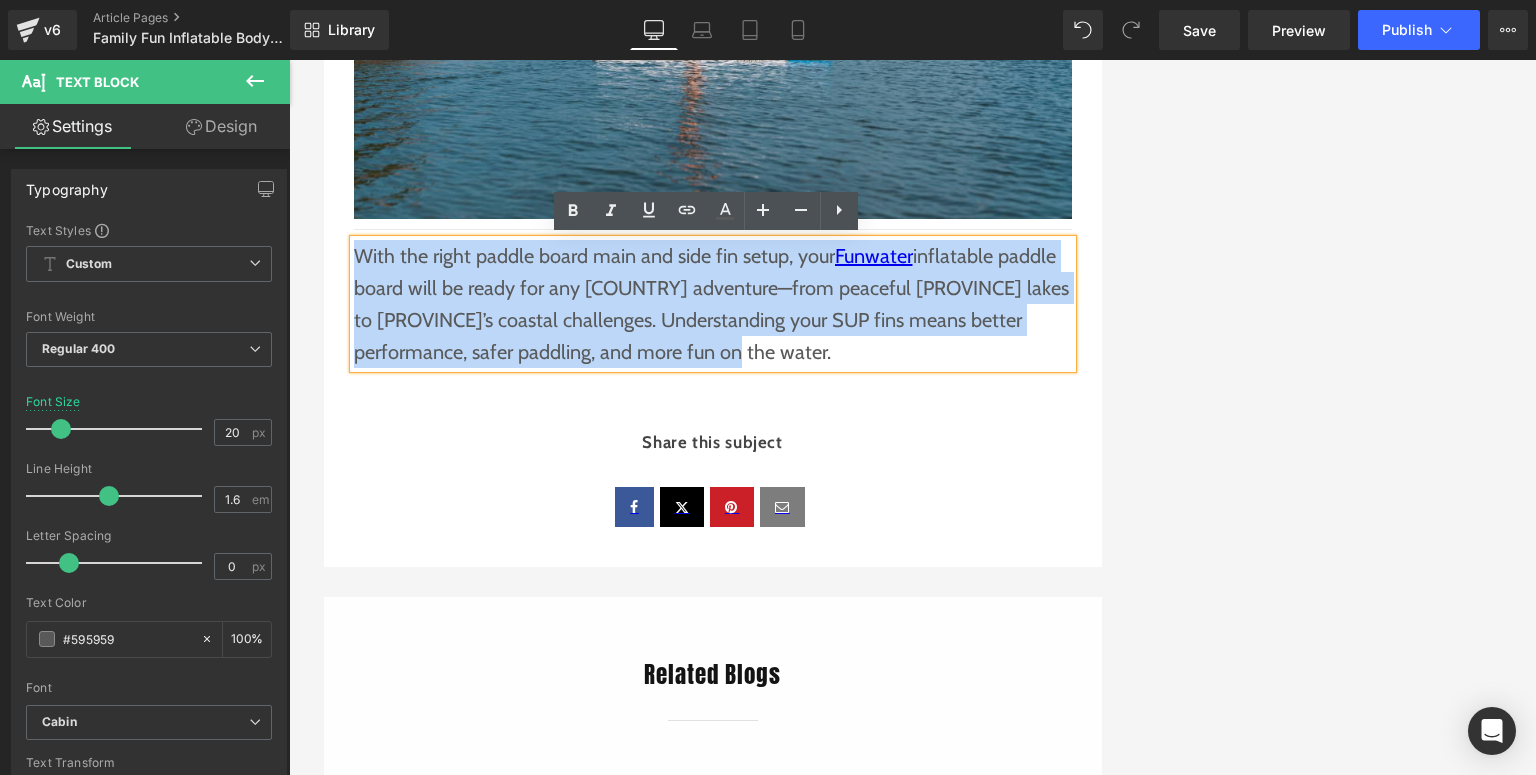 drag, startPoint x: 681, startPoint y: 352, endPoint x: 350, endPoint y: 256, distance: 344.64038 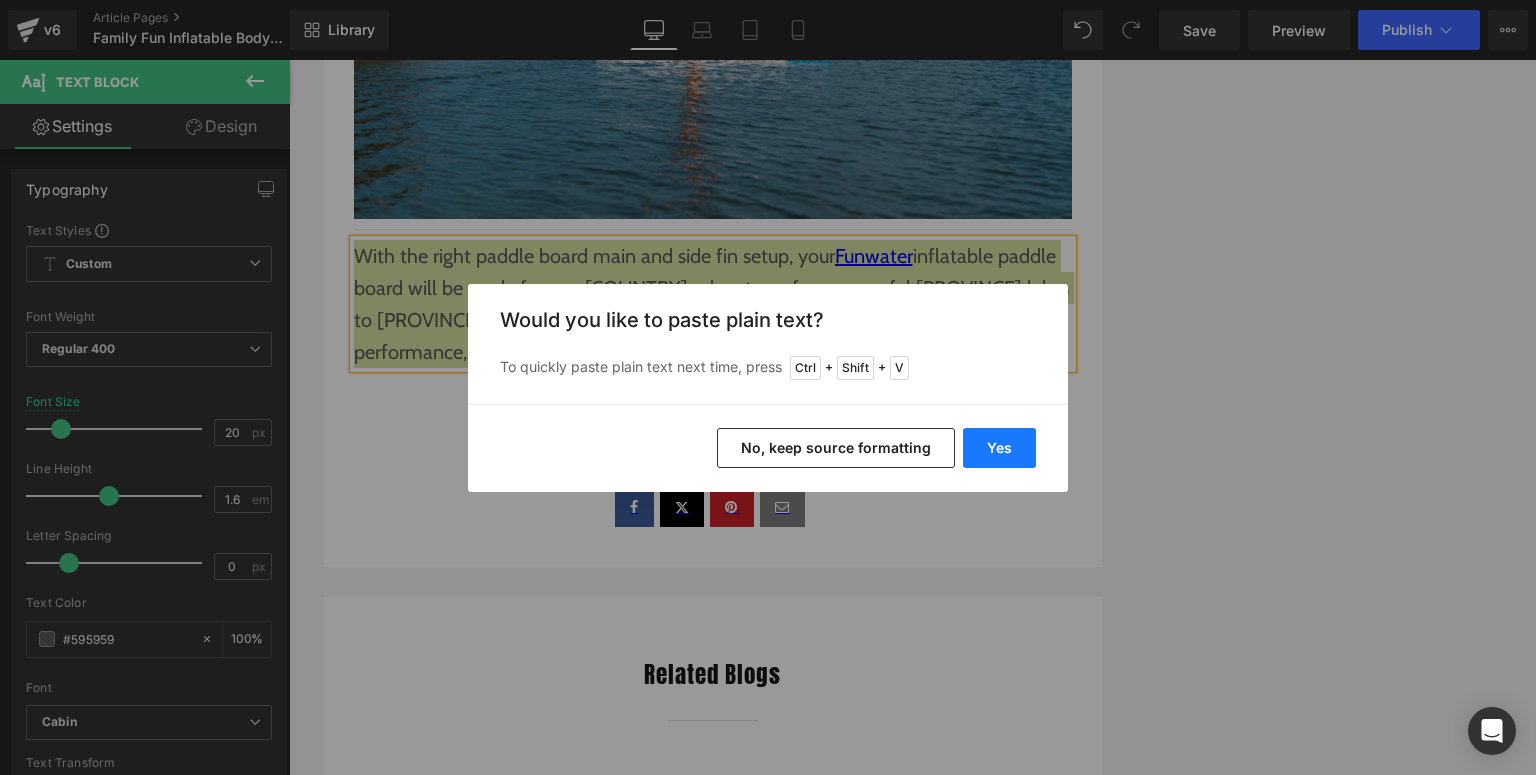 click on "Yes" at bounding box center (999, 448) 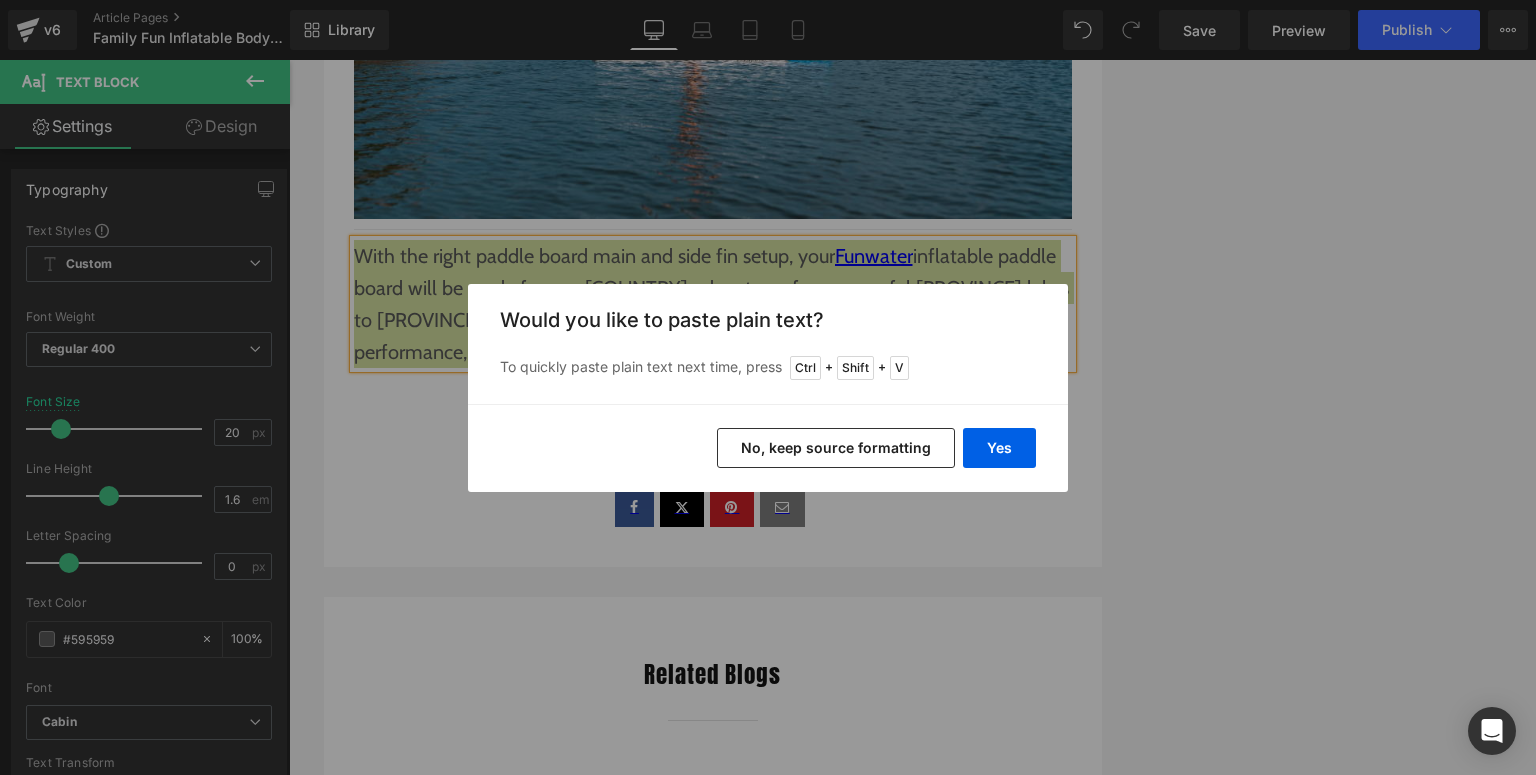 type 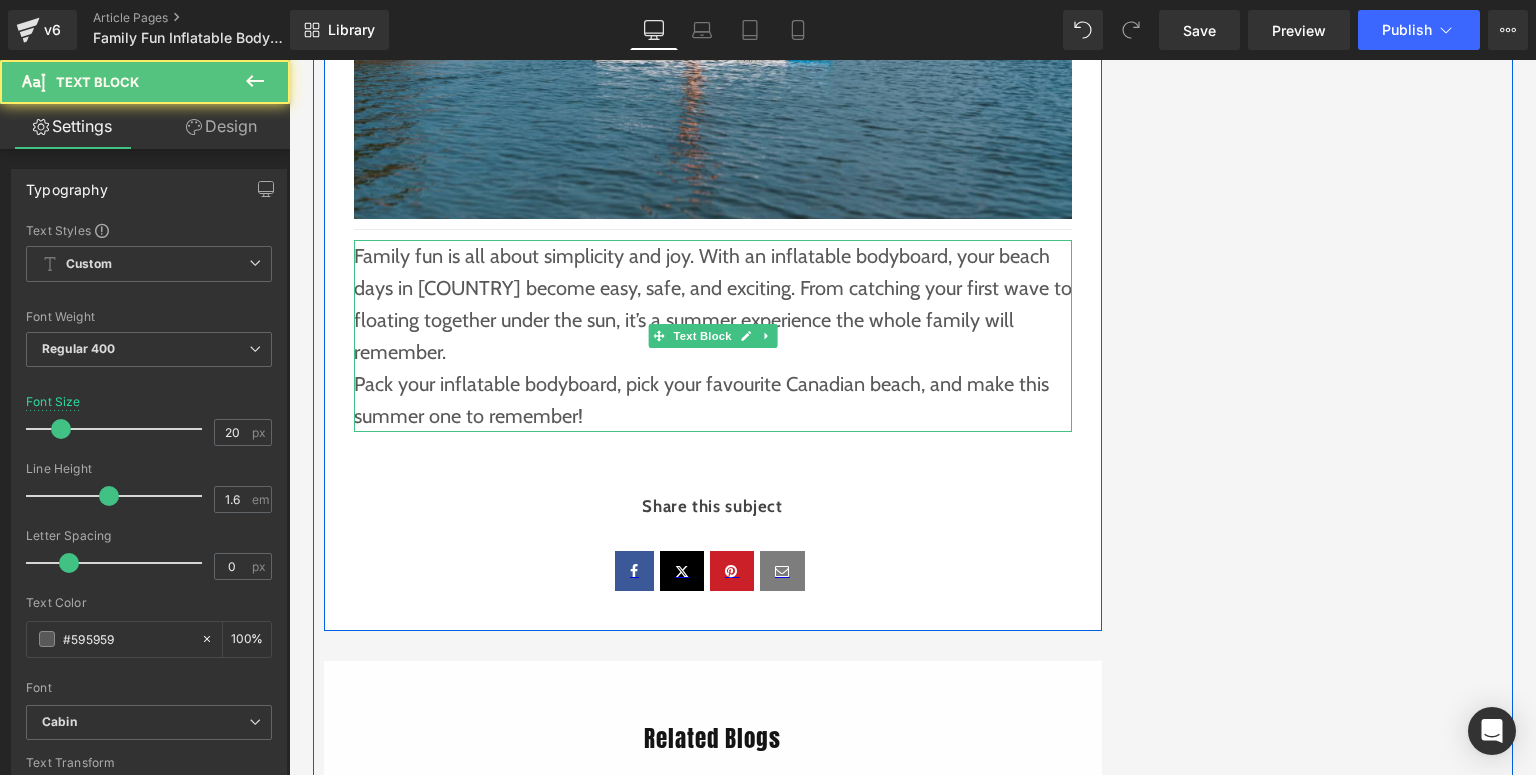click on "Family fun is all about simplicity and joy. With an inflatable bodyboard, your beach days in [COUNTRY] become easy, safe, and exciting. From catching your first wave to floating together under the sun, it’s a summer experience the whole family will remember." at bounding box center (713, 304) 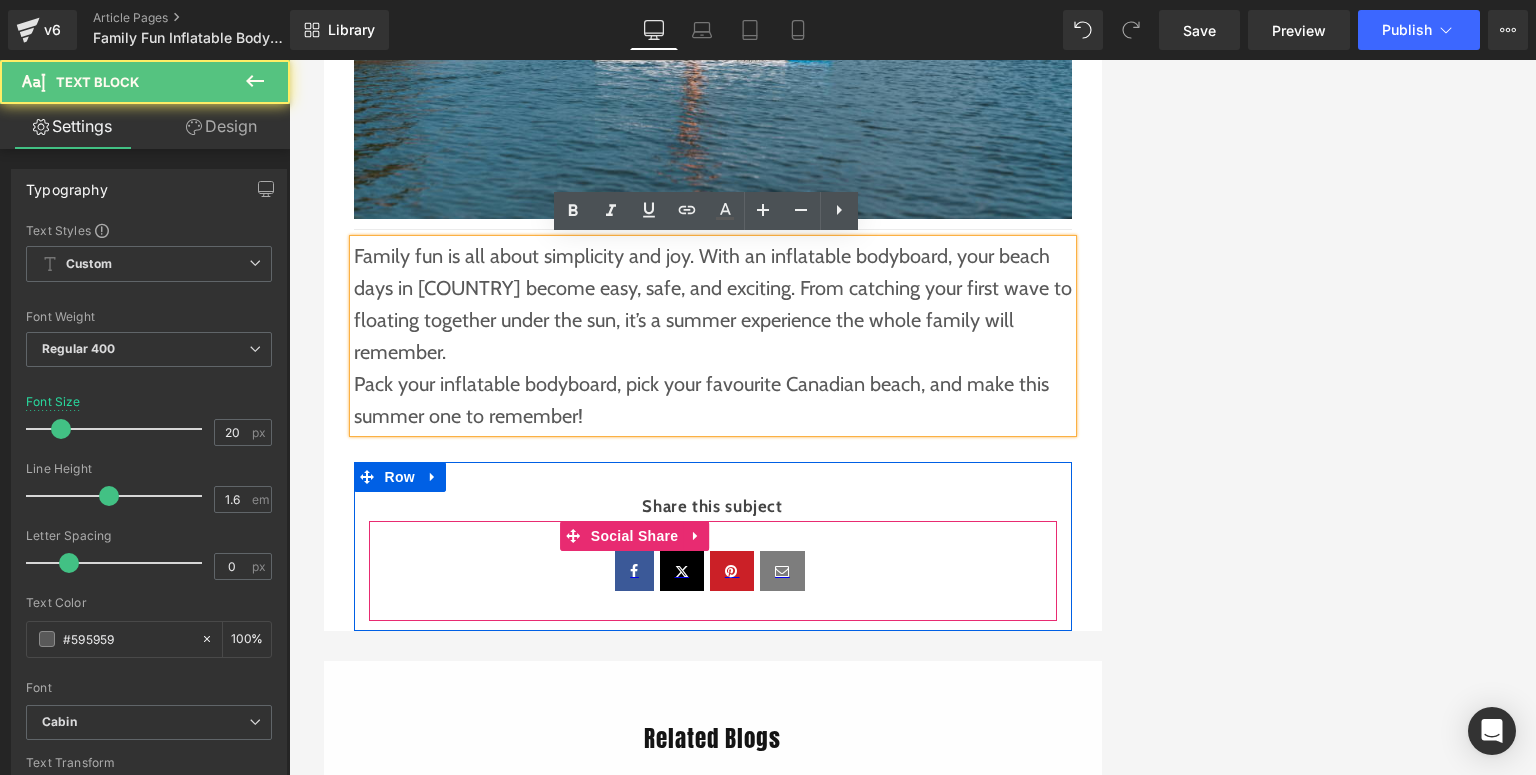 click at bounding box center [713, 571] 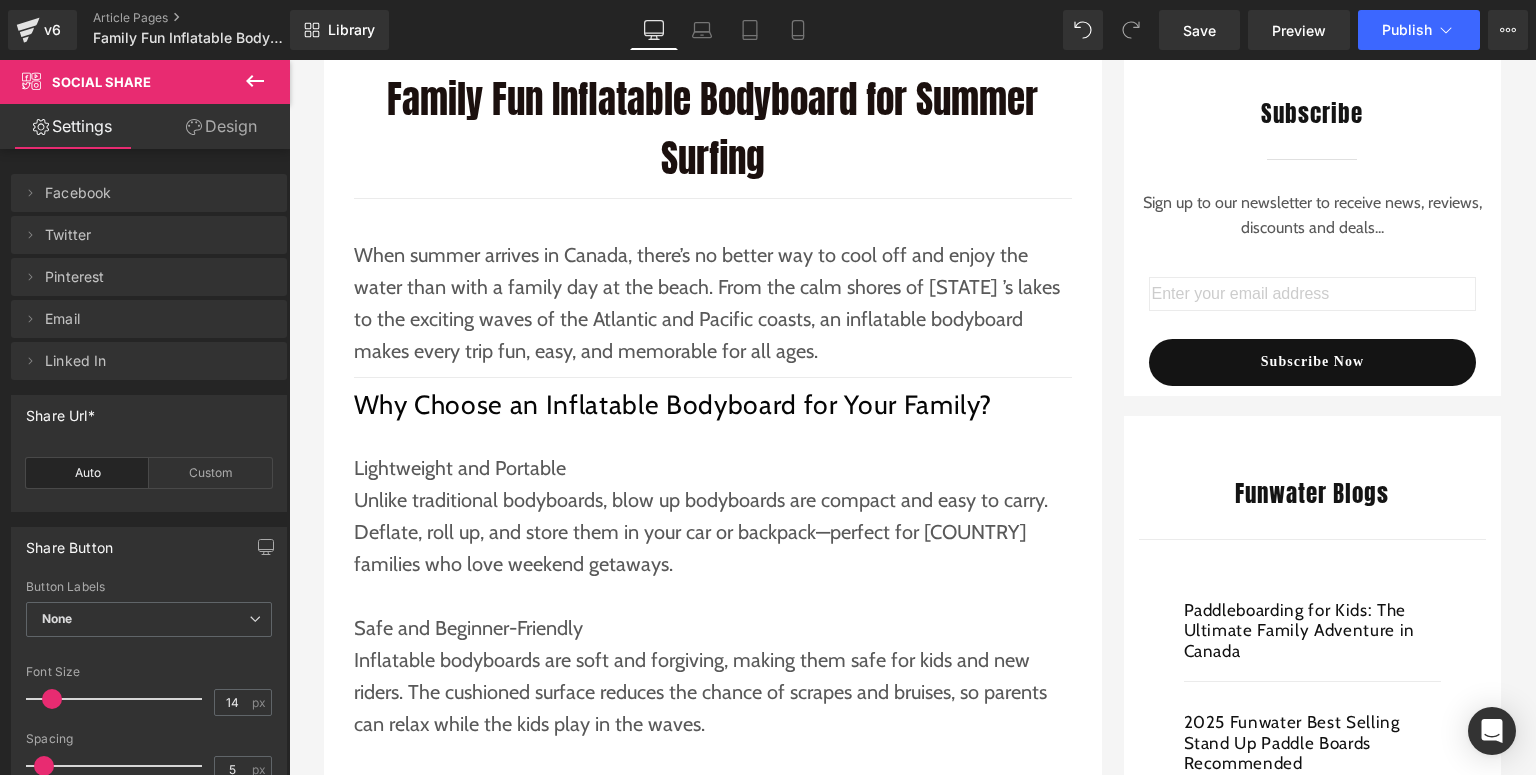 scroll, scrollTop: 0, scrollLeft: 0, axis: both 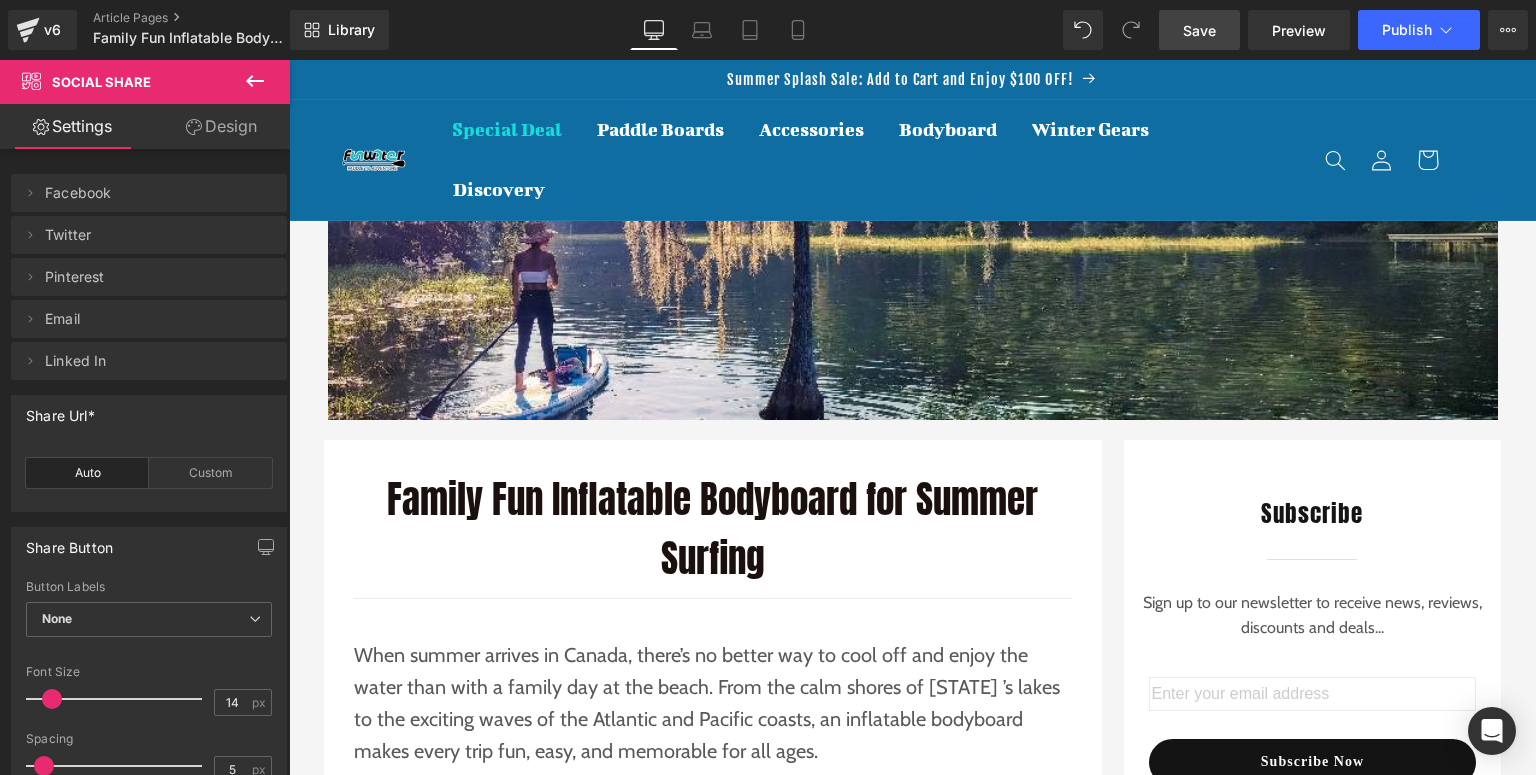 click on "Save" at bounding box center (1199, 30) 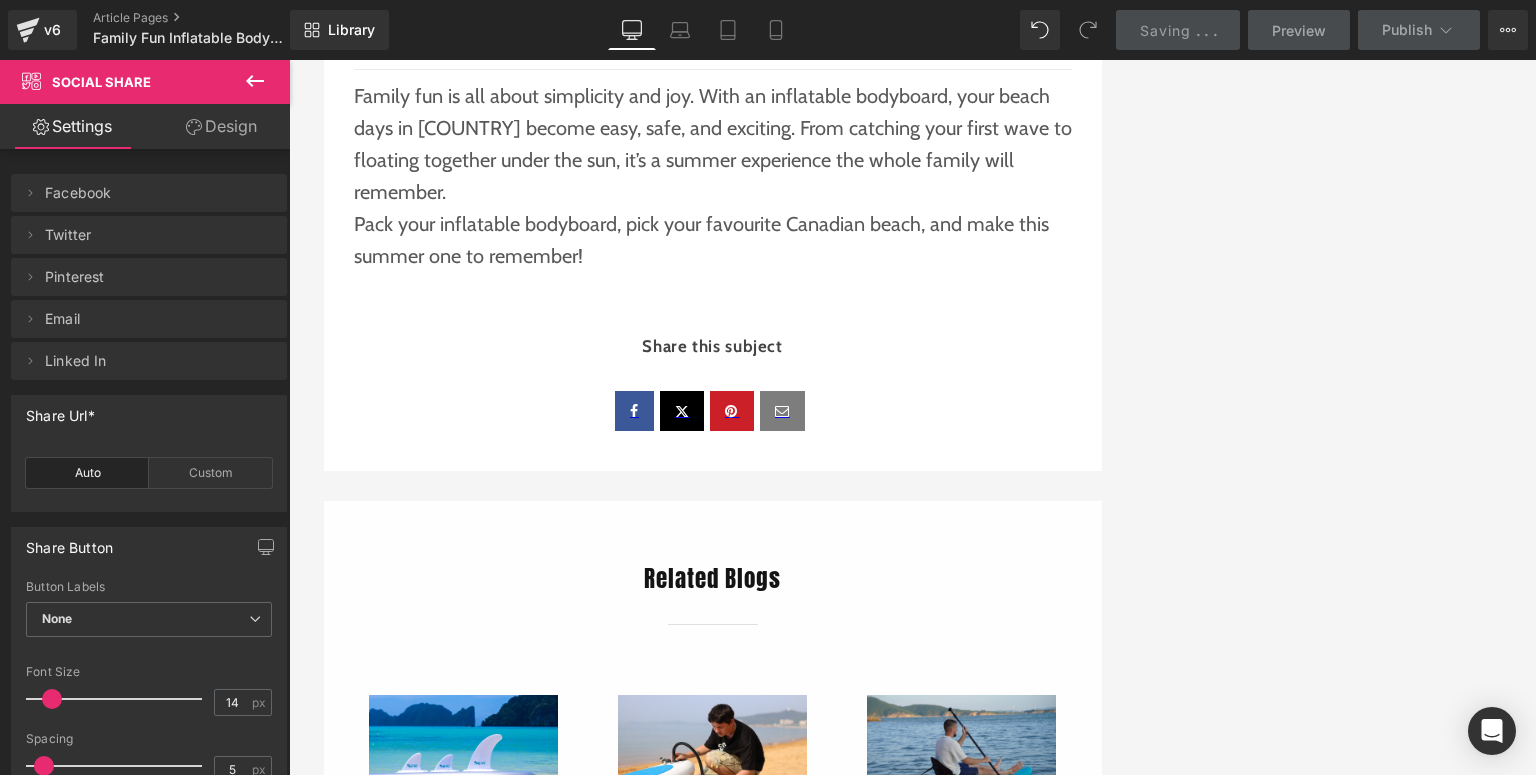 scroll, scrollTop: 3600, scrollLeft: 0, axis: vertical 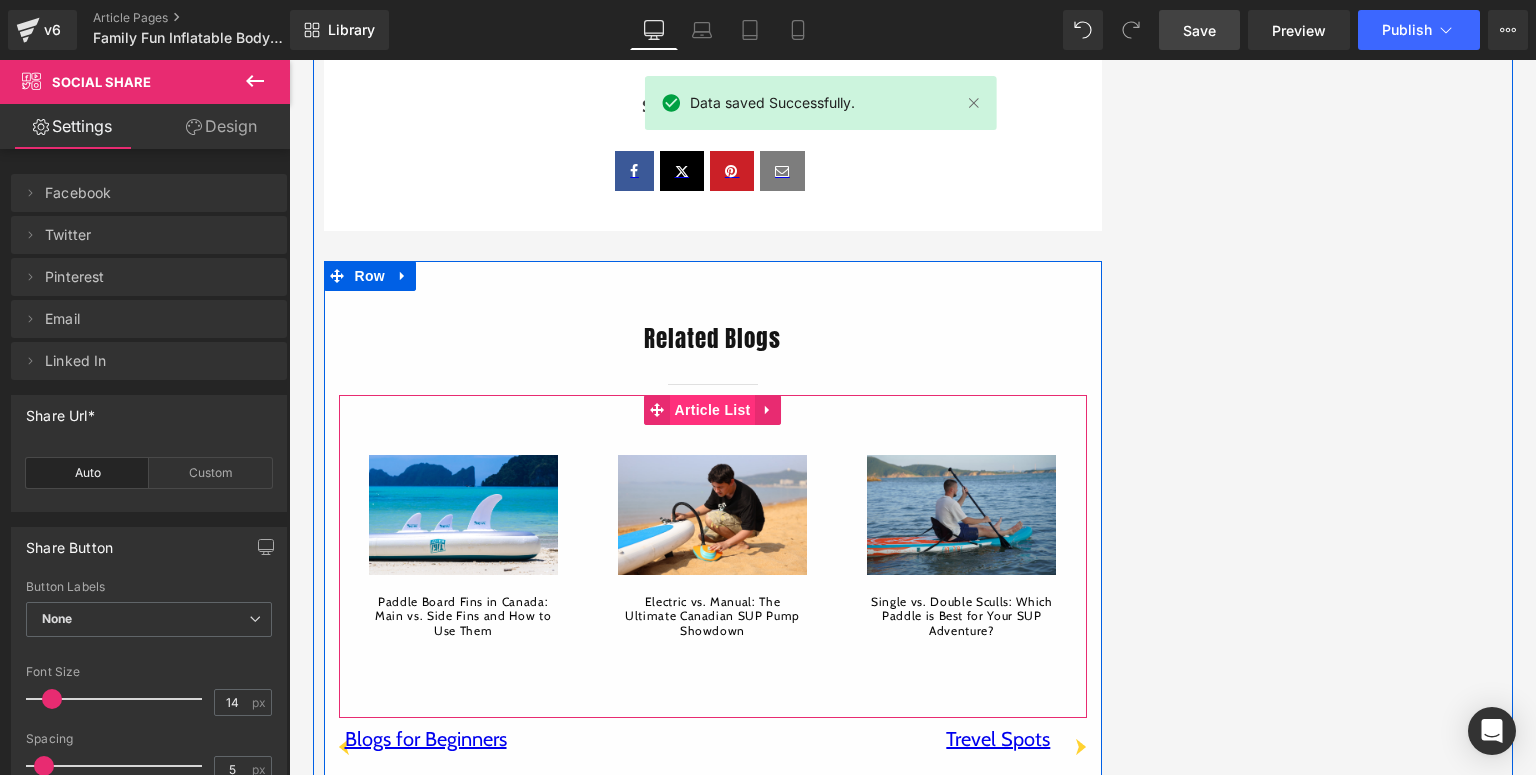 click on "Article List" at bounding box center [713, 410] 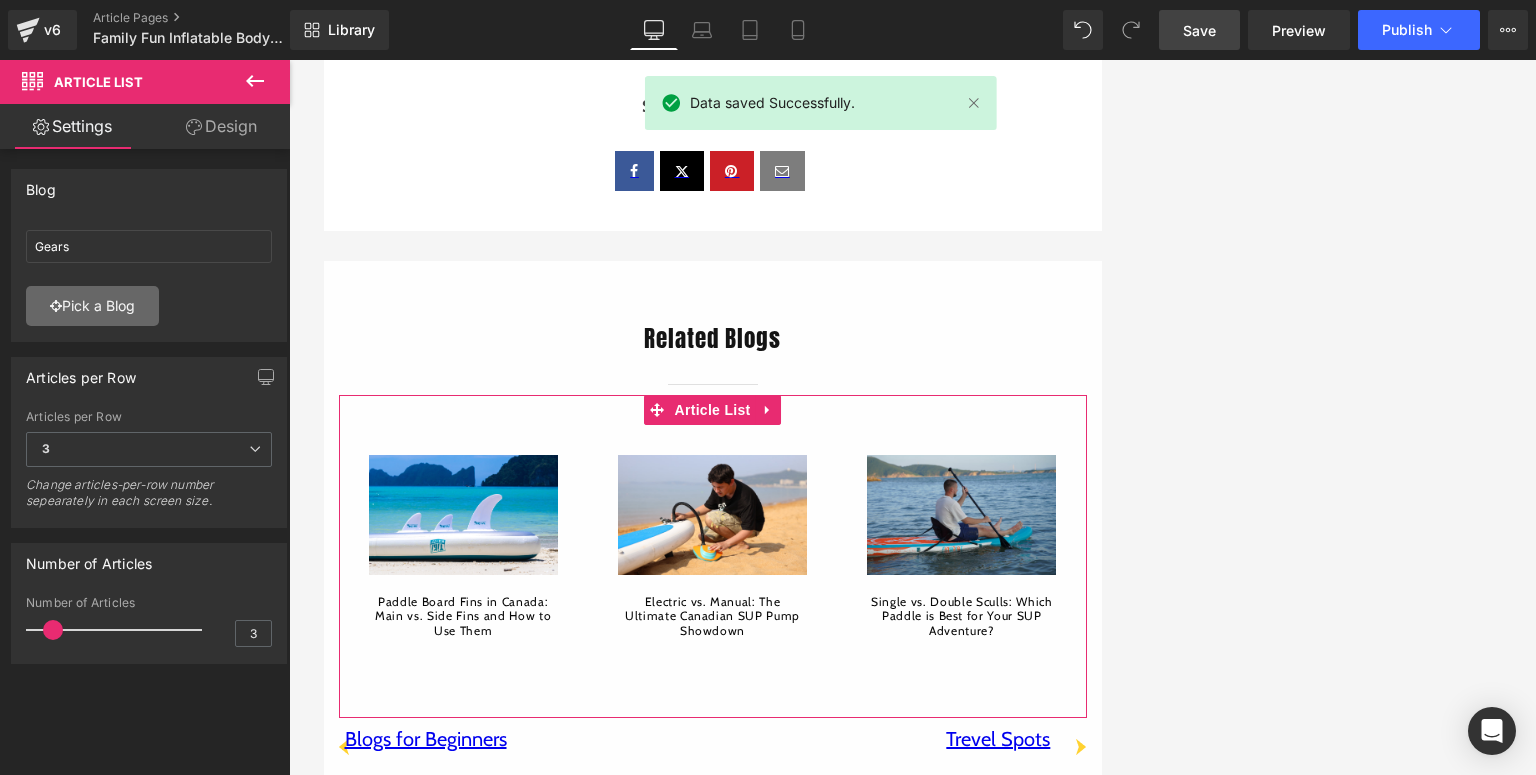 click on "Pick a Blog" at bounding box center [92, 306] 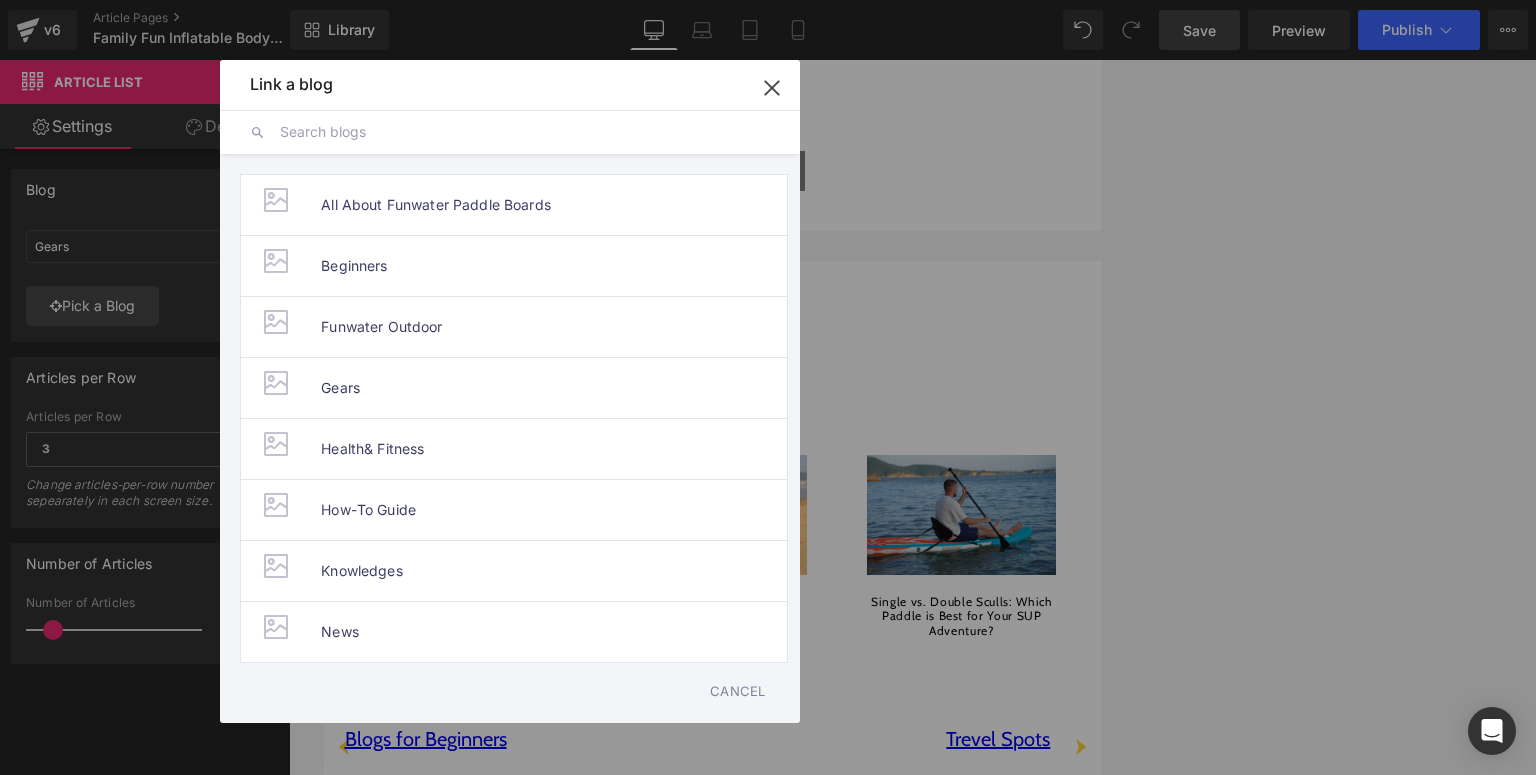 click 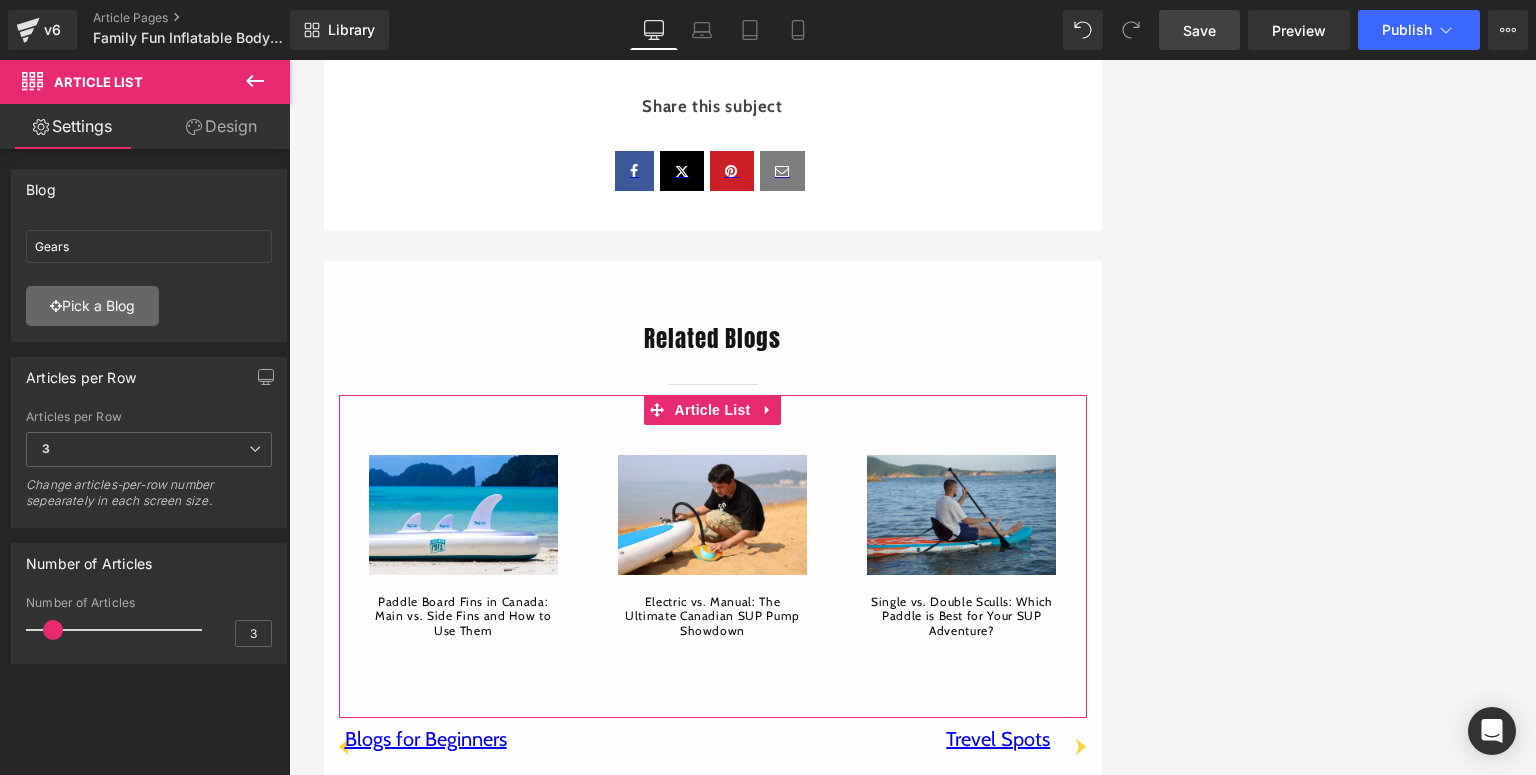 click on "Pick a Blog" at bounding box center [92, 306] 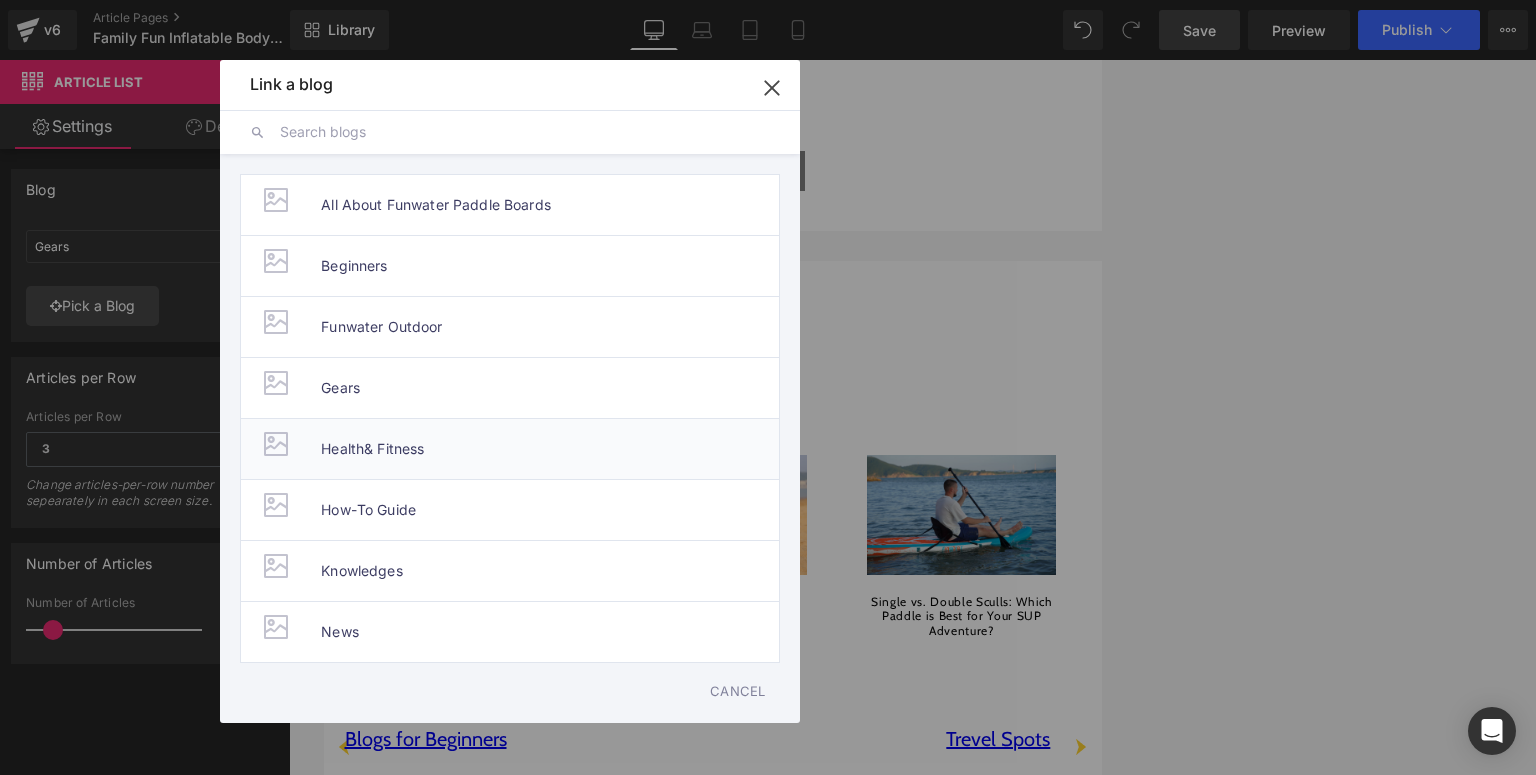 click on "Health& Fitness" at bounding box center (510, 448) 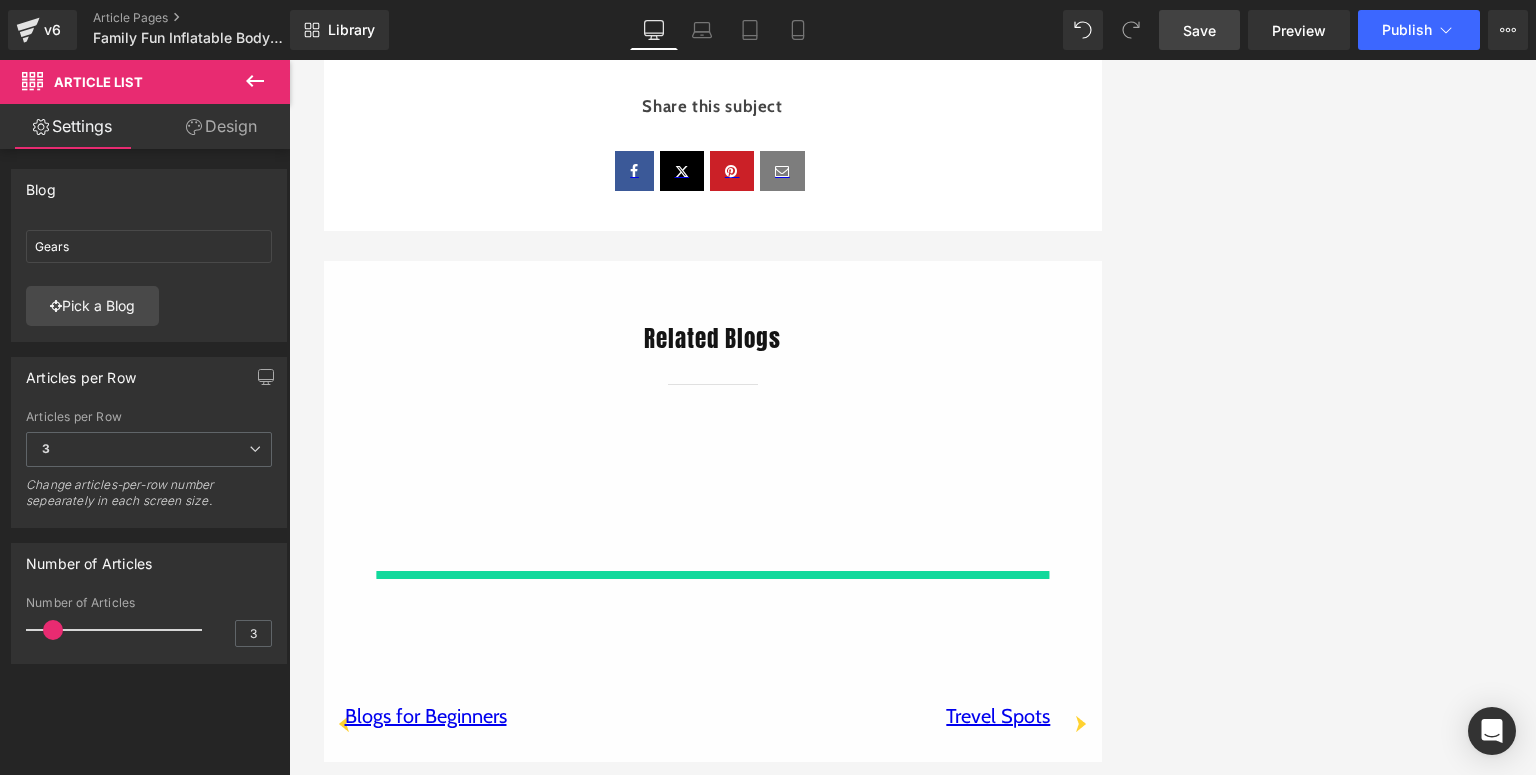 type on "Health& Fitness" 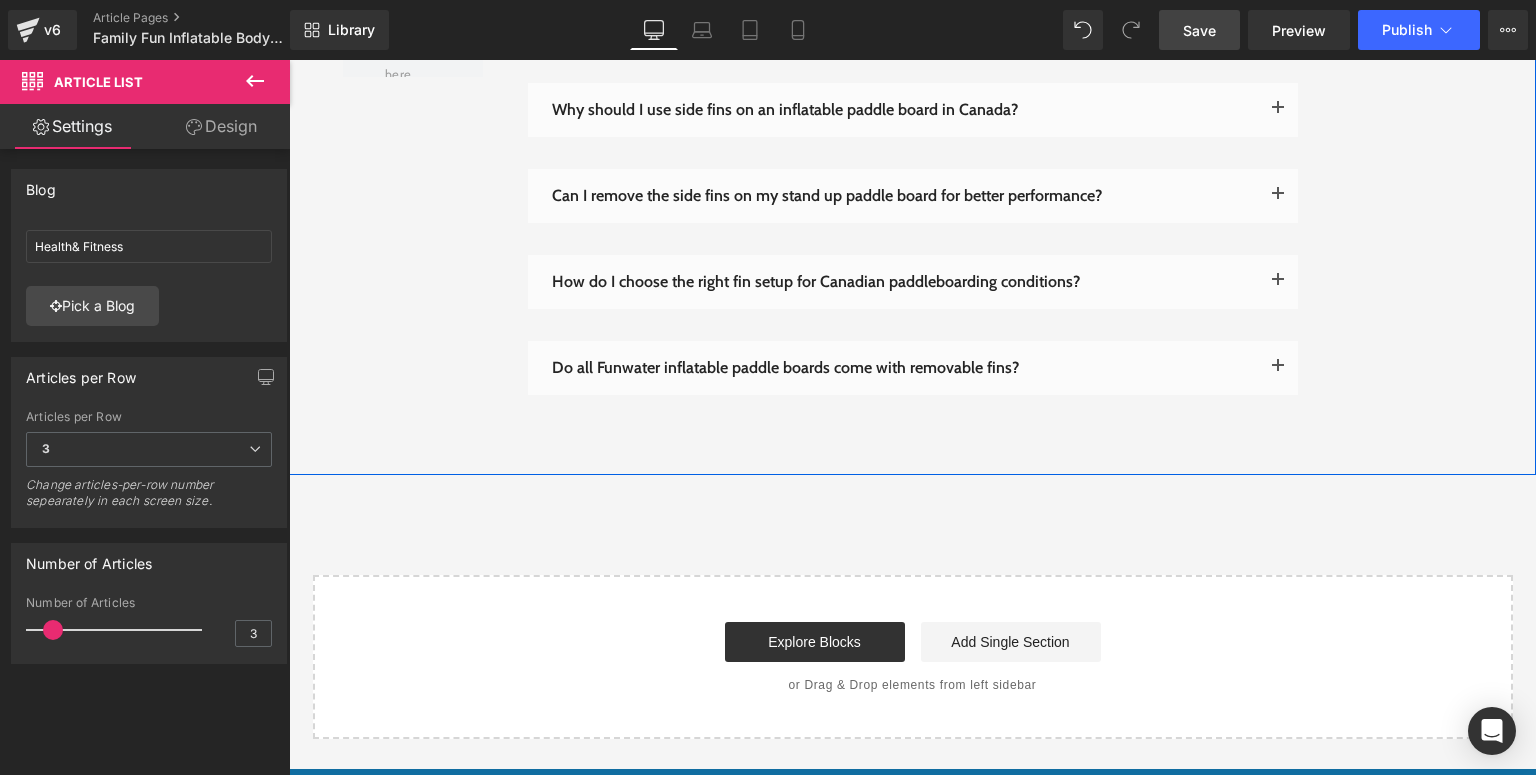 scroll, scrollTop: 4320, scrollLeft: 0, axis: vertical 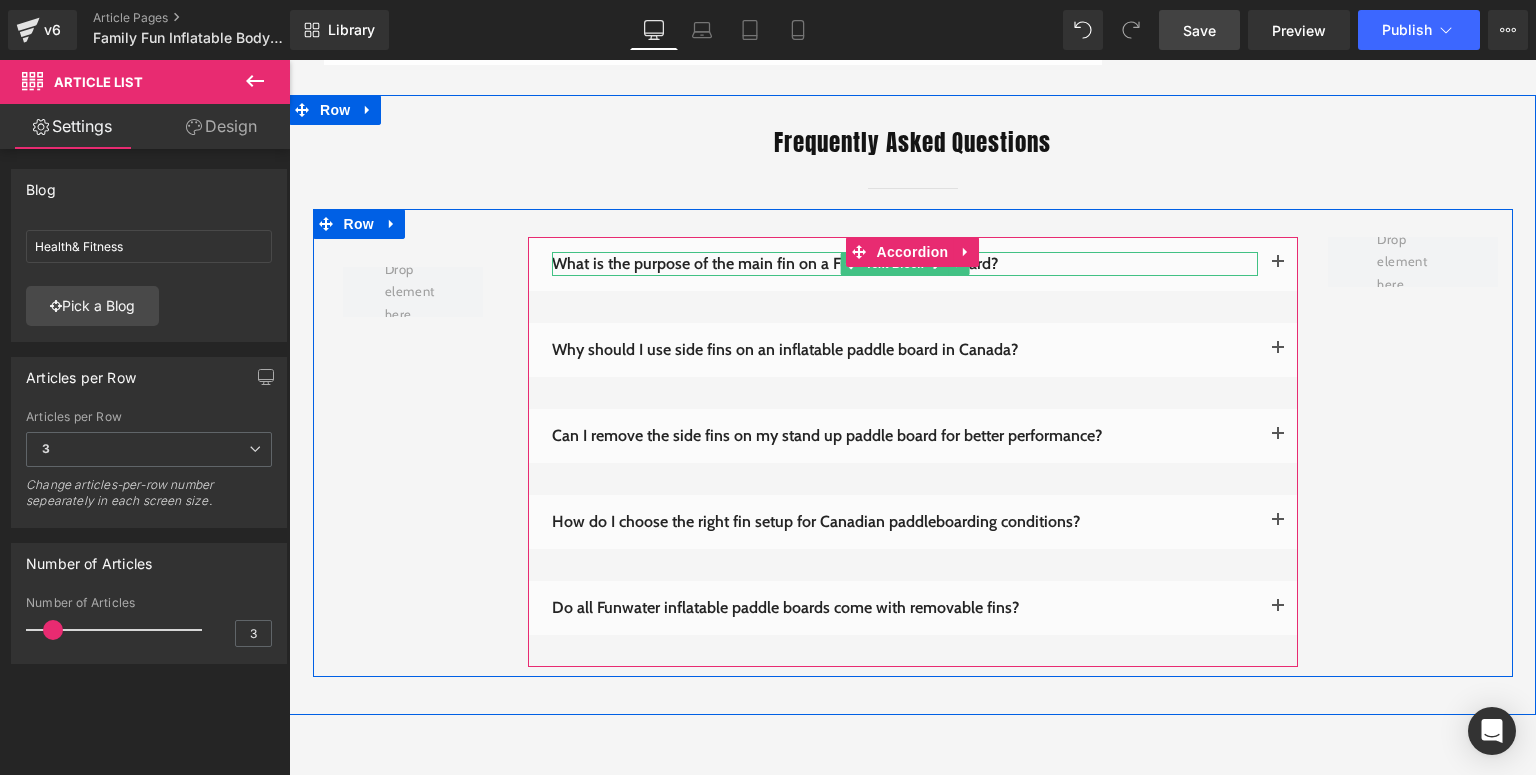 drag, startPoint x: 925, startPoint y: 264, endPoint x: 937, endPoint y: 264, distance: 12 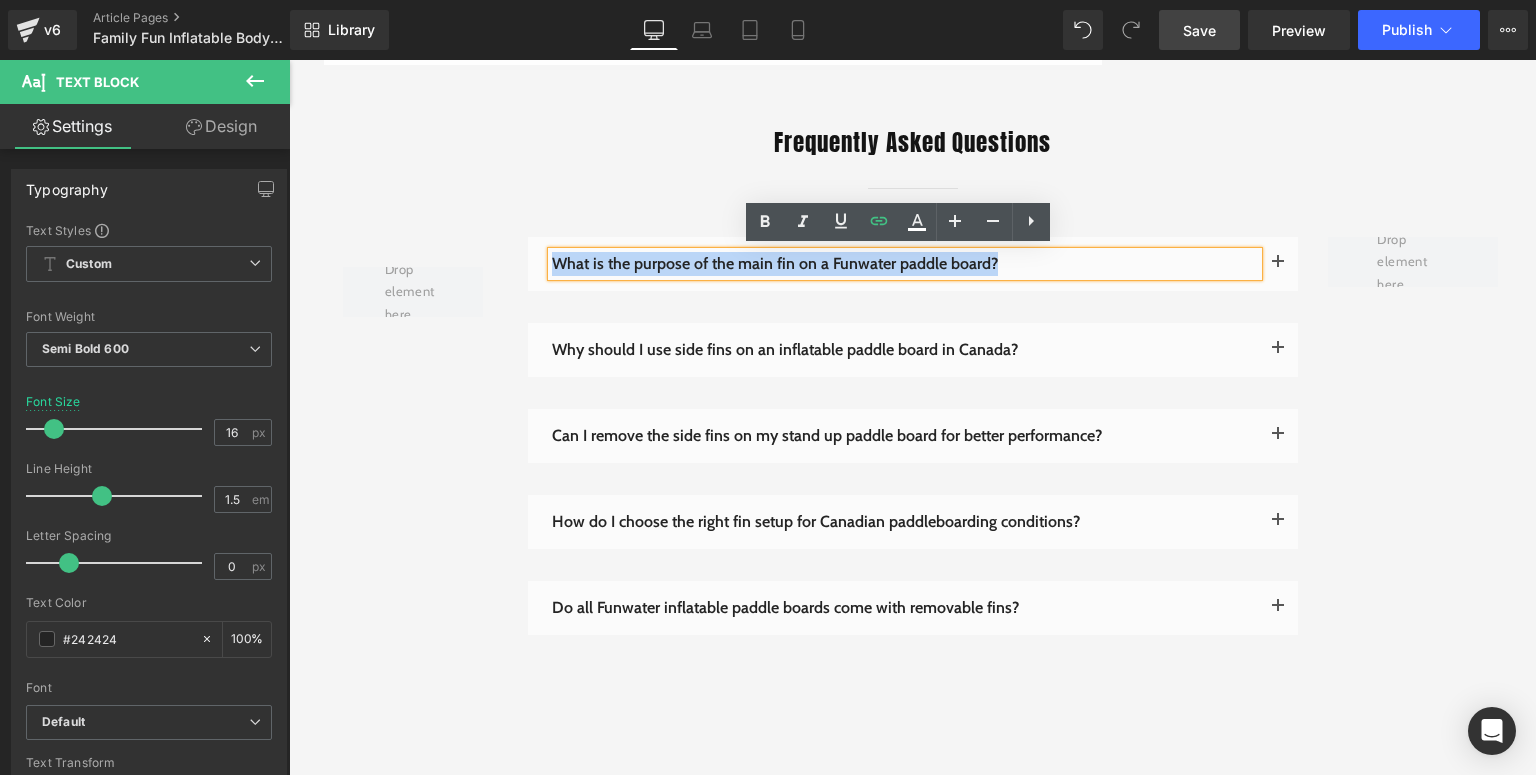 drag, startPoint x: 1065, startPoint y: 271, endPoint x: 552, endPoint y: 260, distance: 513.1179 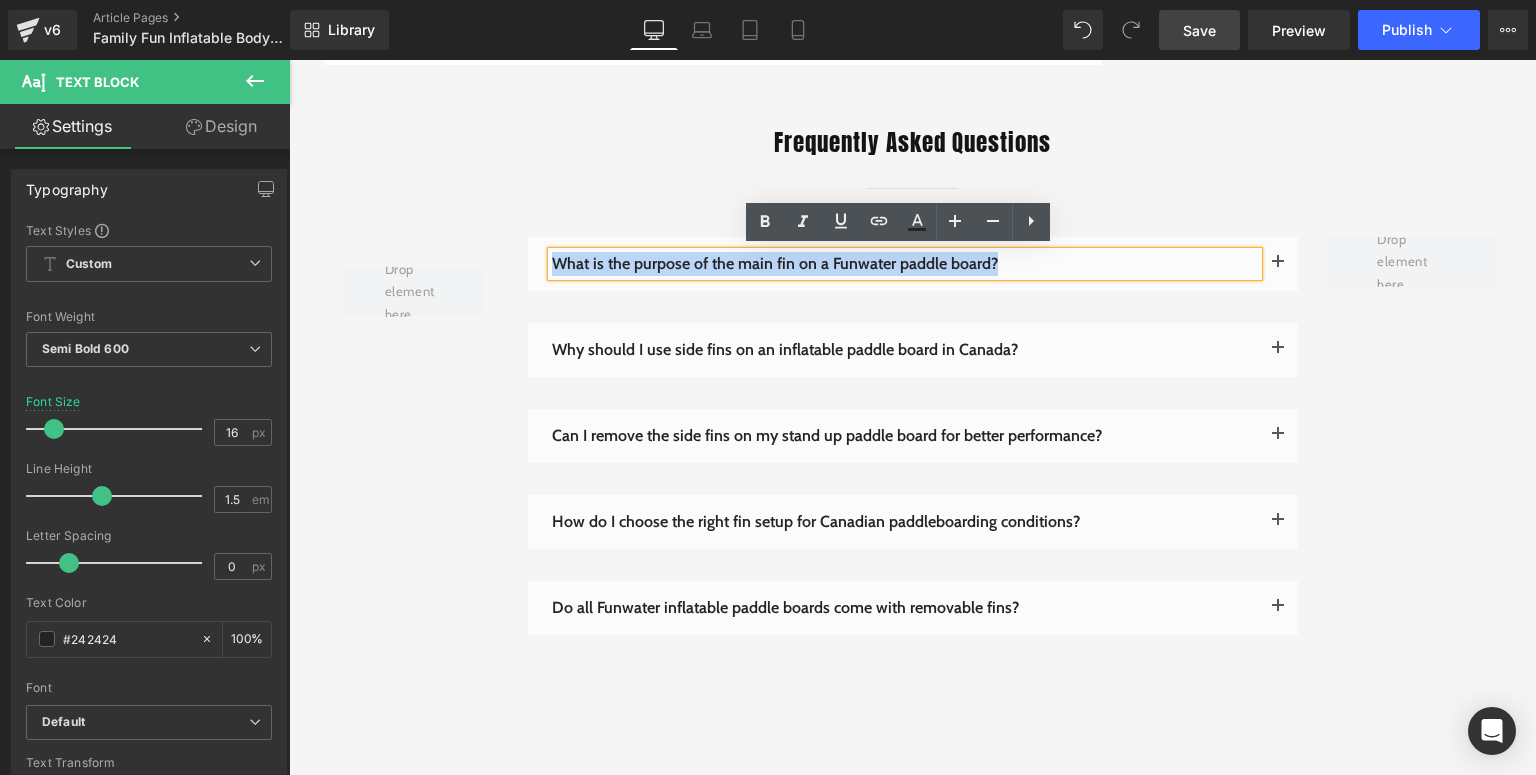 paste 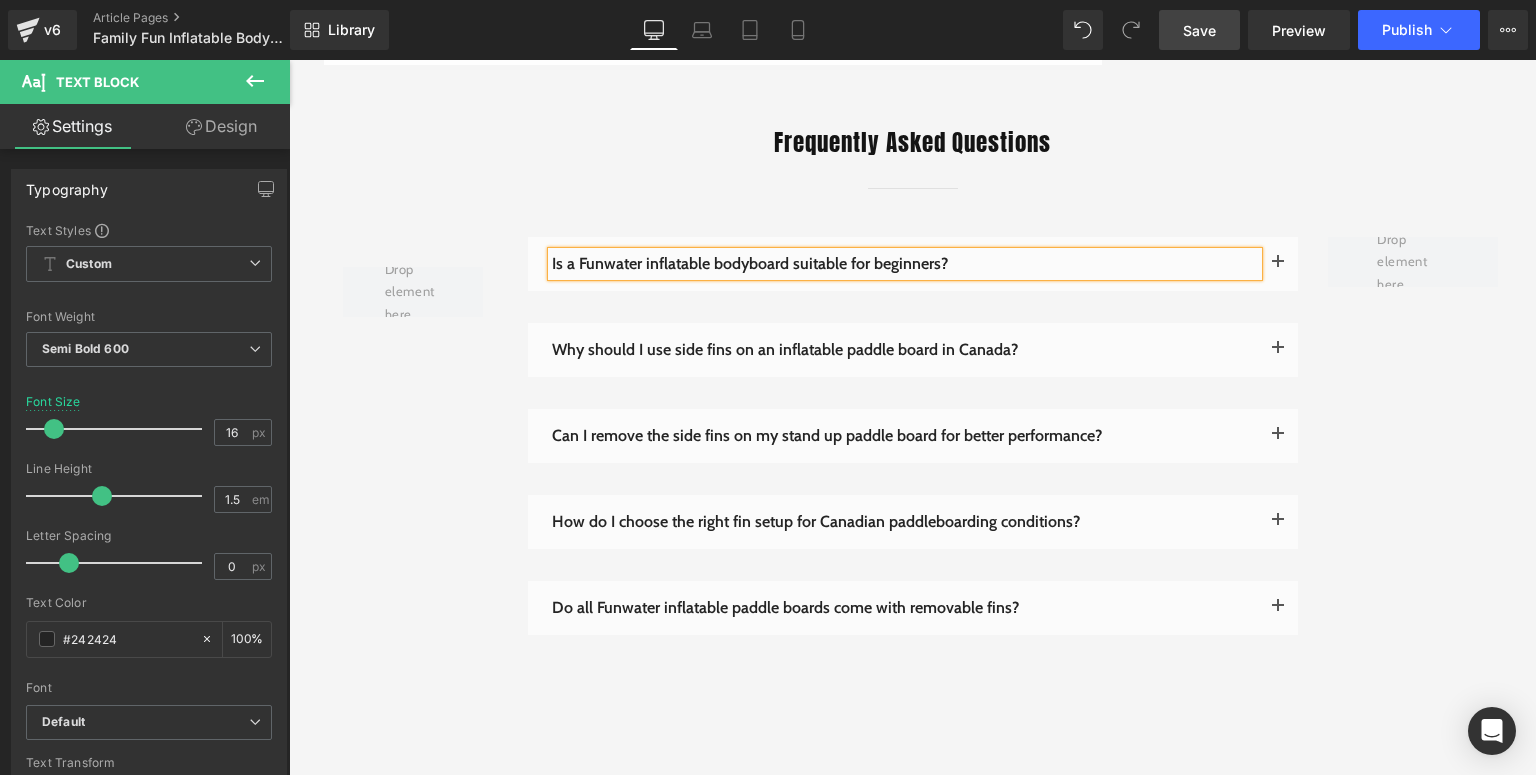 click at bounding box center (1278, 268) 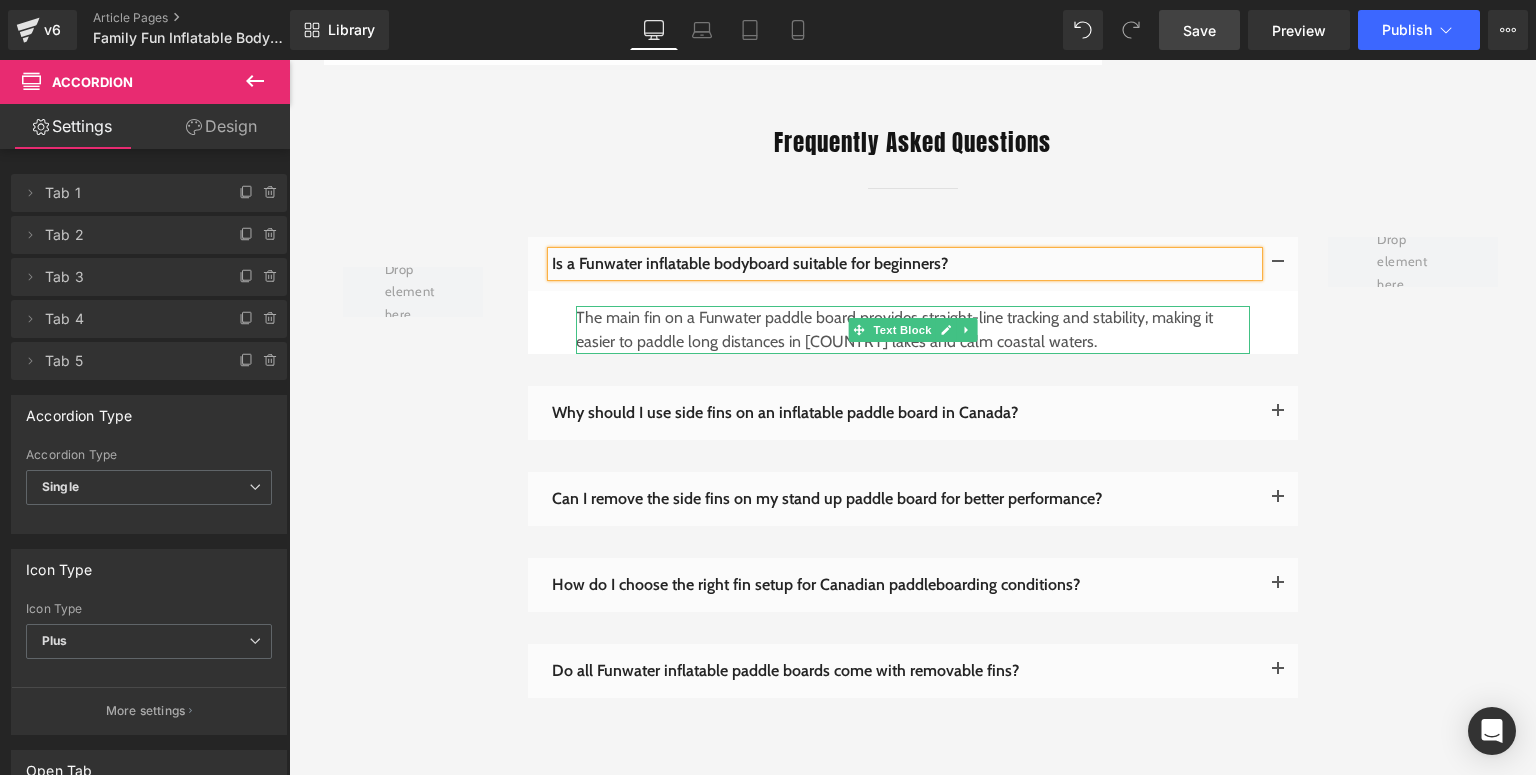 drag, startPoint x: 932, startPoint y: 329, endPoint x: 1000, endPoint y: 329, distance: 68 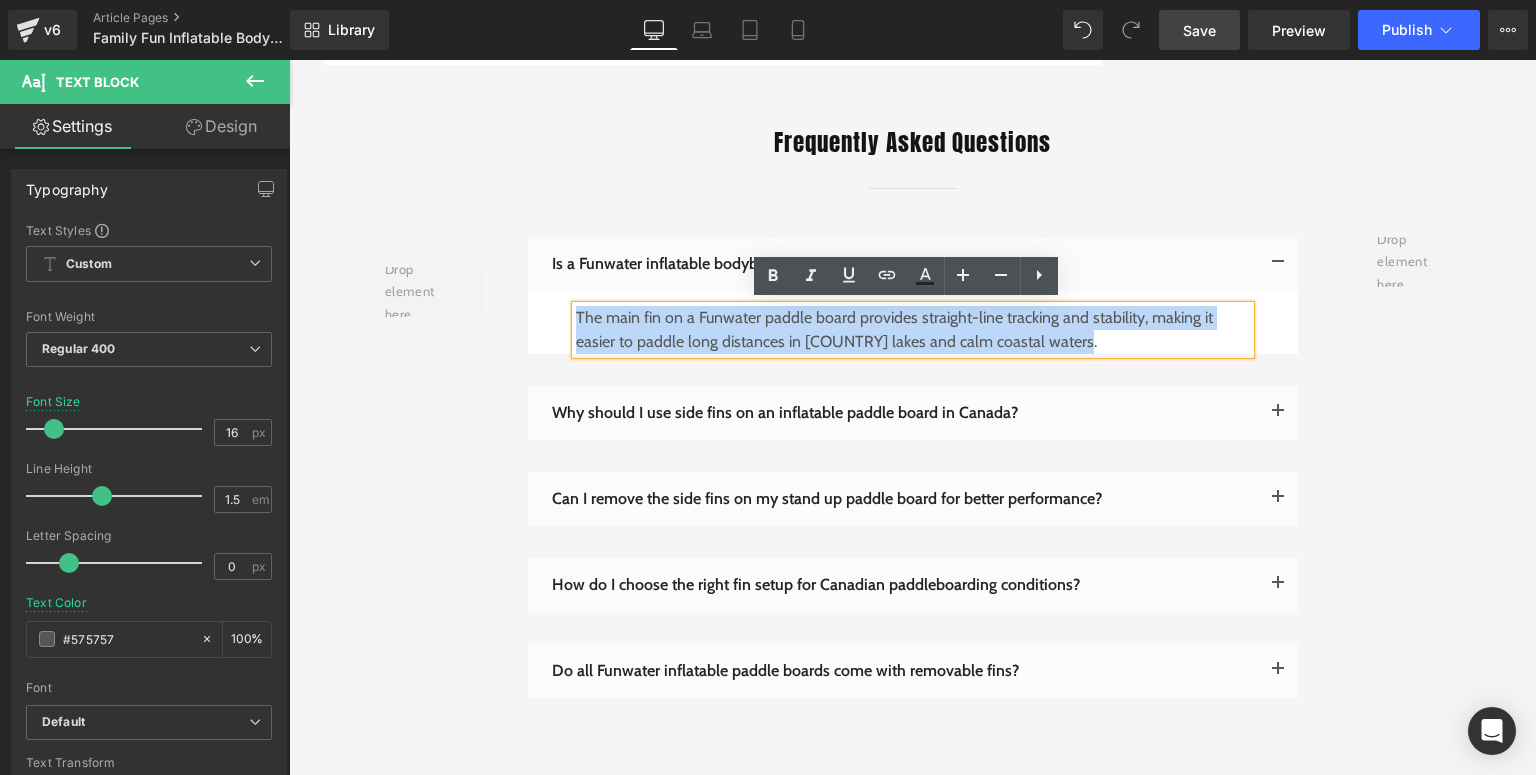 drag, startPoint x: 1082, startPoint y: 337, endPoint x: 570, endPoint y: 314, distance: 512.51636 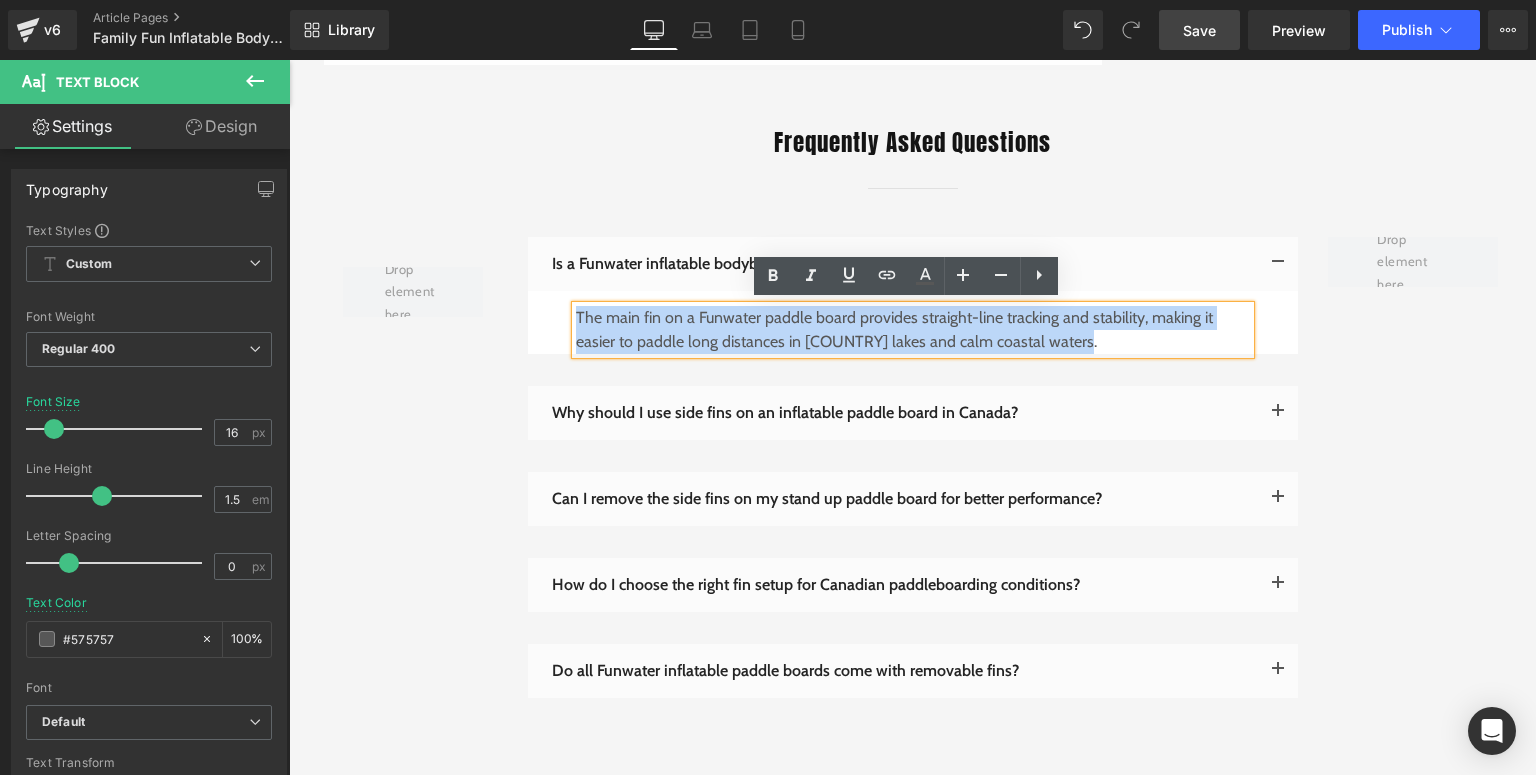 paste 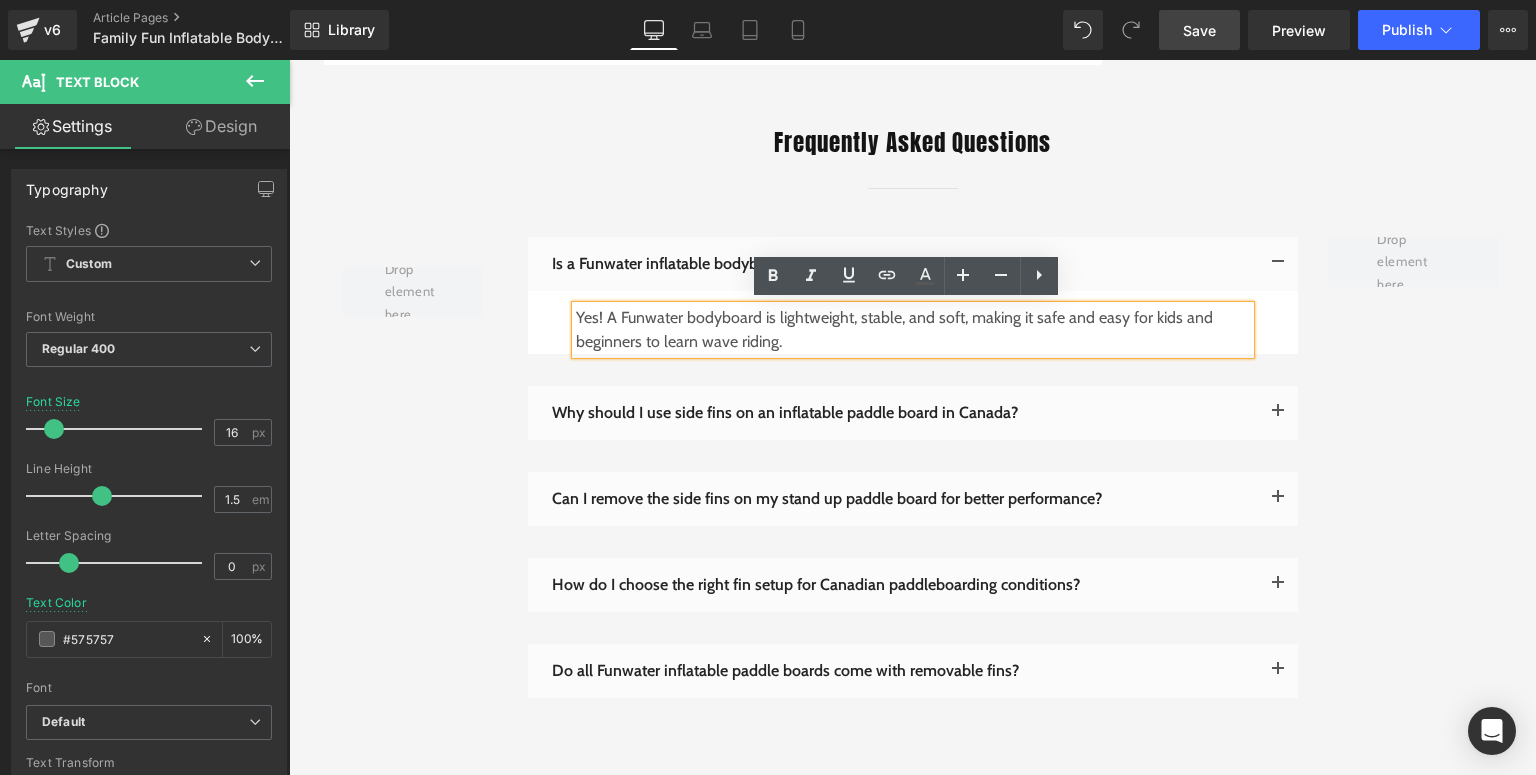 type 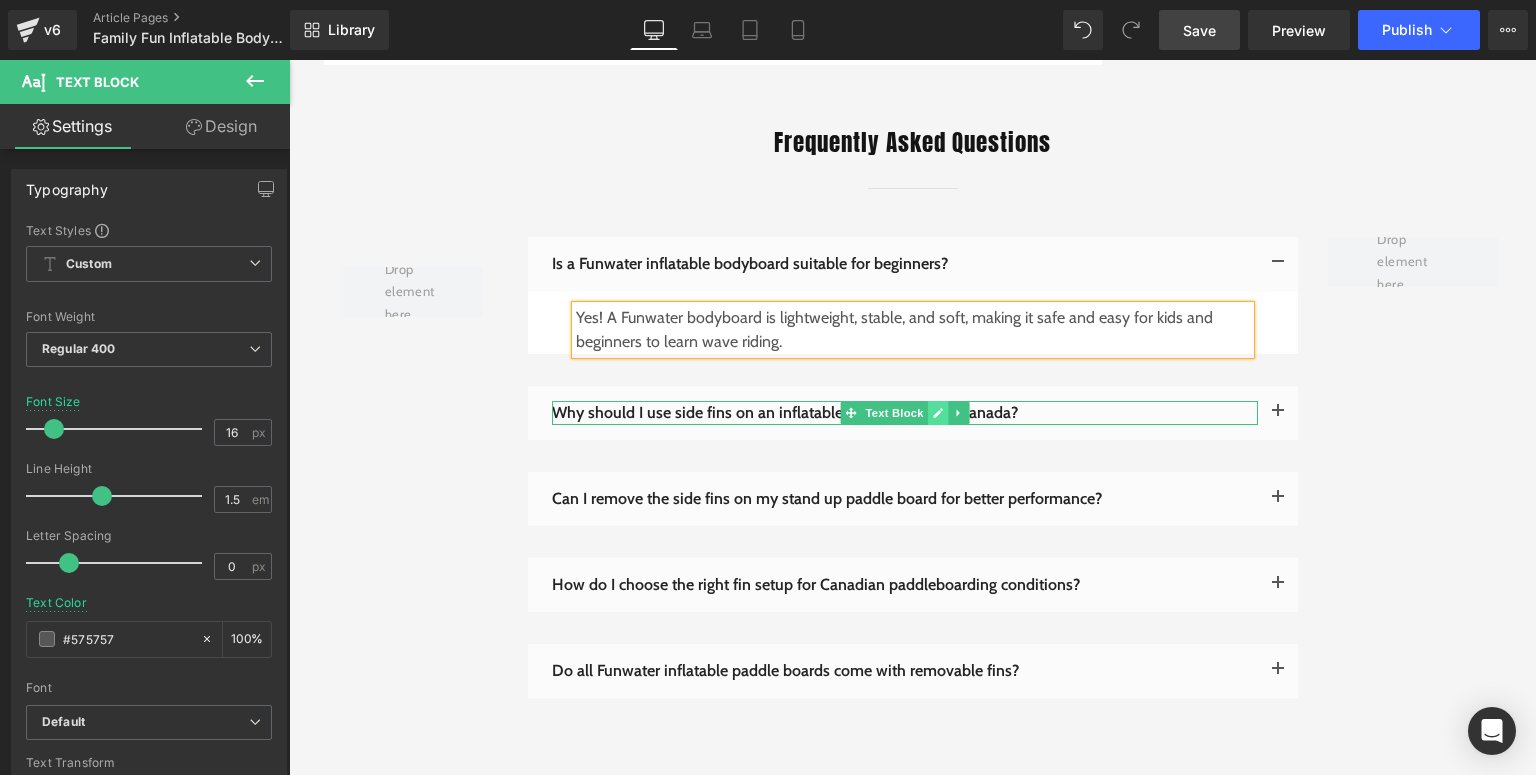 click 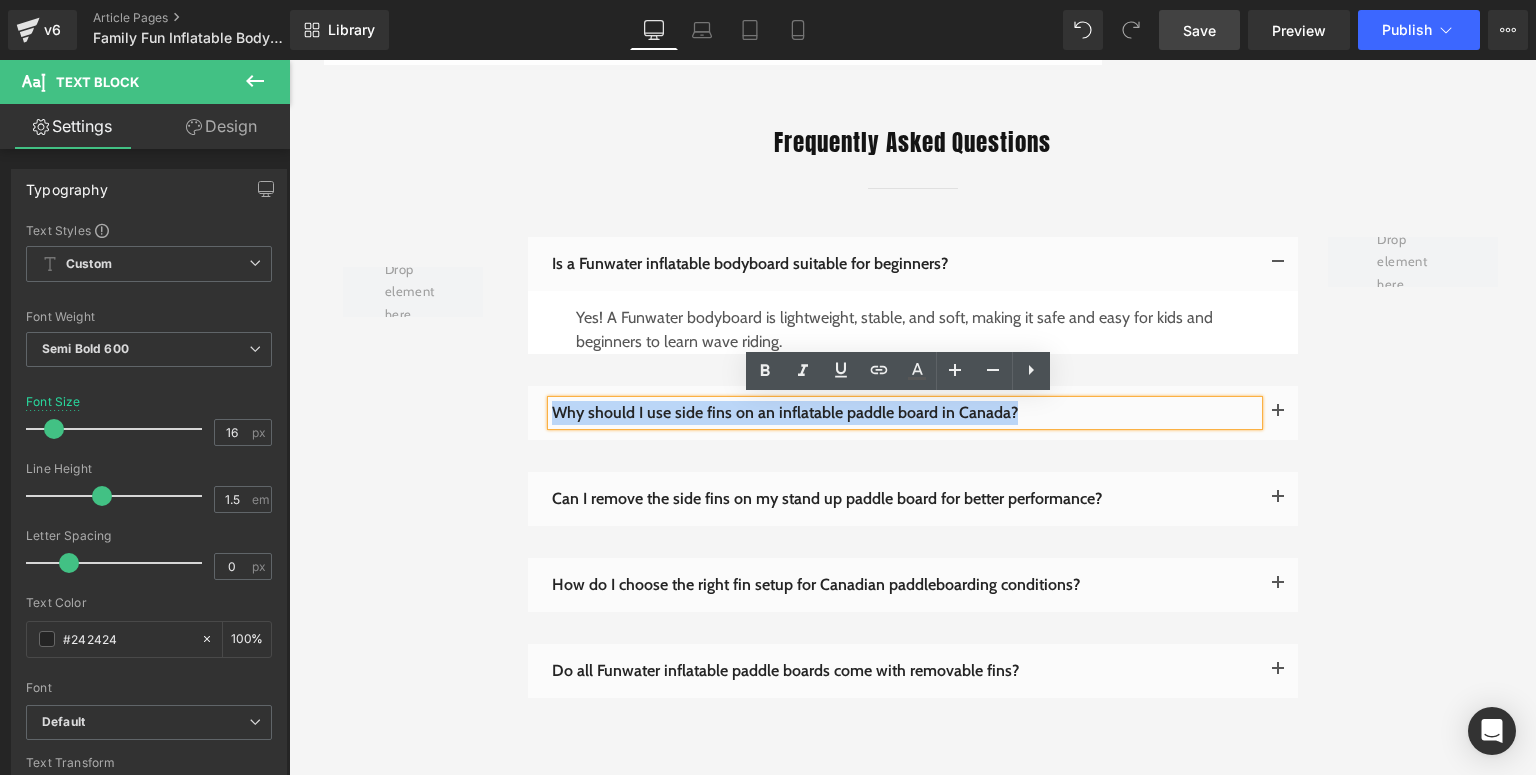 drag, startPoint x: 1024, startPoint y: 409, endPoint x: 549, endPoint y: 412, distance: 475.00946 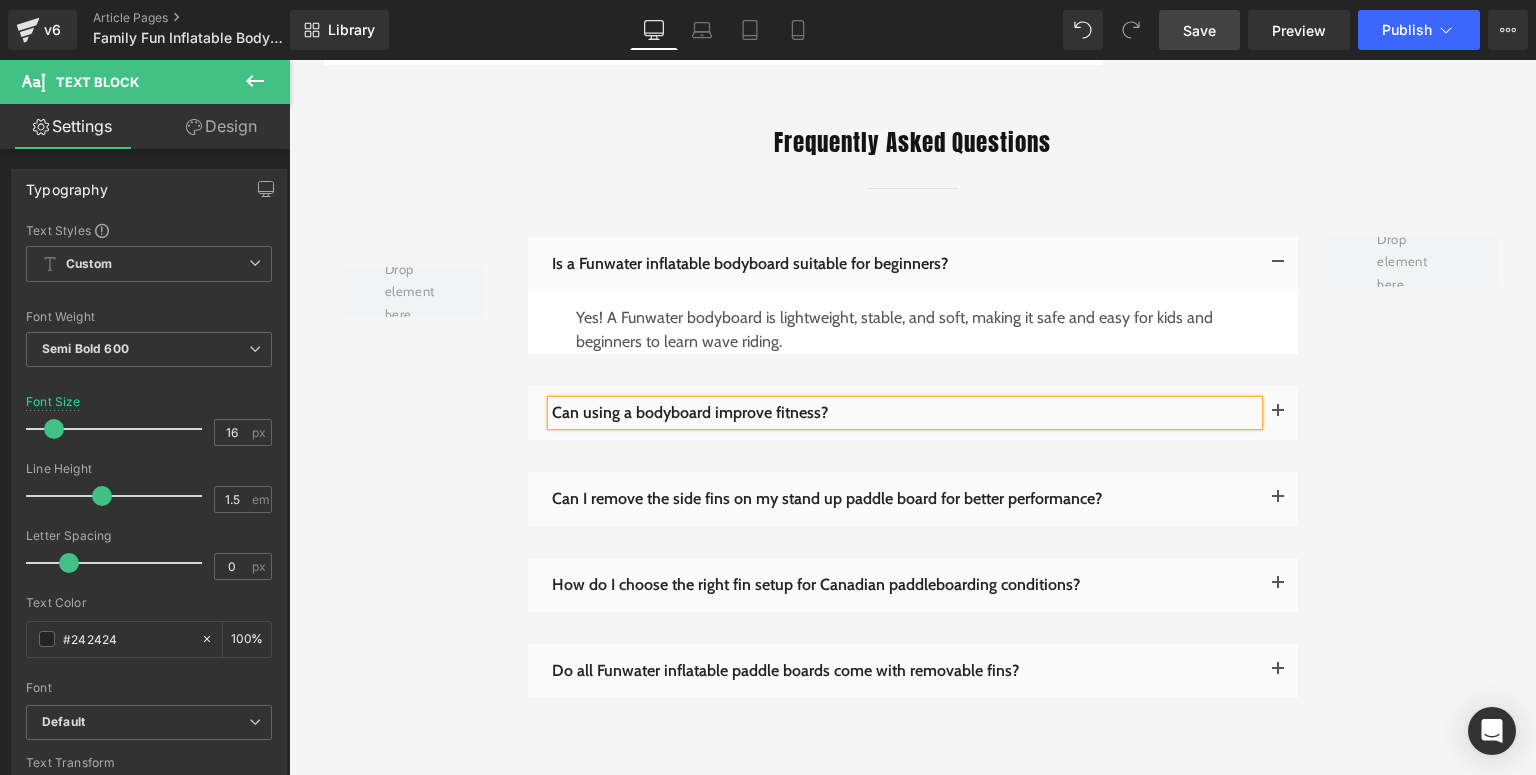 drag, startPoint x: 1418, startPoint y: 88, endPoint x: 1267, endPoint y: 413, distance: 358.36572 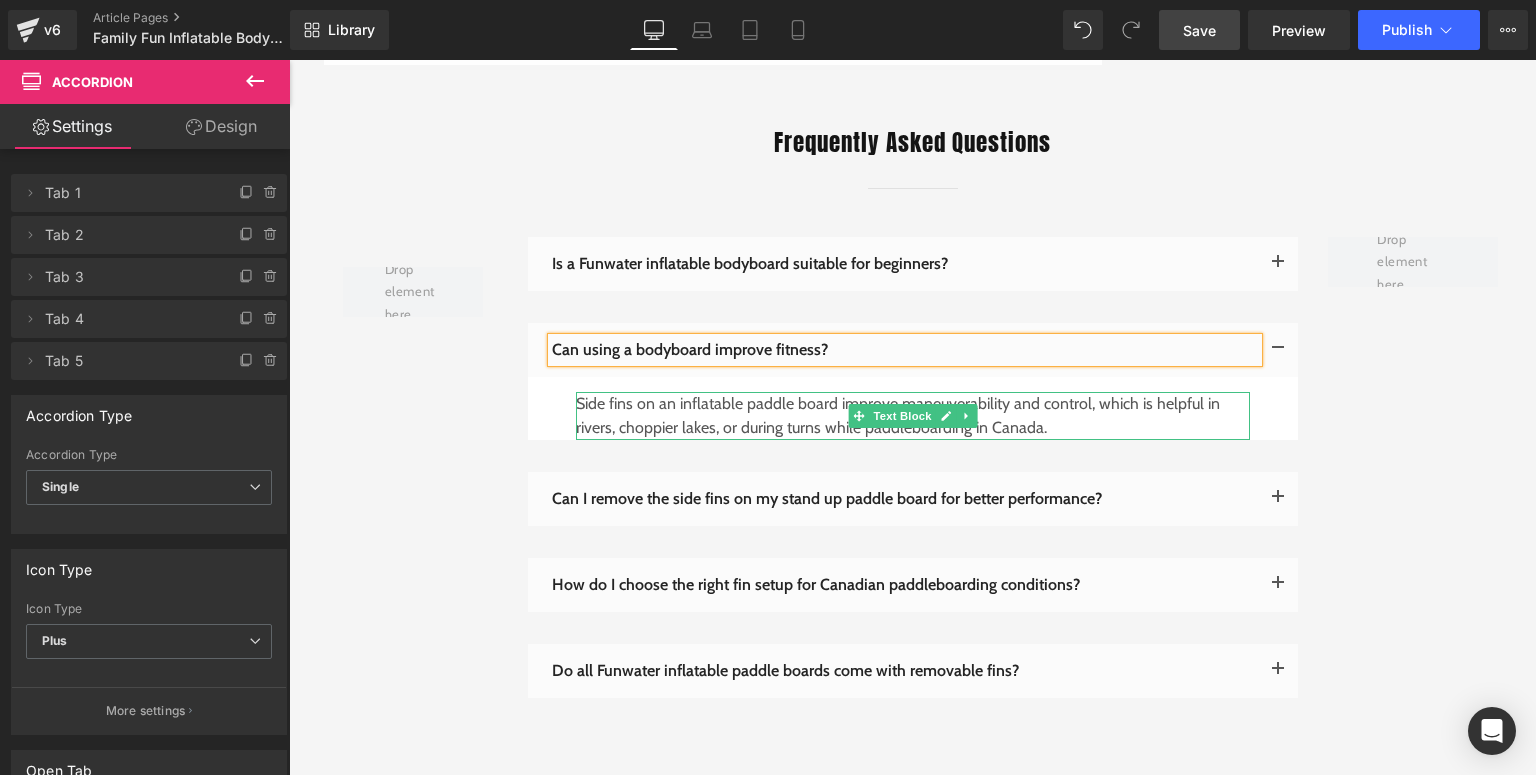 drag, startPoint x: 940, startPoint y: 415, endPoint x: 1001, endPoint y: 407, distance: 61.522354 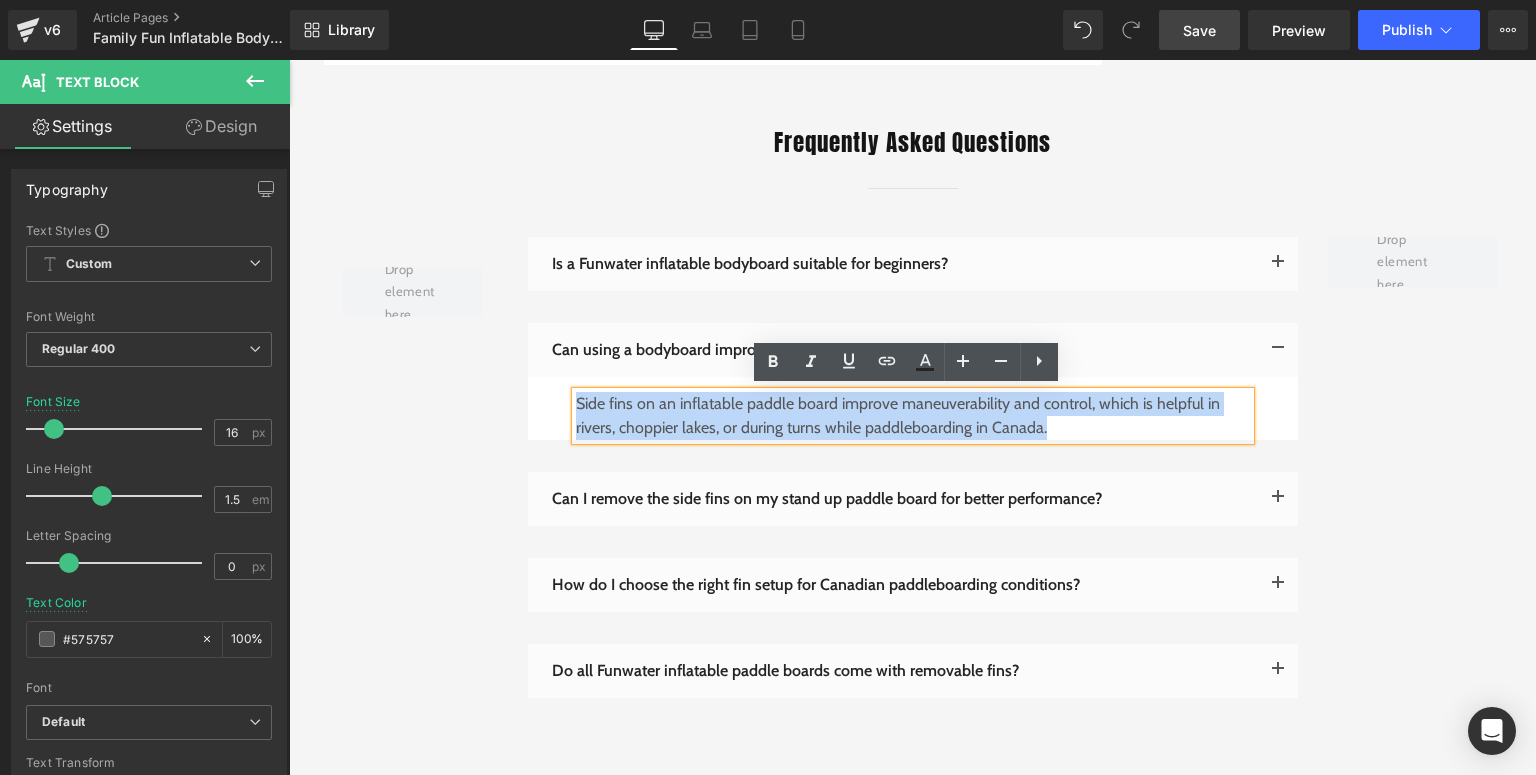 drag, startPoint x: 1070, startPoint y: 427, endPoint x: 572, endPoint y: 395, distance: 499.02704 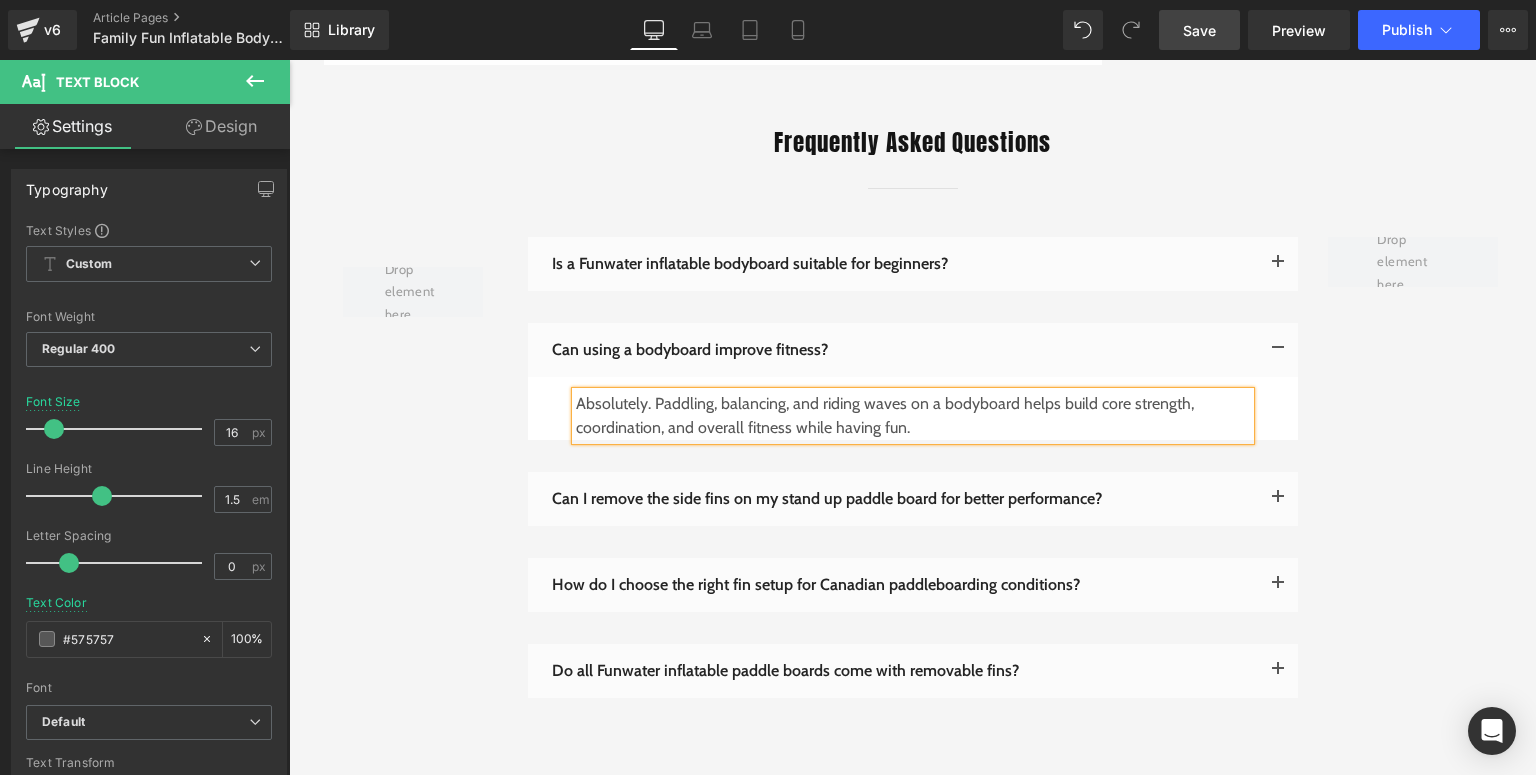 scroll, scrollTop: 4400, scrollLeft: 0, axis: vertical 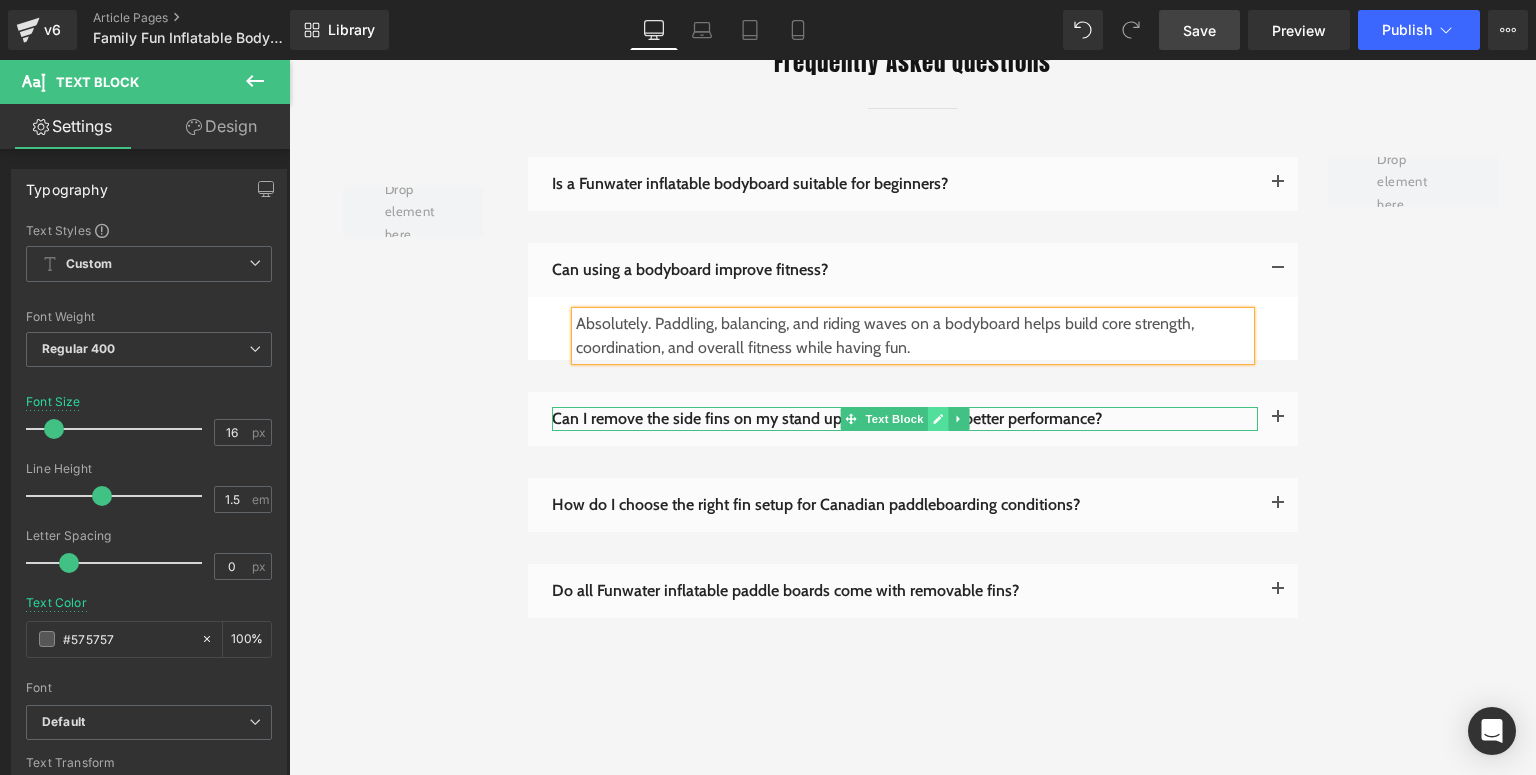 click 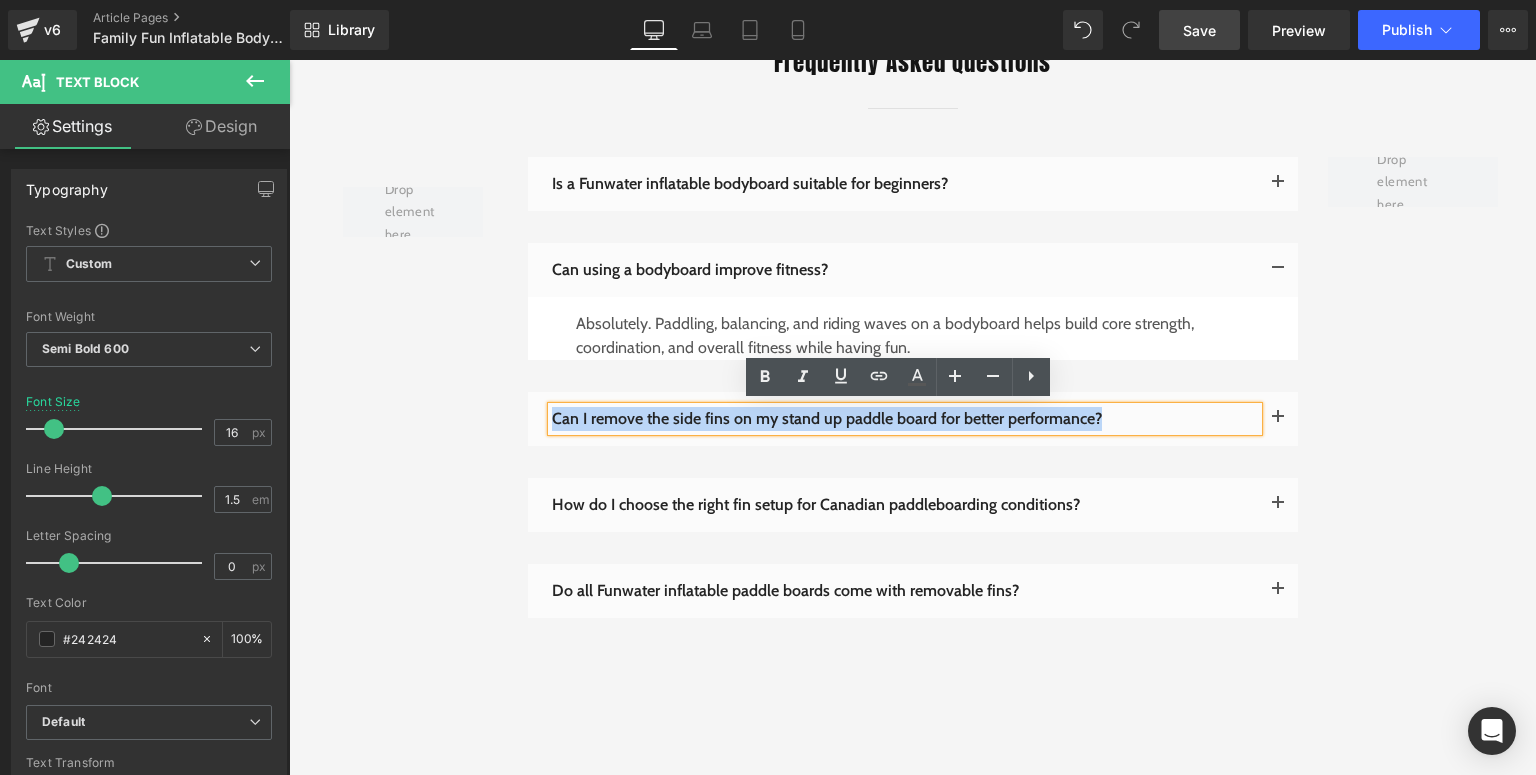 drag, startPoint x: 1098, startPoint y: 420, endPoint x: 548, endPoint y: 425, distance: 550.0227 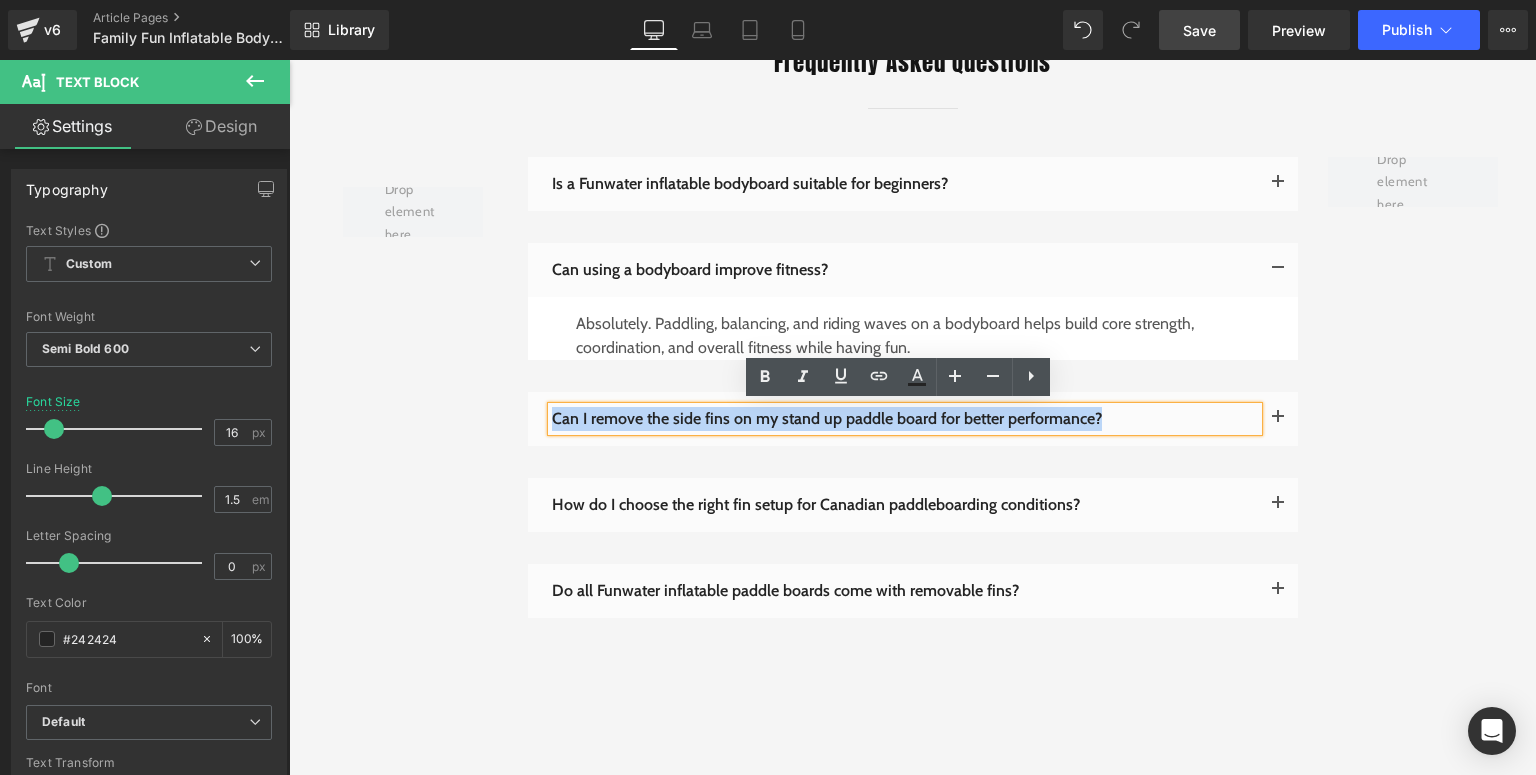 paste 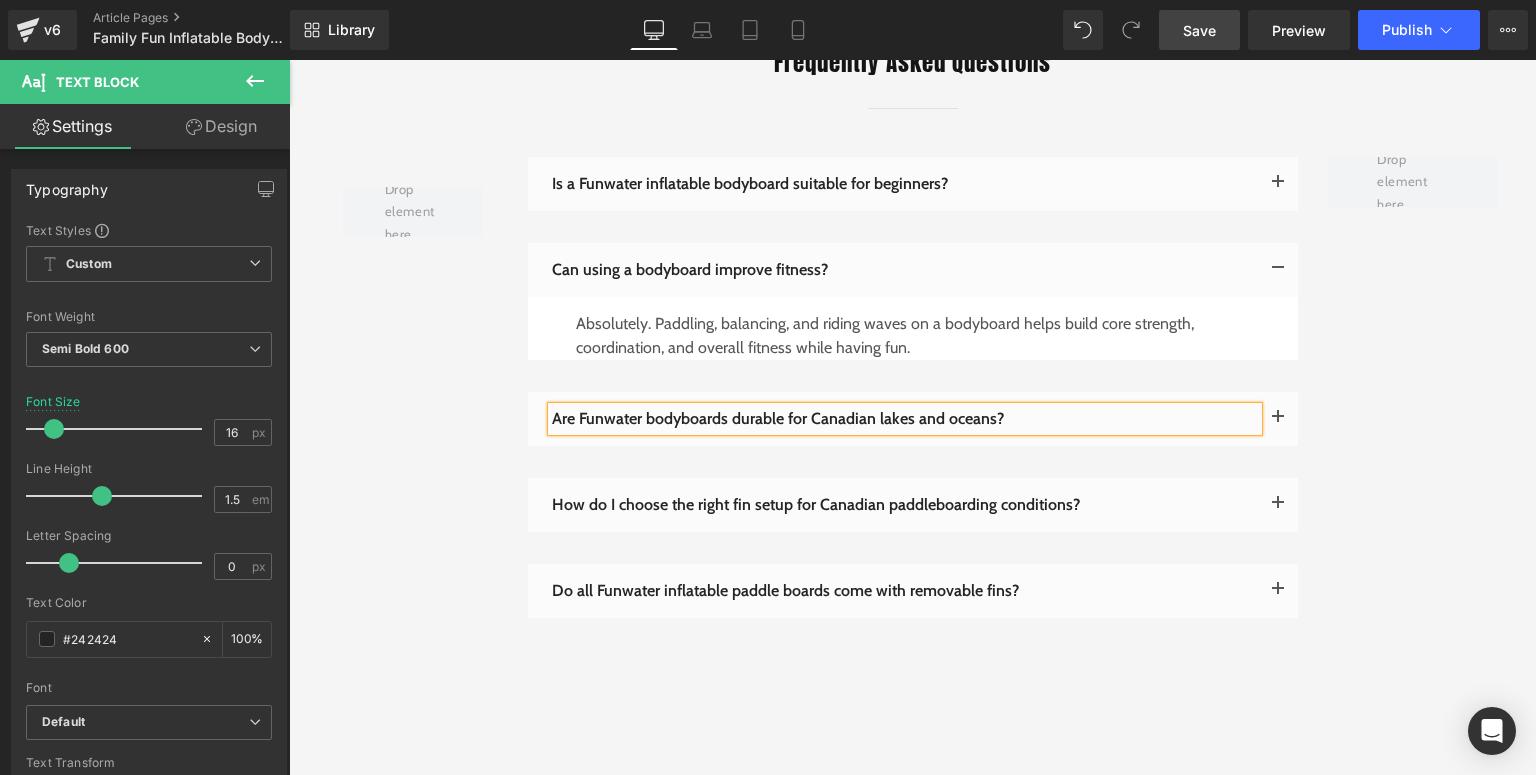 drag, startPoint x: 1467, startPoint y: 88, endPoint x: 1266, endPoint y: 405, distance: 375.35318 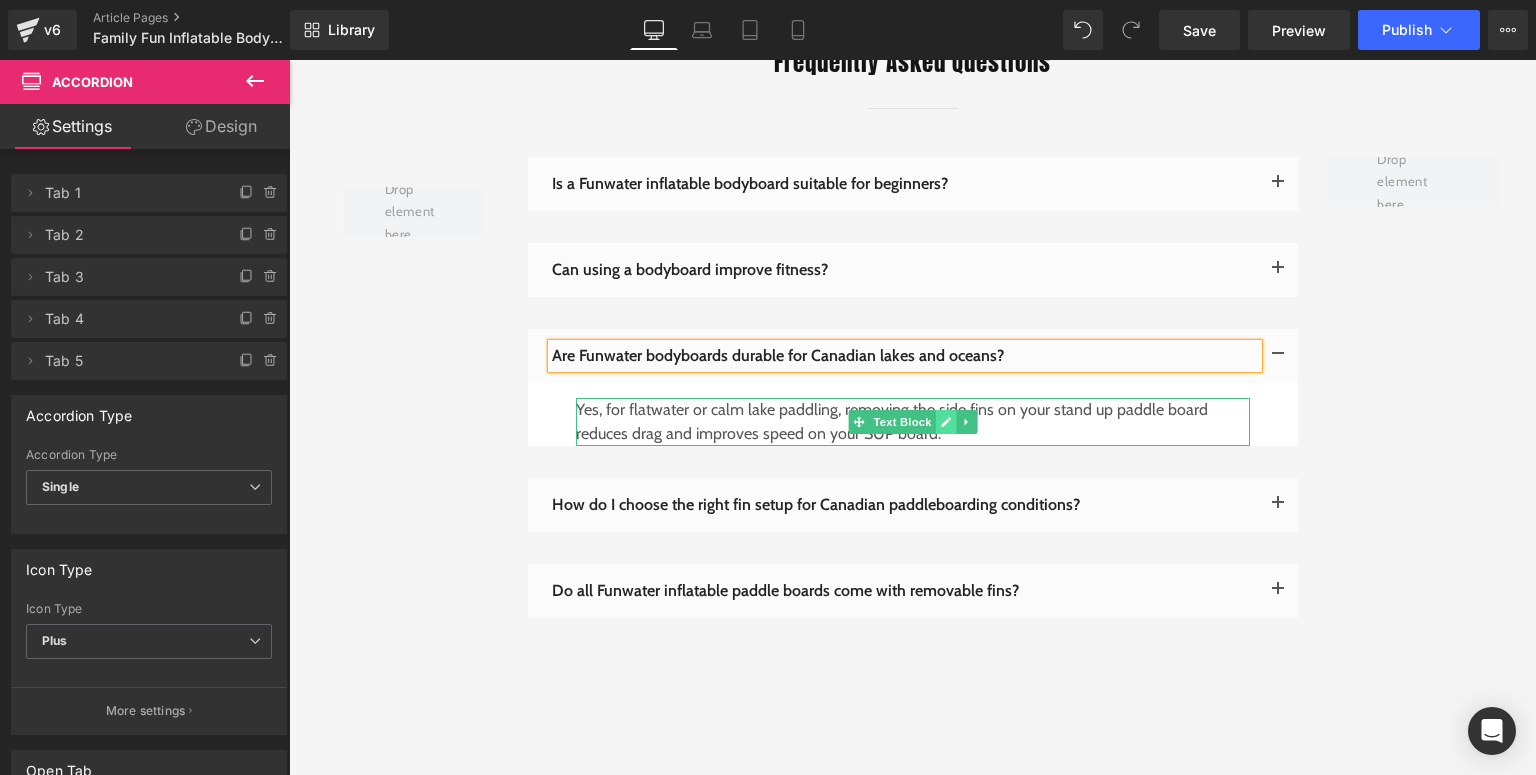 click 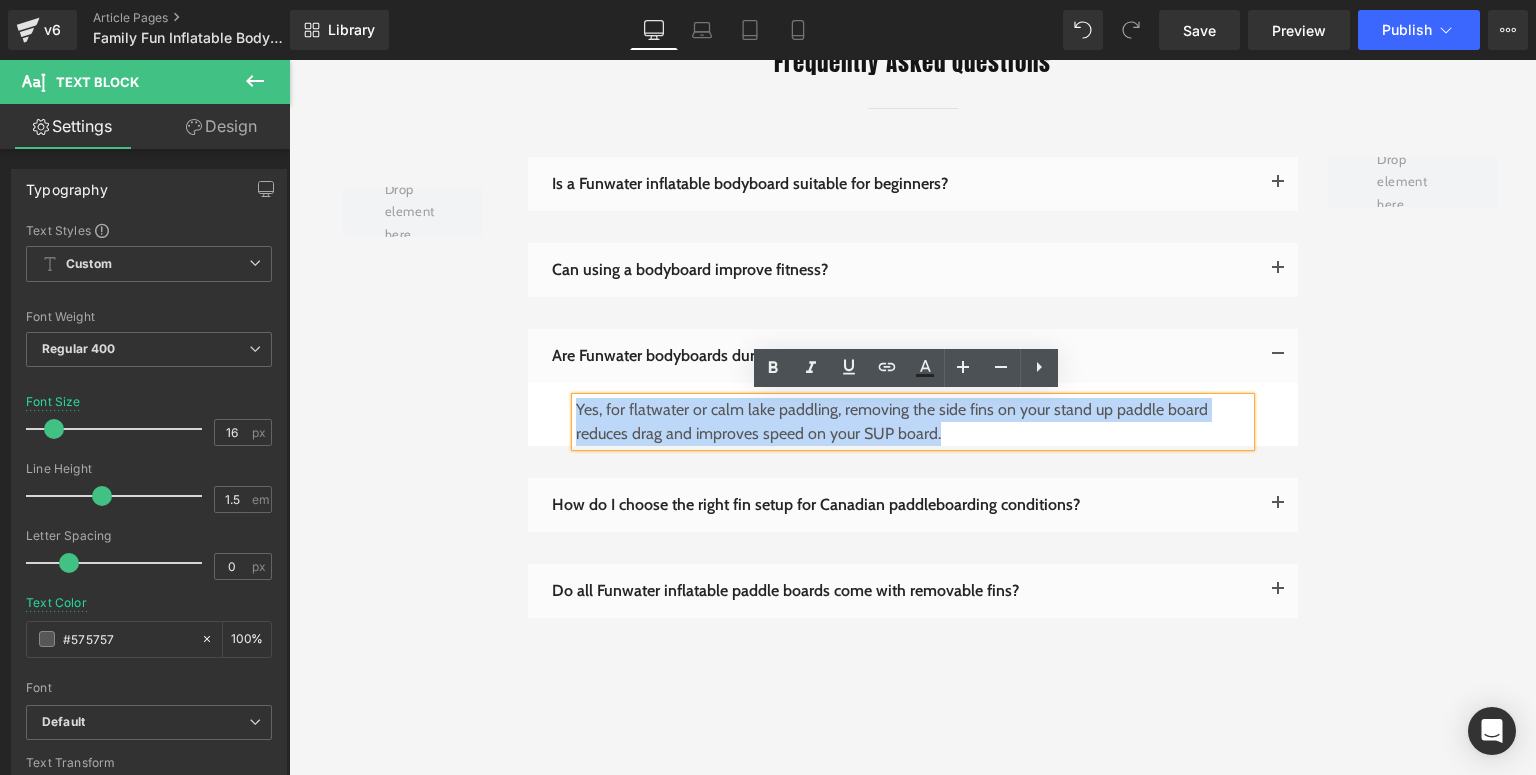 drag, startPoint x: 955, startPoint y: 427, endPoint x: 572, endPoint y: 406, distance: 383.5753 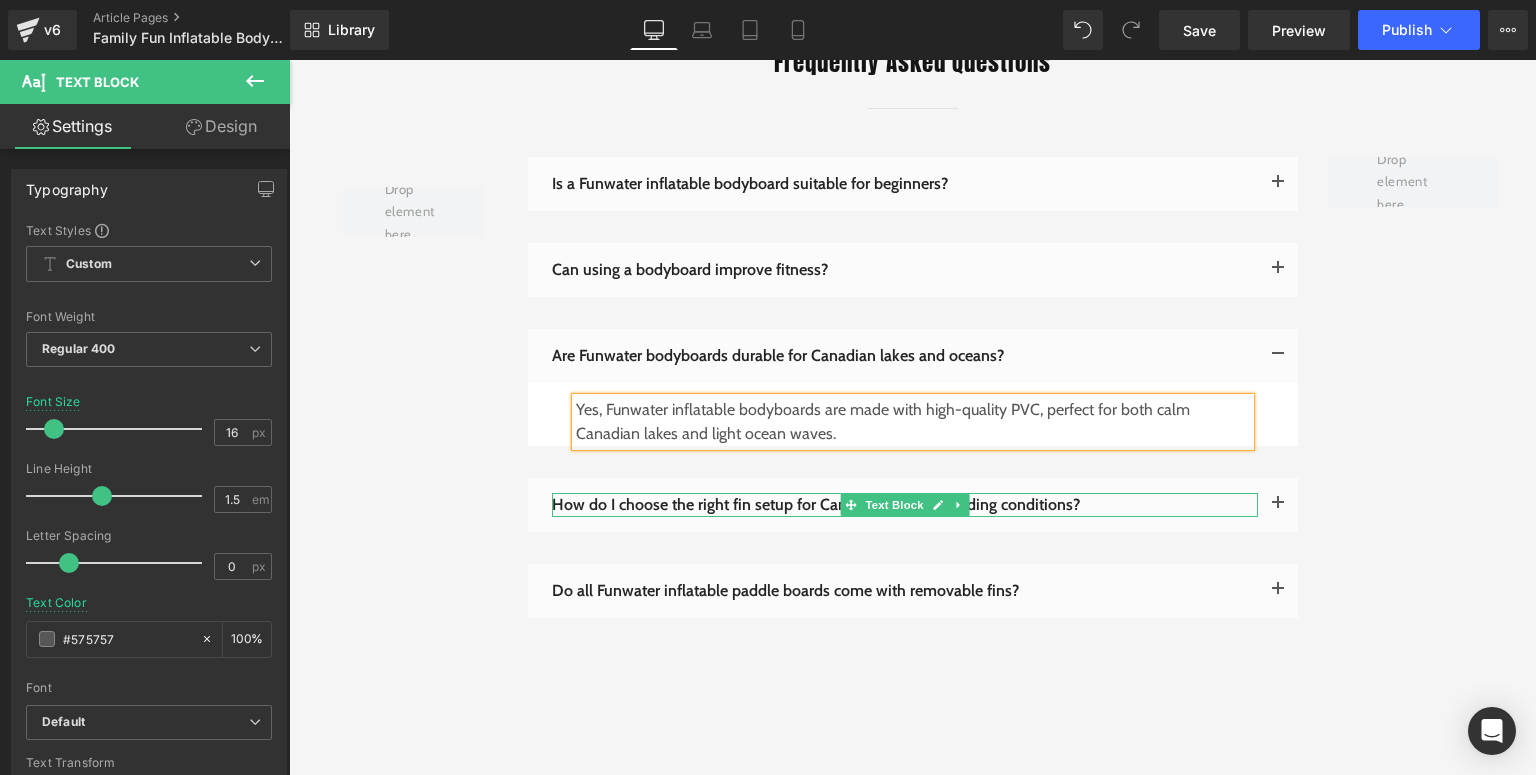 click at bounding box center (937, 505) 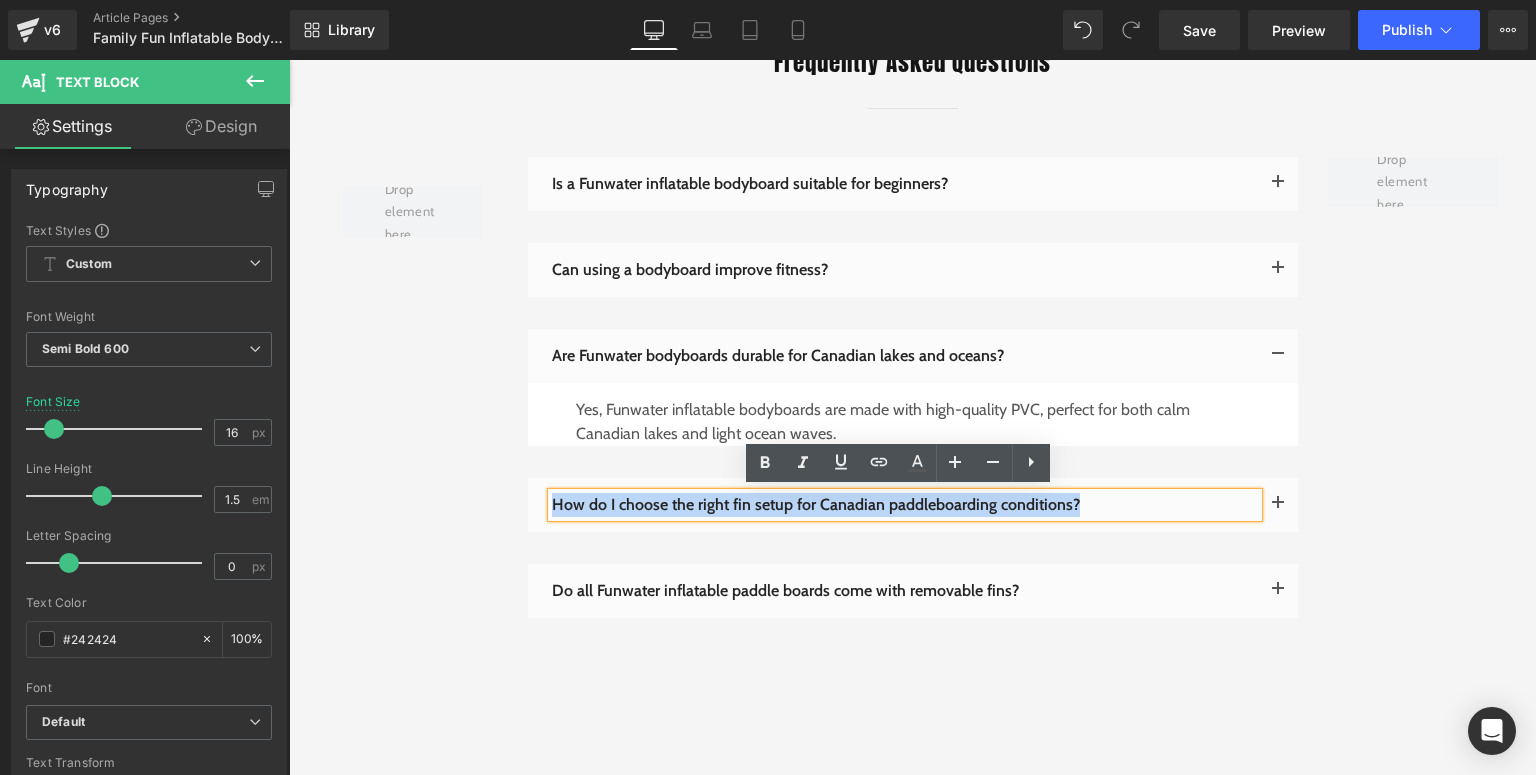drag, startPoint x: 1112, startPoint y: 514, endPoint x: 548, endPoint y: 499, distance: 564.19946 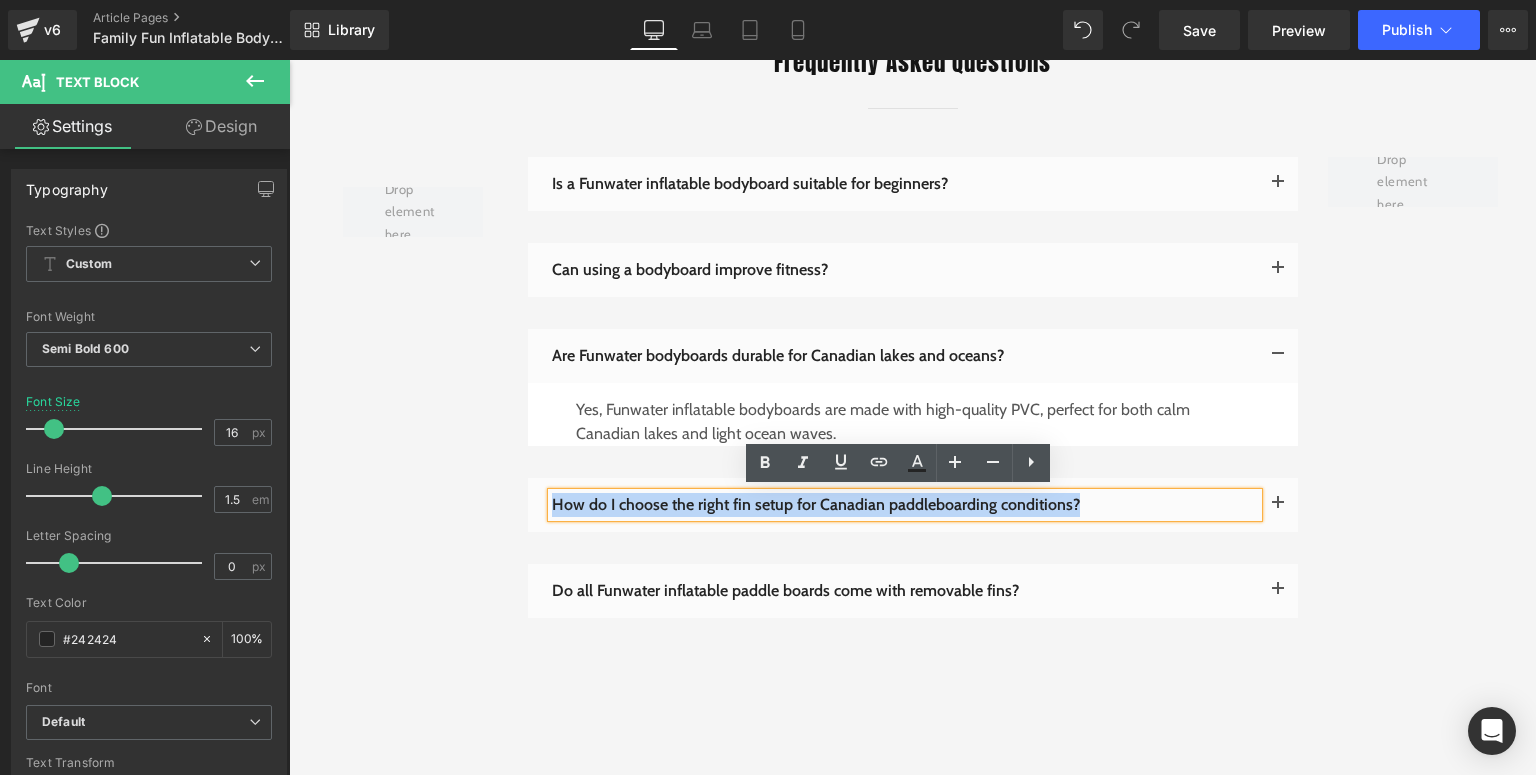 paste 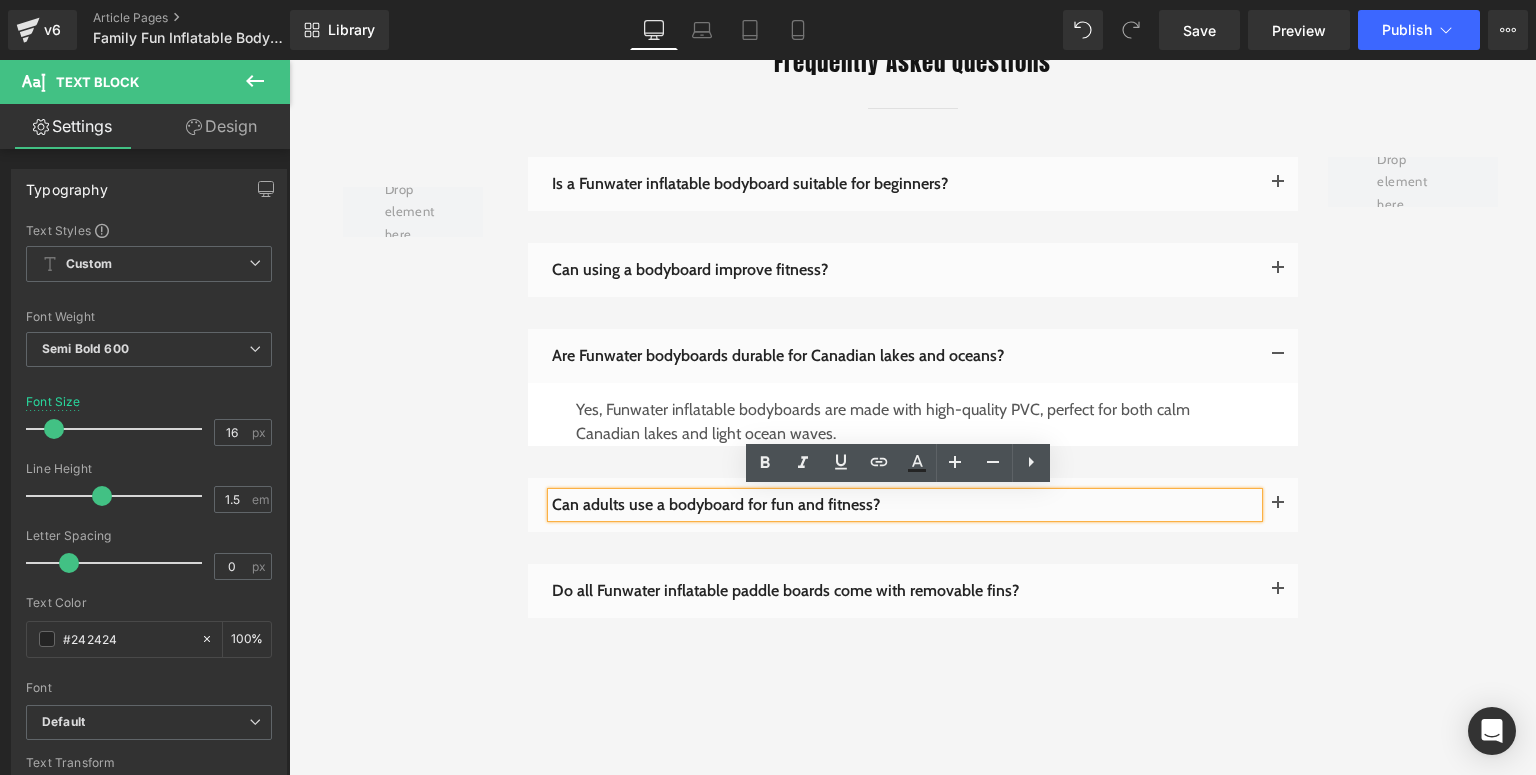 type 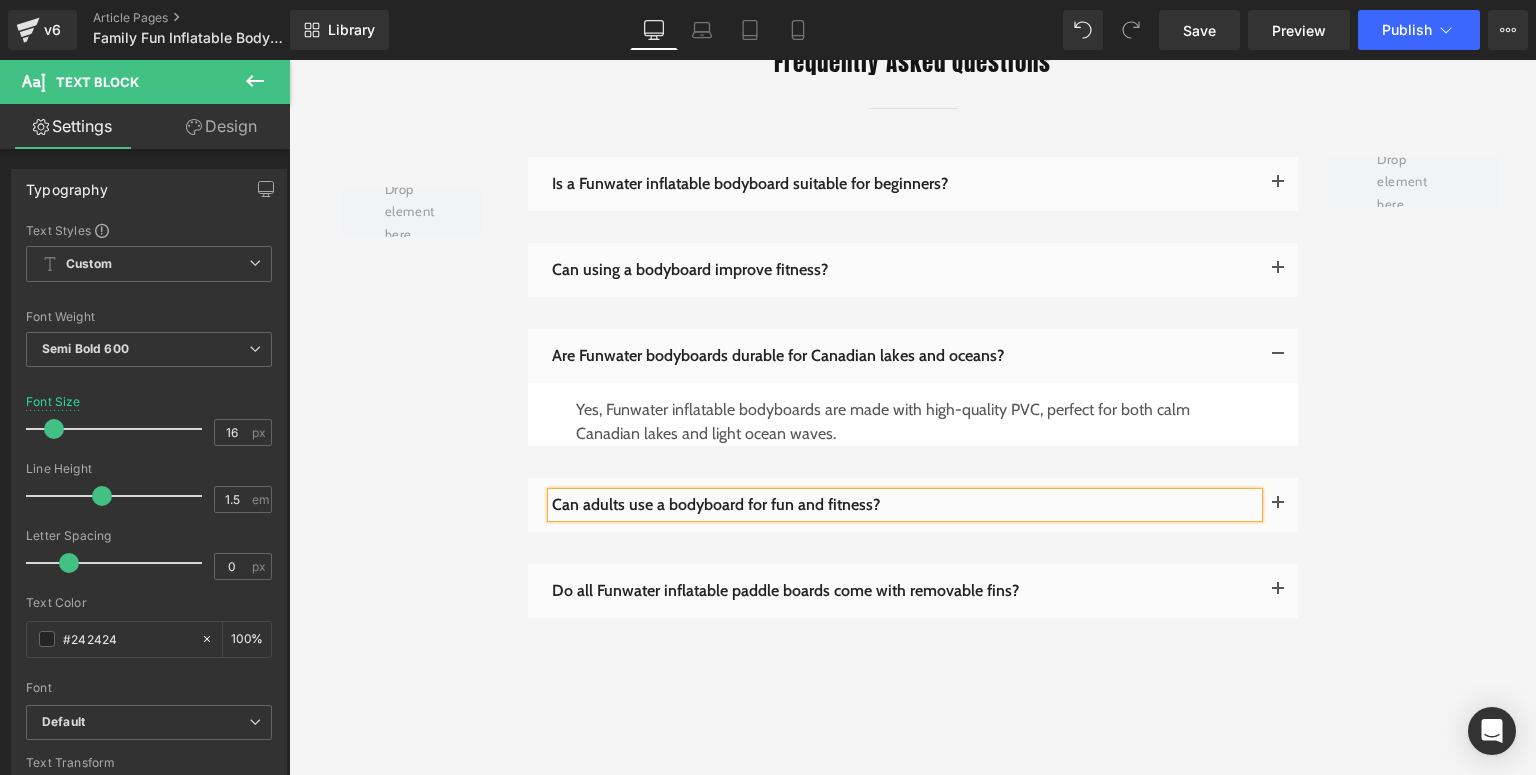 drag, startPoint x: 1273, startPoint y: 502, endPoint x: 1170, endPoint y: 166, distance: 351.43277 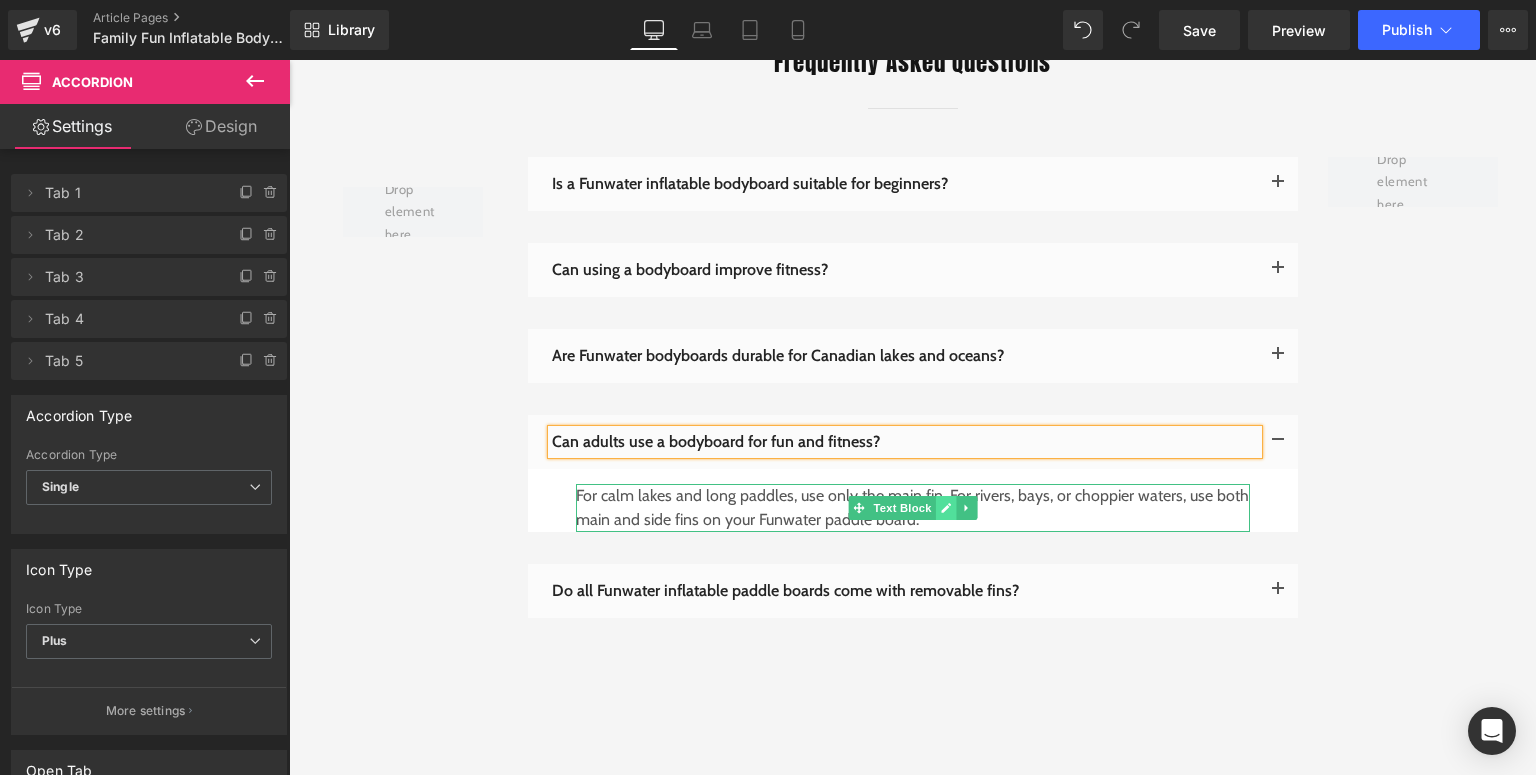 click 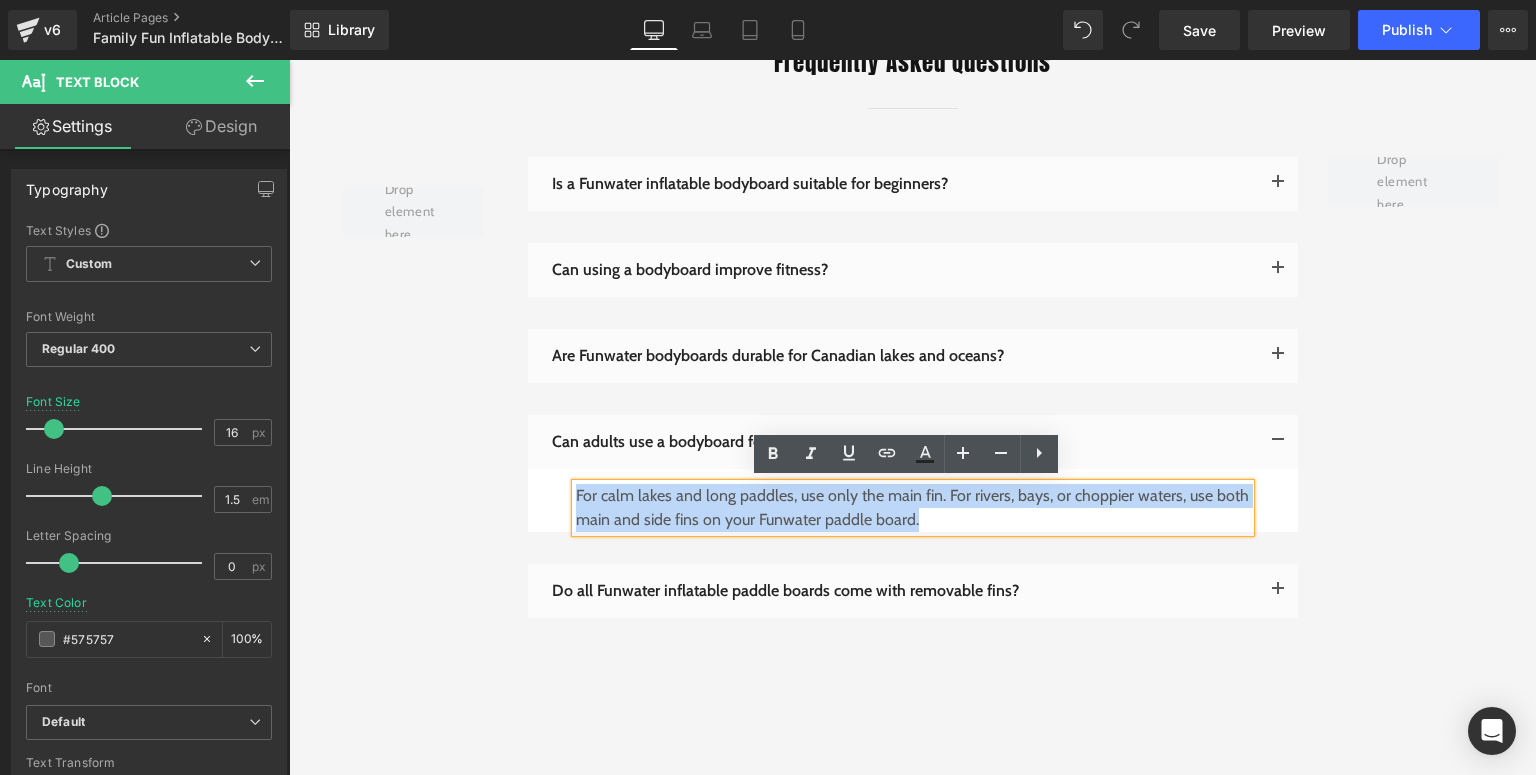 click on "For calm lakes and long paddles, use only the main fin. For rivers, bays, or choppier waters, use both main and side fins on your Funwater paddle board." at bounding box center (913, 508) 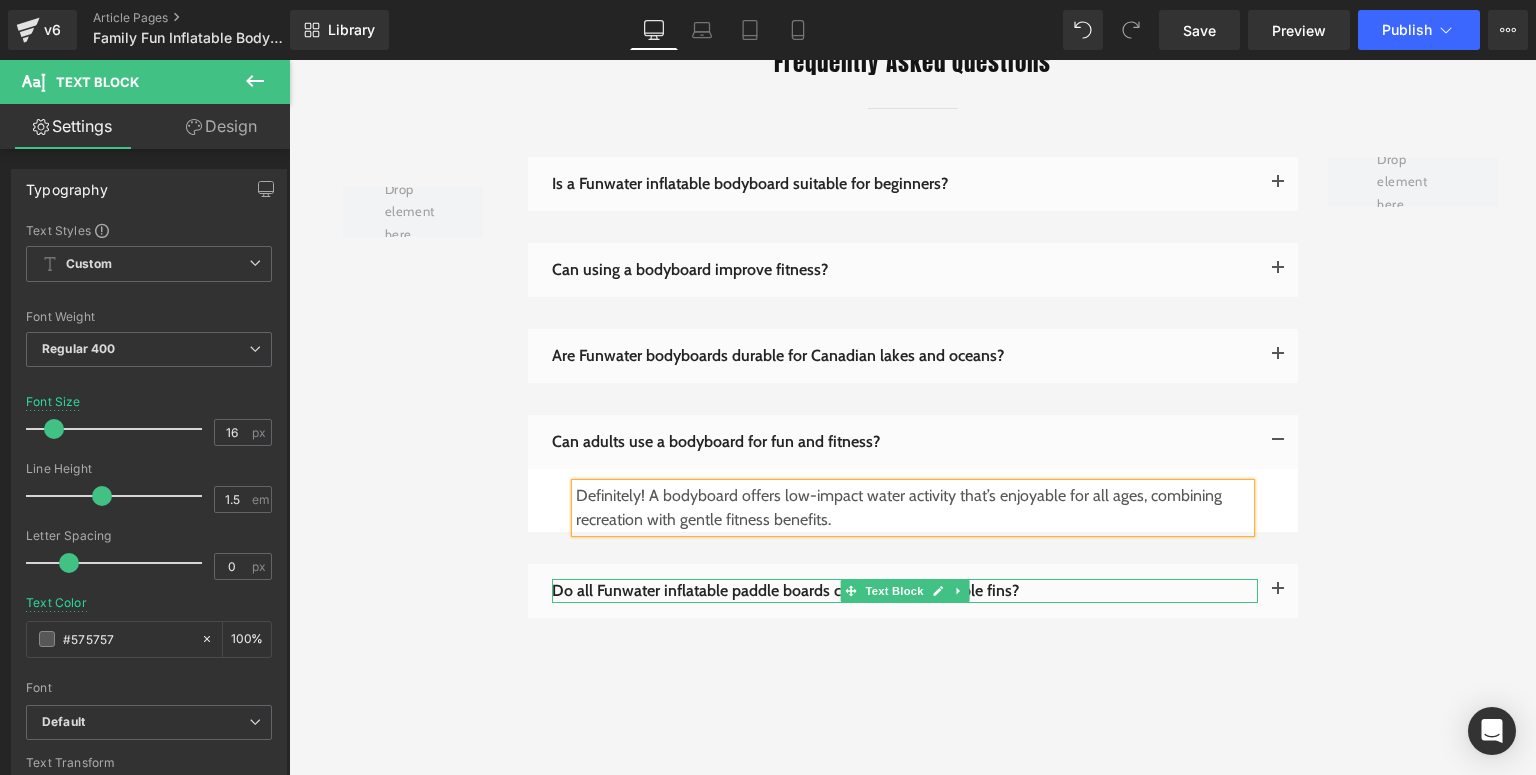 drag, startPoint x: 930, startPoint y: 588, endPoint x: 933, endPoint y: 574, distance: 14.3178215 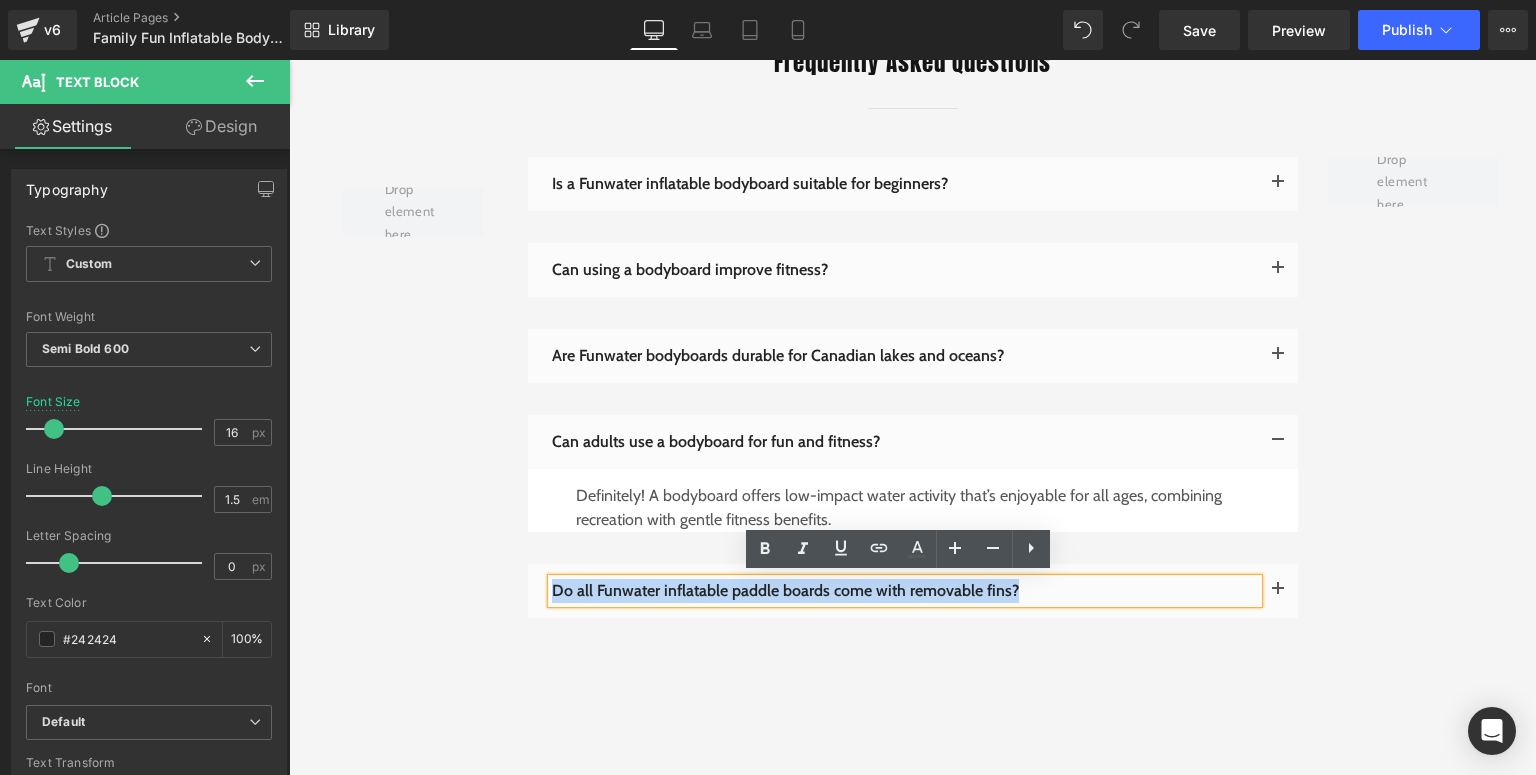 drag, startPoint x: 1020, startPoint y: 585, endPoint x: 547, endPoint y: 581, distance: 473.0169 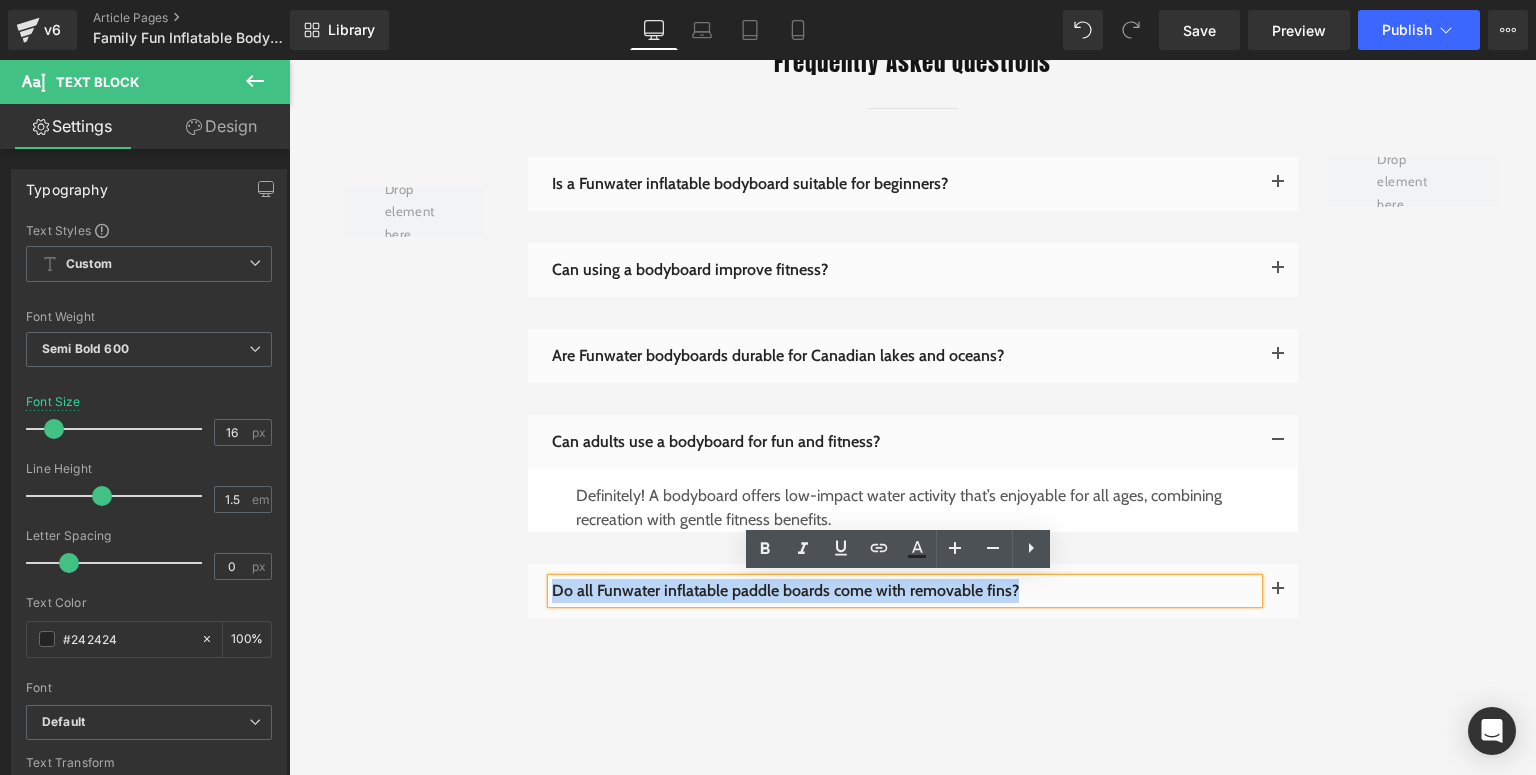 paste 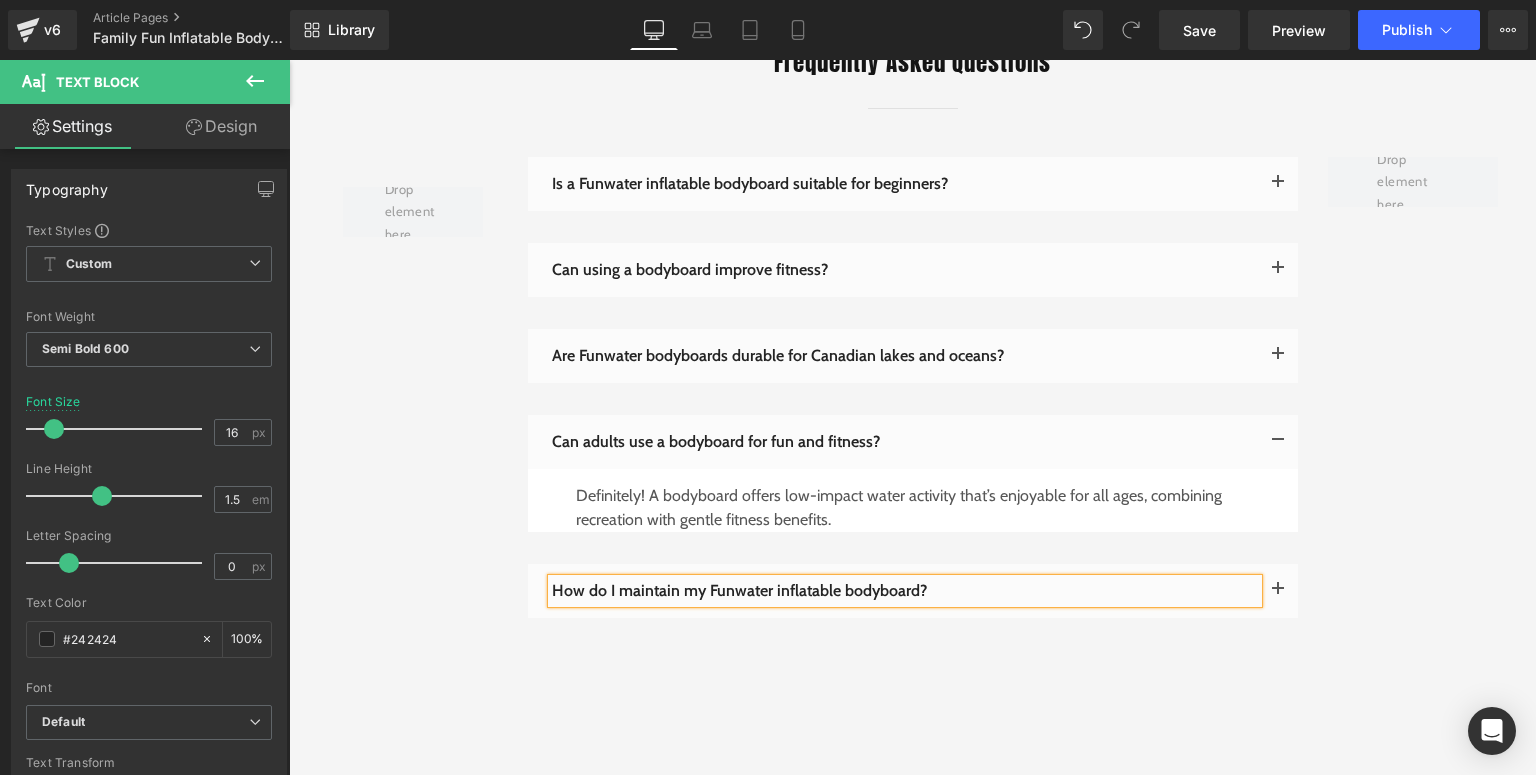 click at bounding box center (1278, 595) 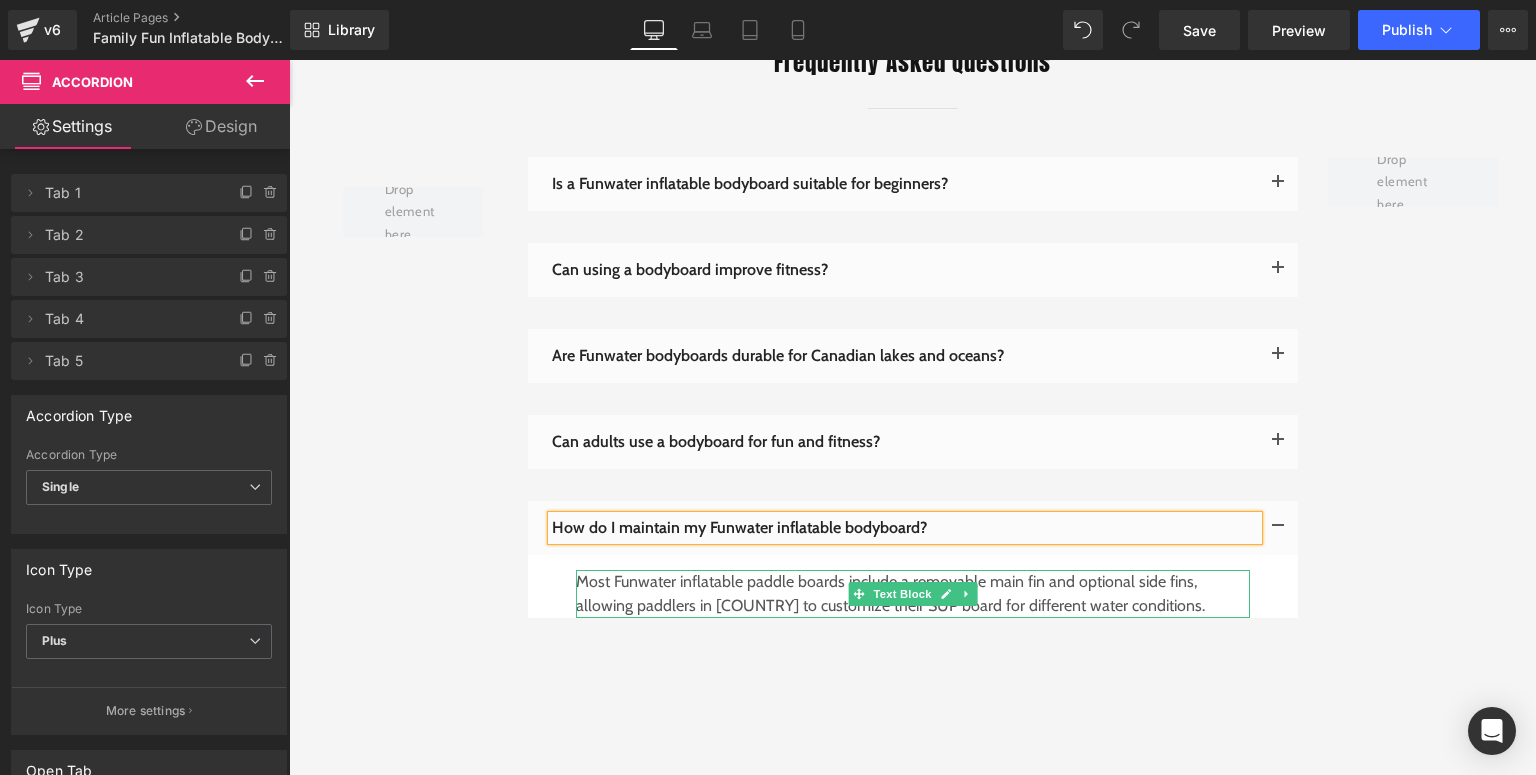 drag, startPoint x: 942, startPoint y: 592, endPoint x: 1097, endPoint y: 592, distance: 155 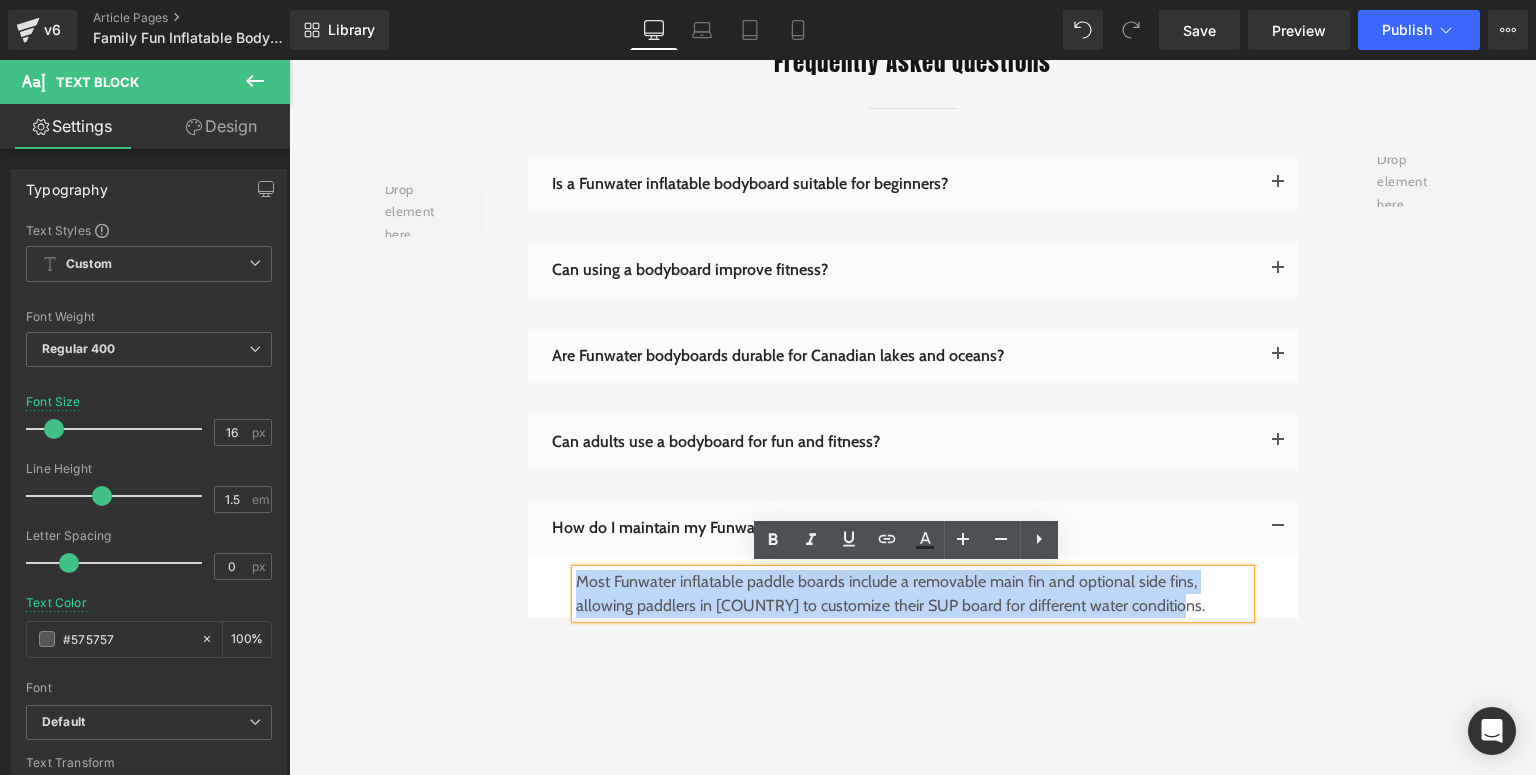 drag, startPoint x: 1206, startPoint y: 611, endPoint x: 572, endPoint y: 584, distance: 634.57465 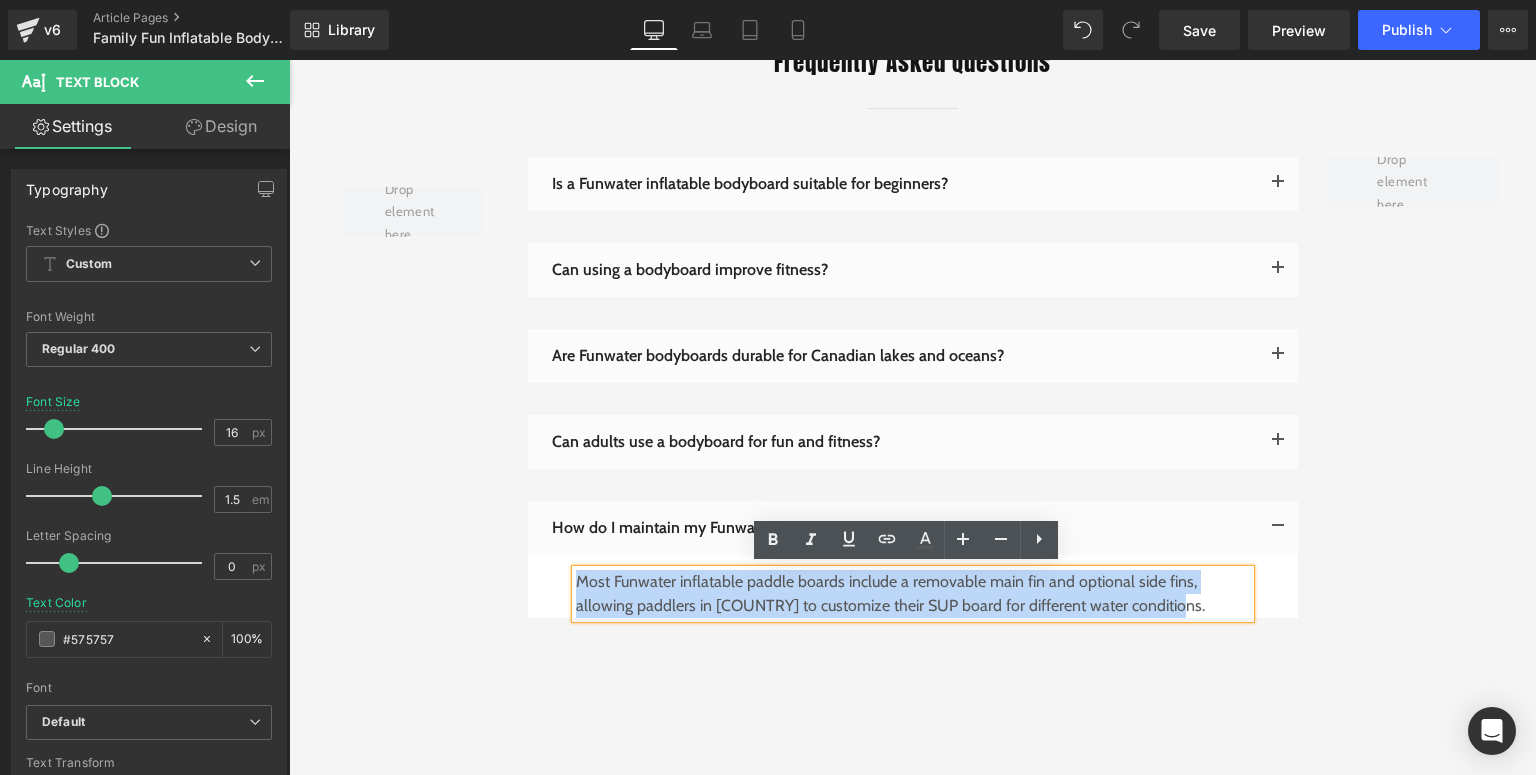 type 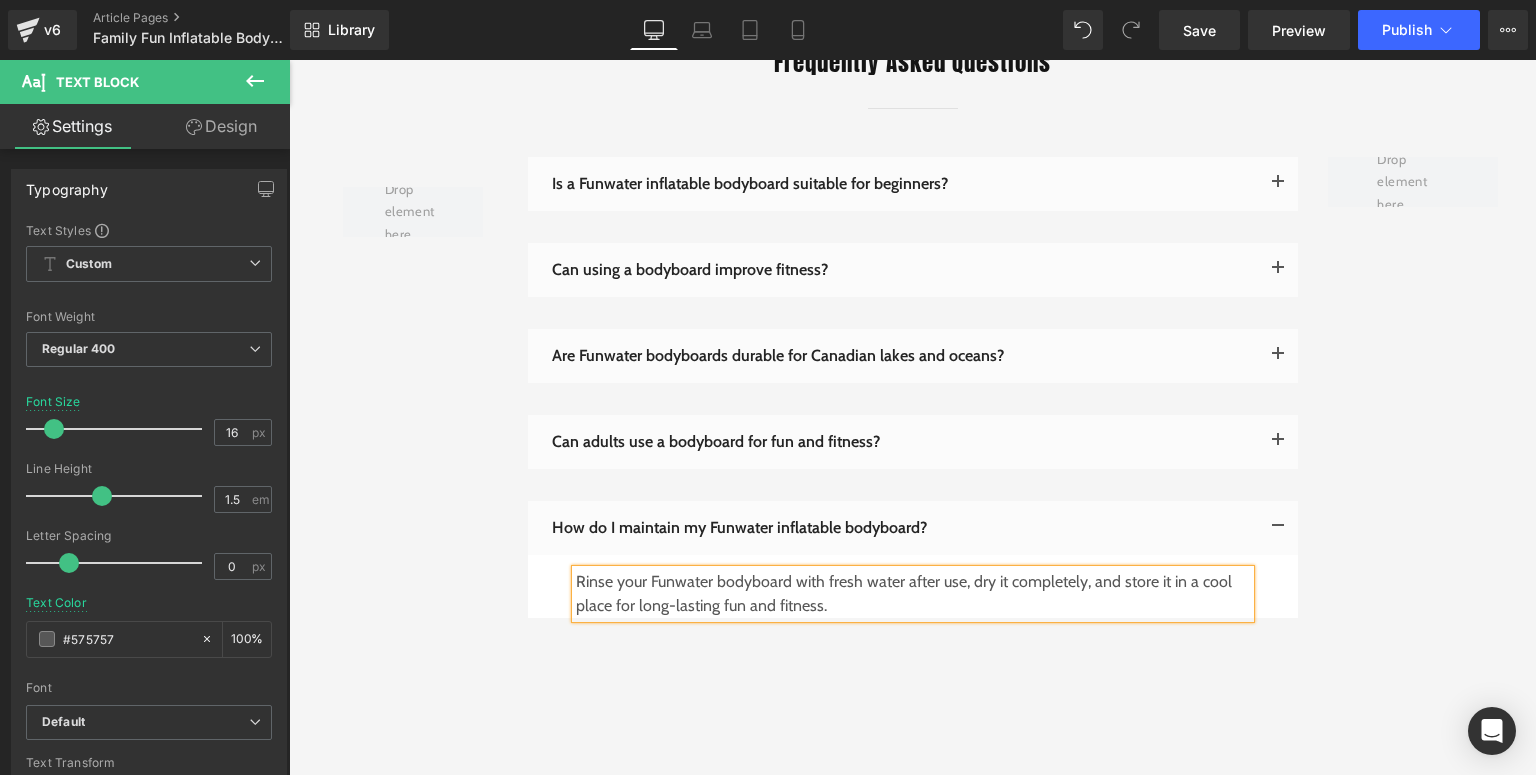click on "Row
Is a Funwater inflatable bodyboard suitable for beginners?
Text Block" at bounding box center (913, 394) 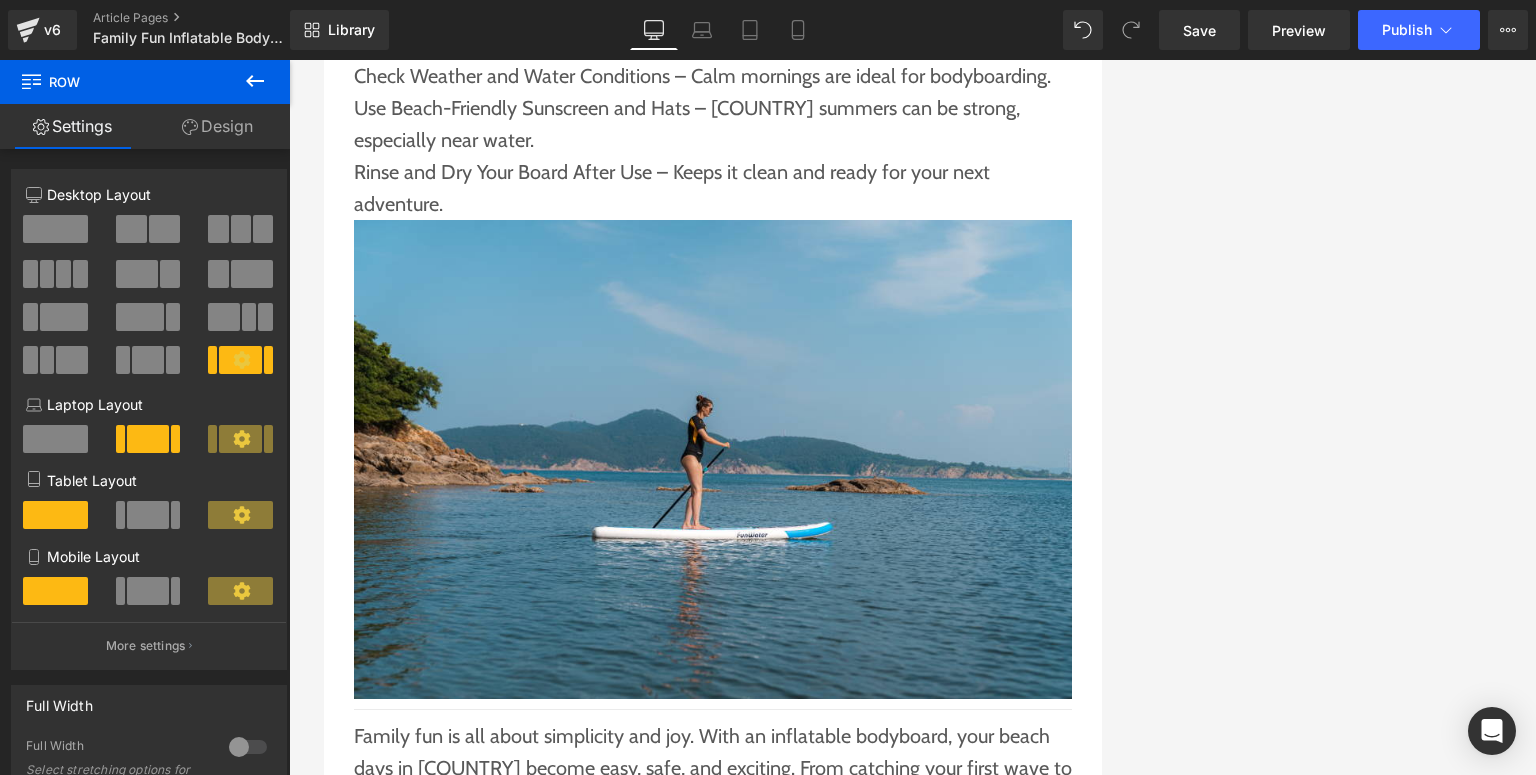 scroll, scrollTop: 2320, scrollLeft: 0, axis: vertical 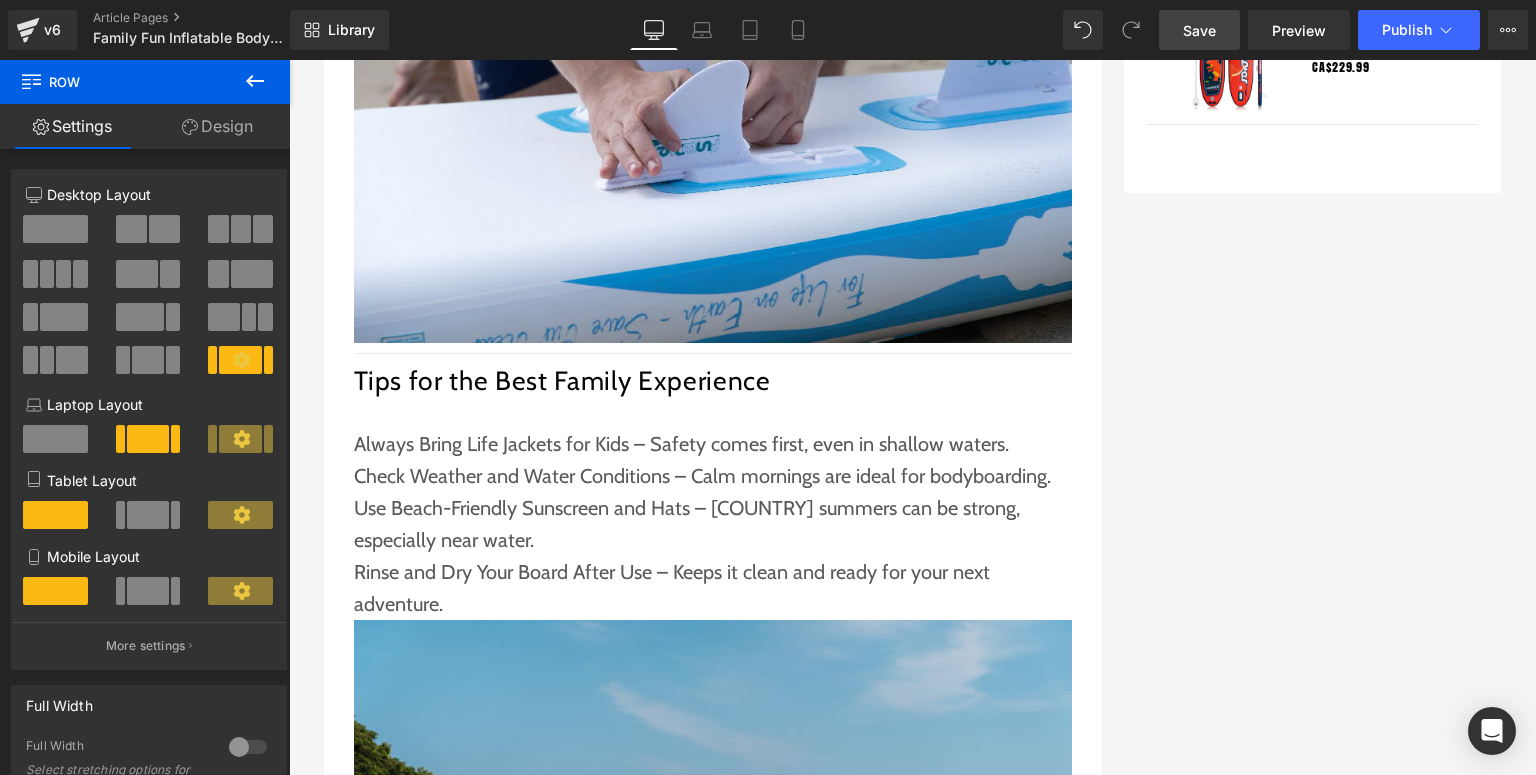click on "Save" at bounding box center (1199, 30) 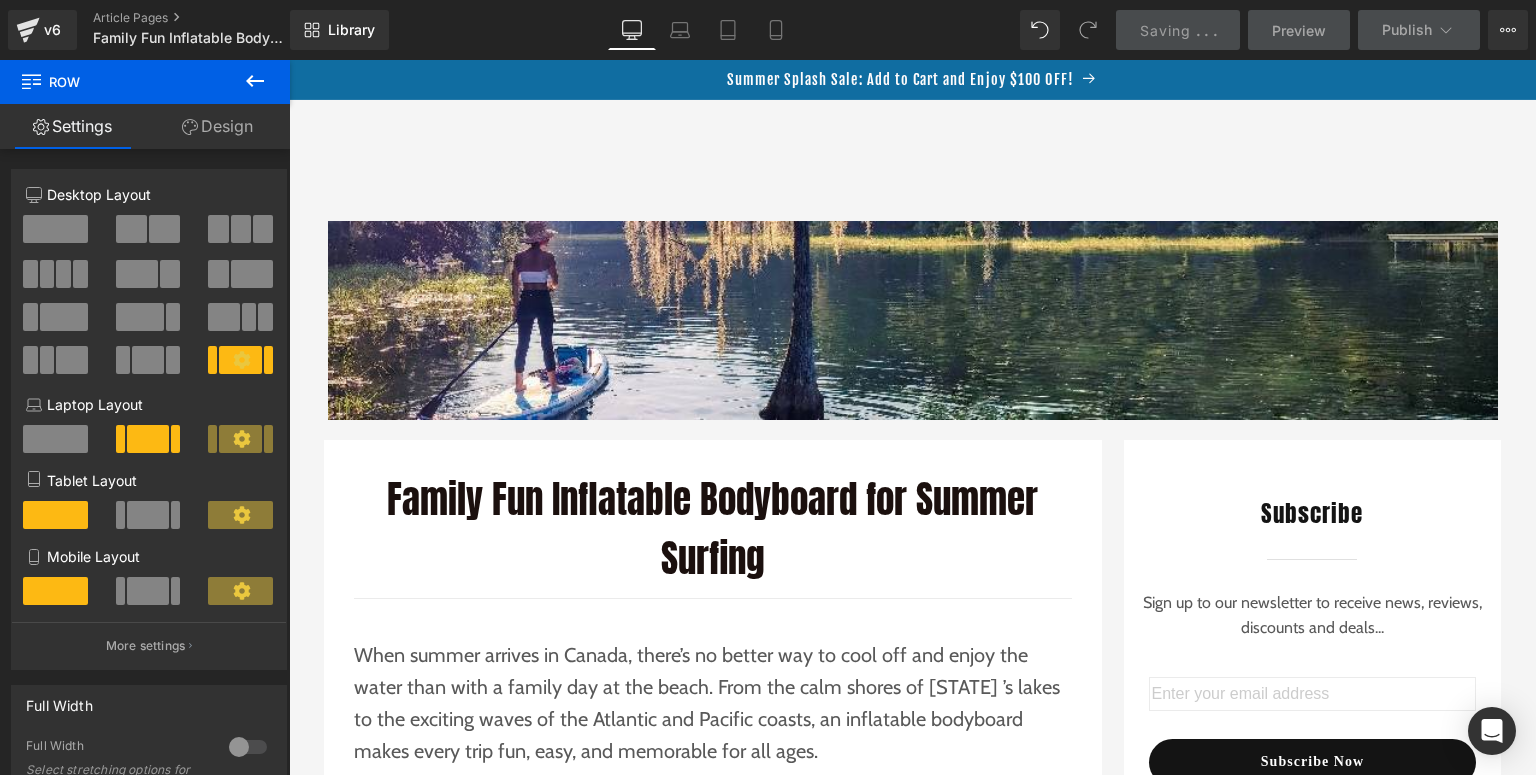 scroll, scrollTop: 320, scrollLeft: 0, axis: vertical 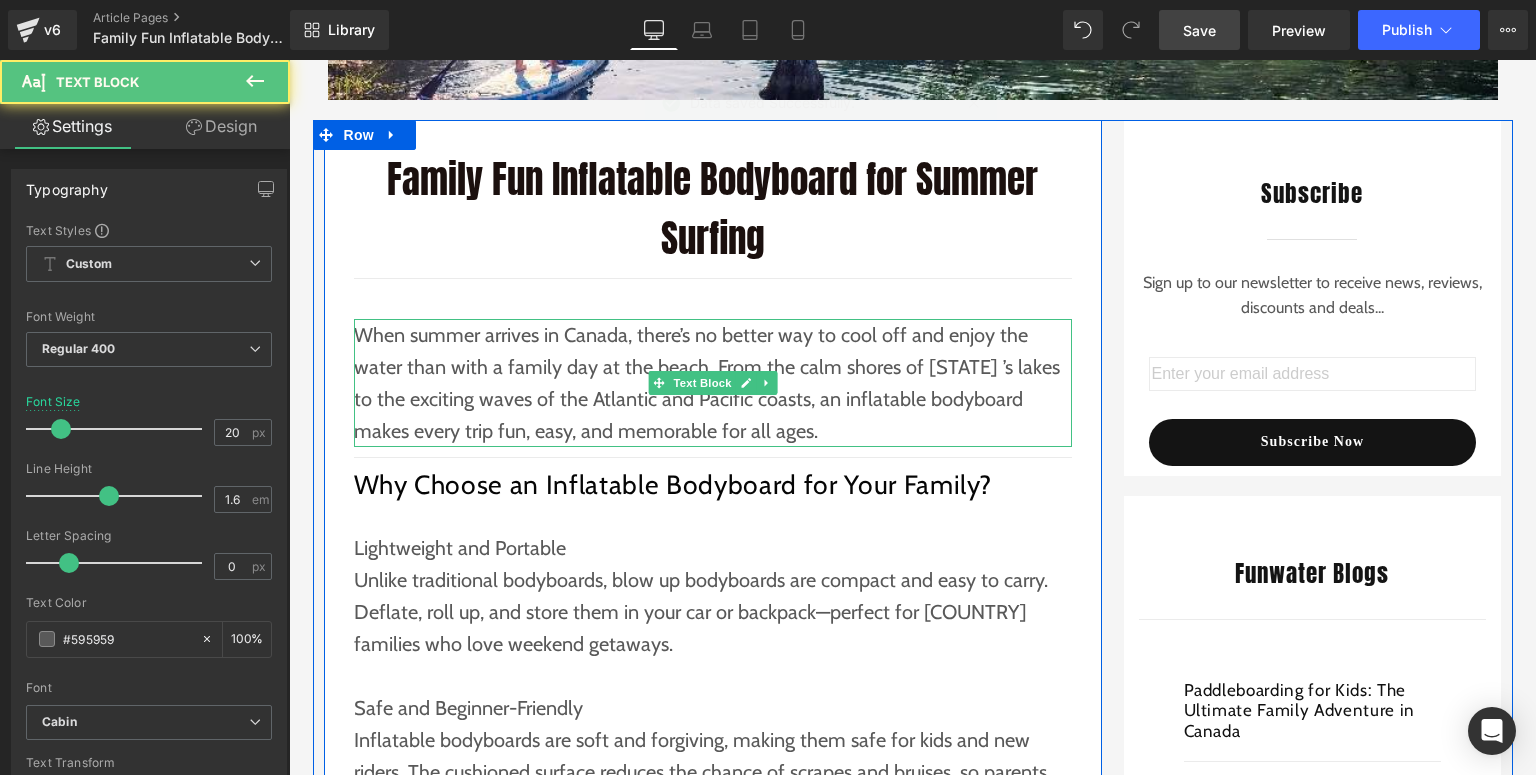 drag, startPoint x: 808, startPoint y: 396, endPoint x: 917, endPoint y: 386, distance: 109.457756 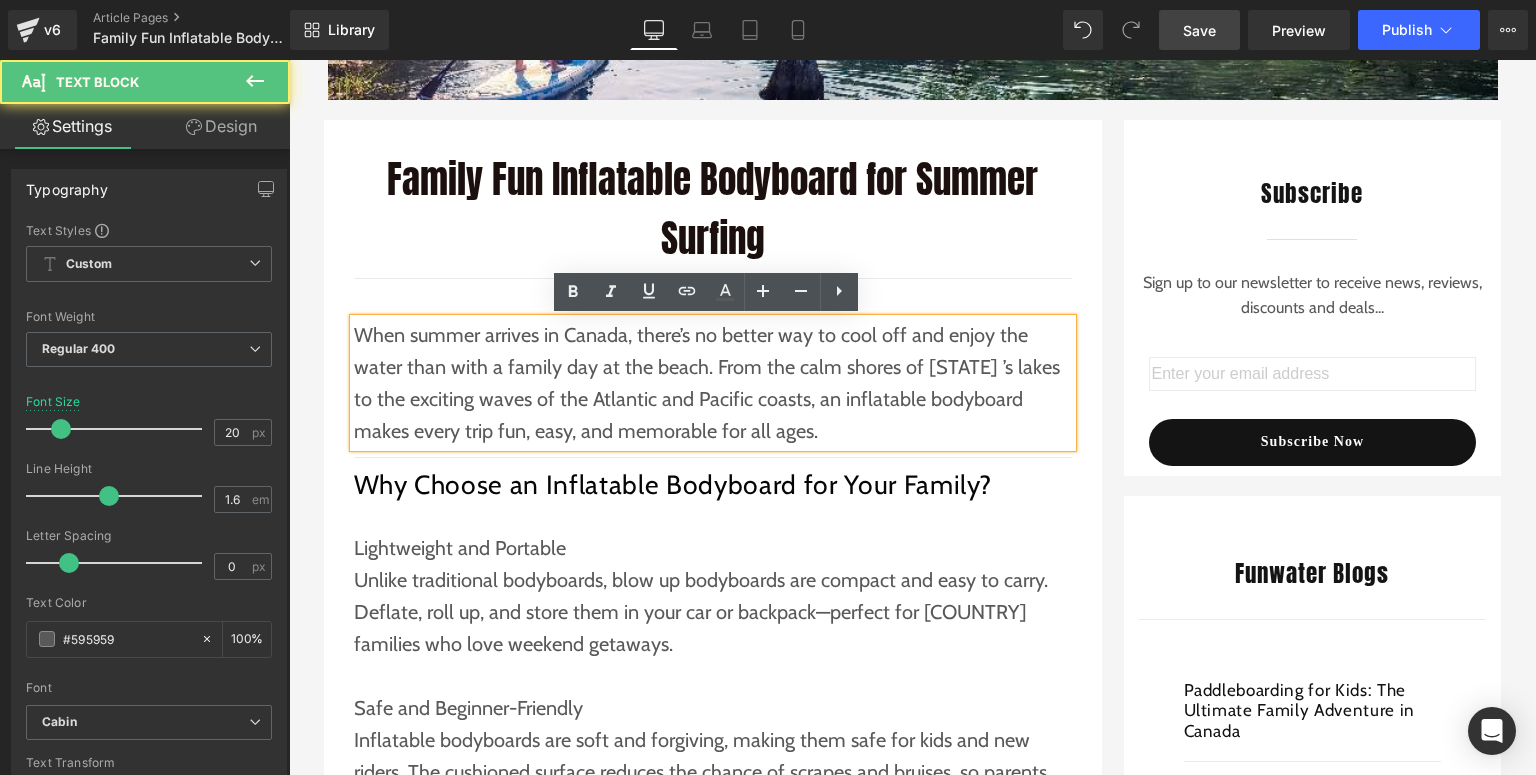 click on "When summer arrives in Canada, there’s no better way to cool off and enjoy the water than with a family day at the beach. From the calm shores of [STATE] ’s lakes to the exciting waves of the Atlantic and Pacific coasts, an inflatable bodyboard makes every trip fun, easy, and memorable for all ages." at bounding box center [713, 383] 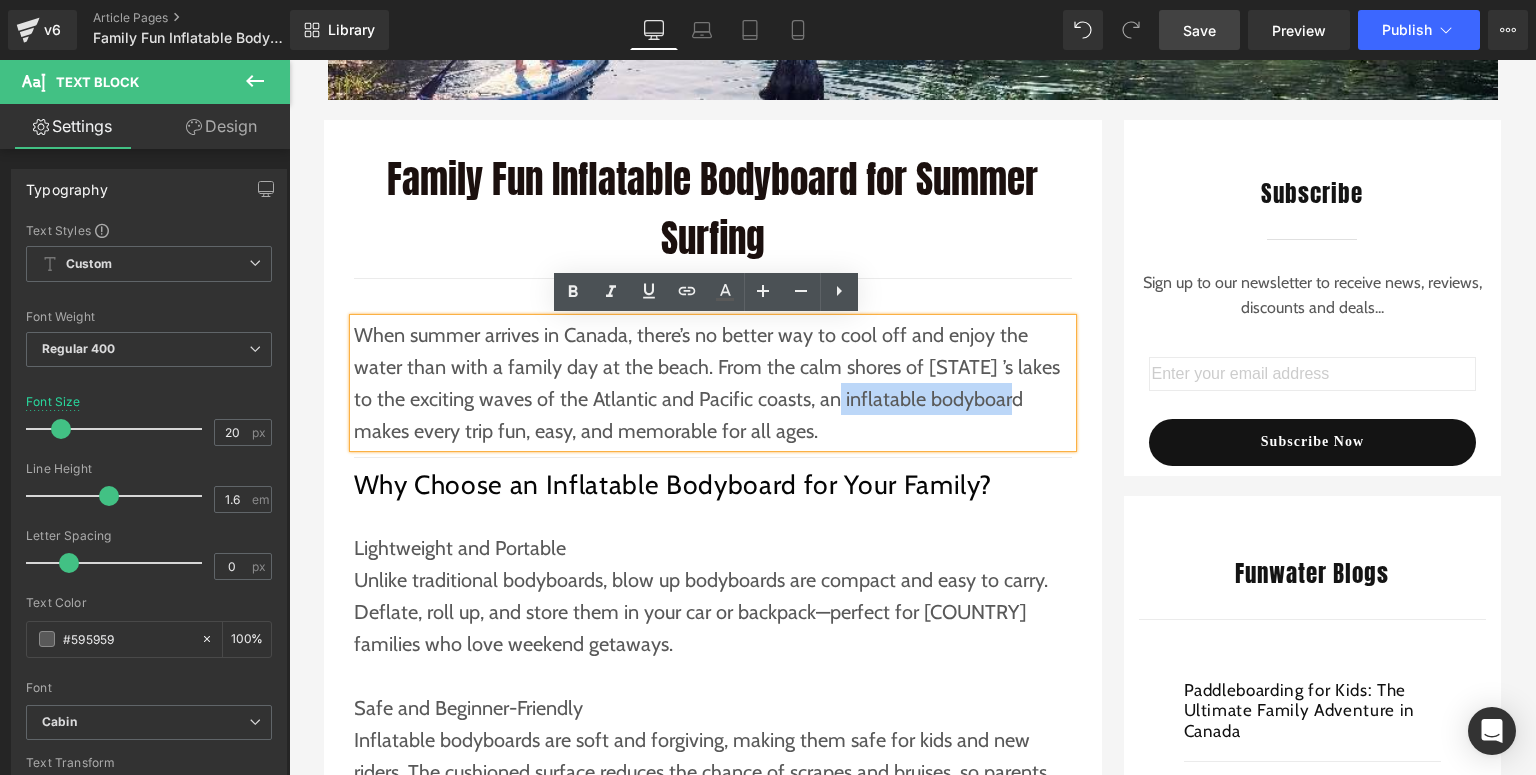 drag, startPoint x: 807, startPoint y: 401, endPoint x: 981, endPoint y: 404, distance: 174.02586 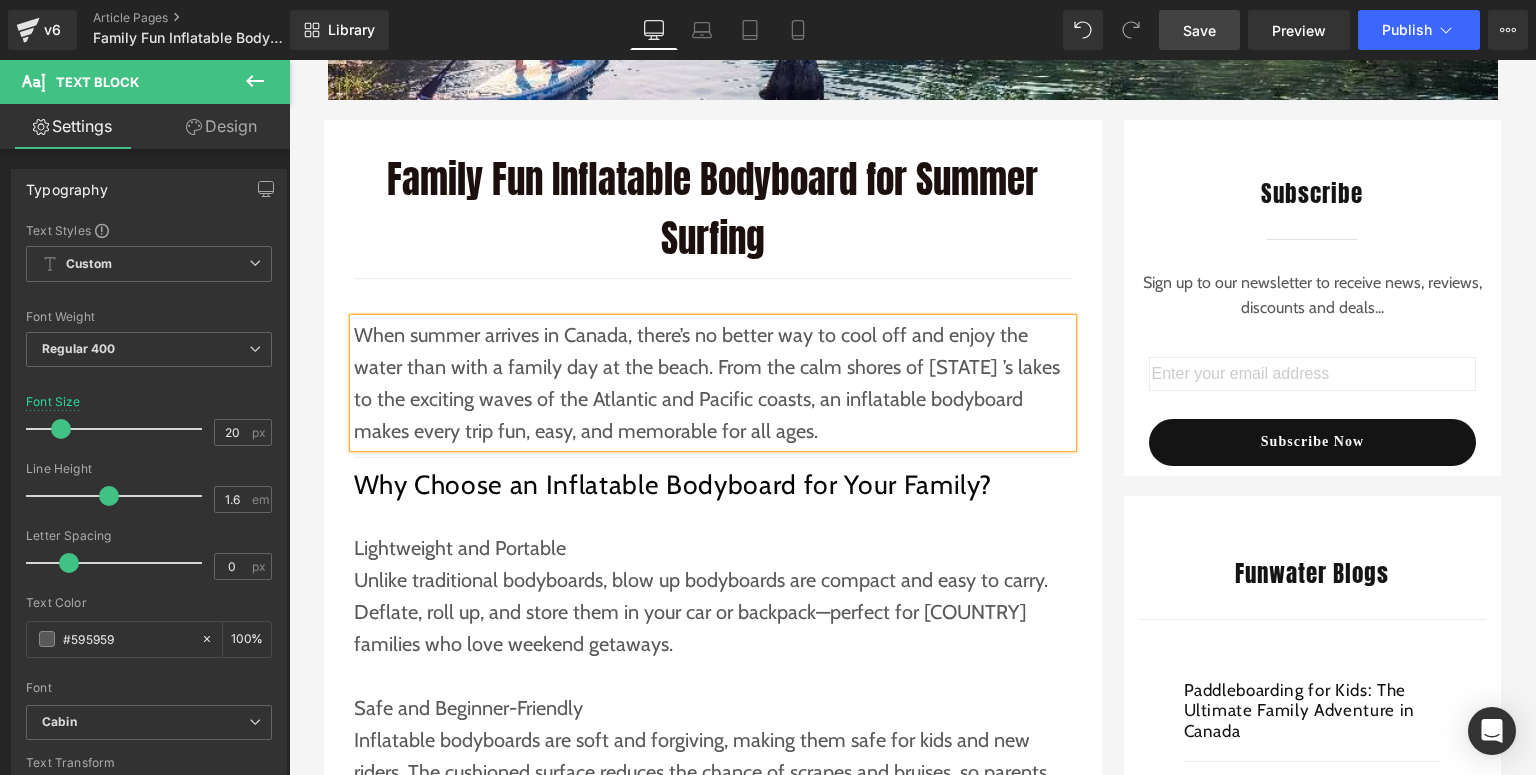 click on "When summer arrives in Canada, there’s no better way to cool off and enjoy the water than with a family day at the beach. From the calm shores of [STATE] ’s lakes to the exciting waves of the Atlantic and Pacific coasts, an inflatable bodyboard makes every trip fun, easy, and memorable for all ages." at bounding box center [713, 383] 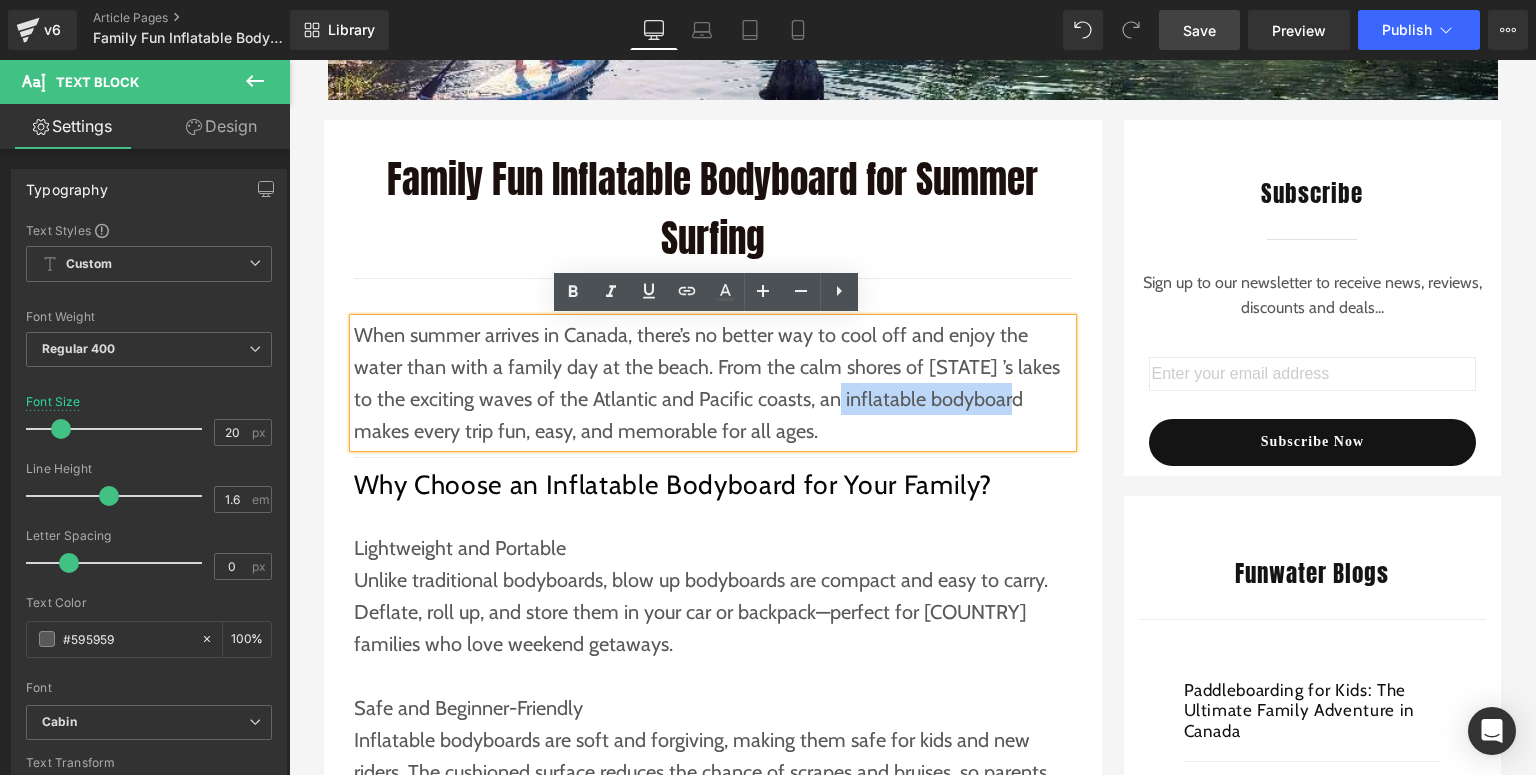 drag, startPoint x: 807, startPoint y: 403, endPoint x: 980, endPoint y: 389, distance: 173.56555 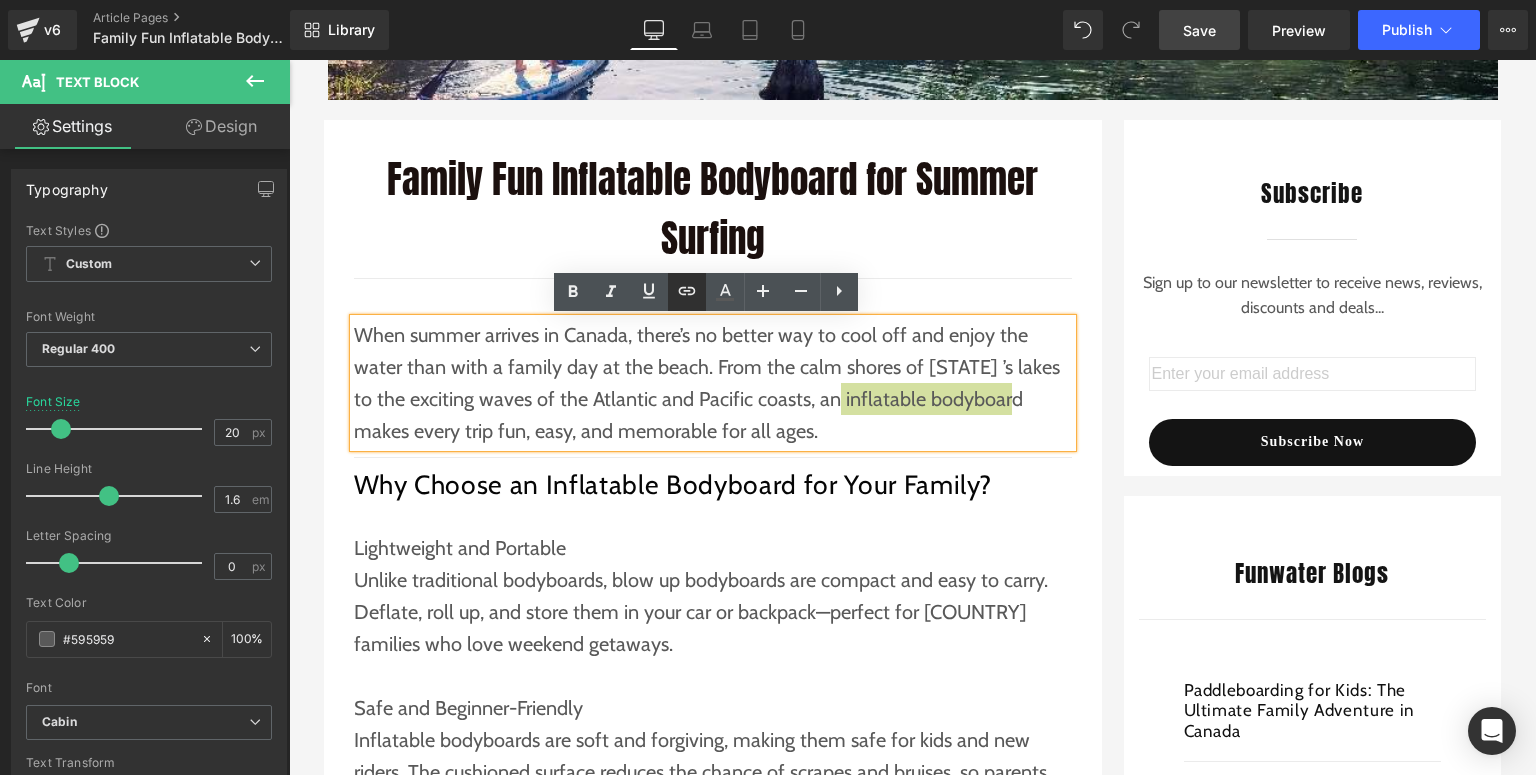 click 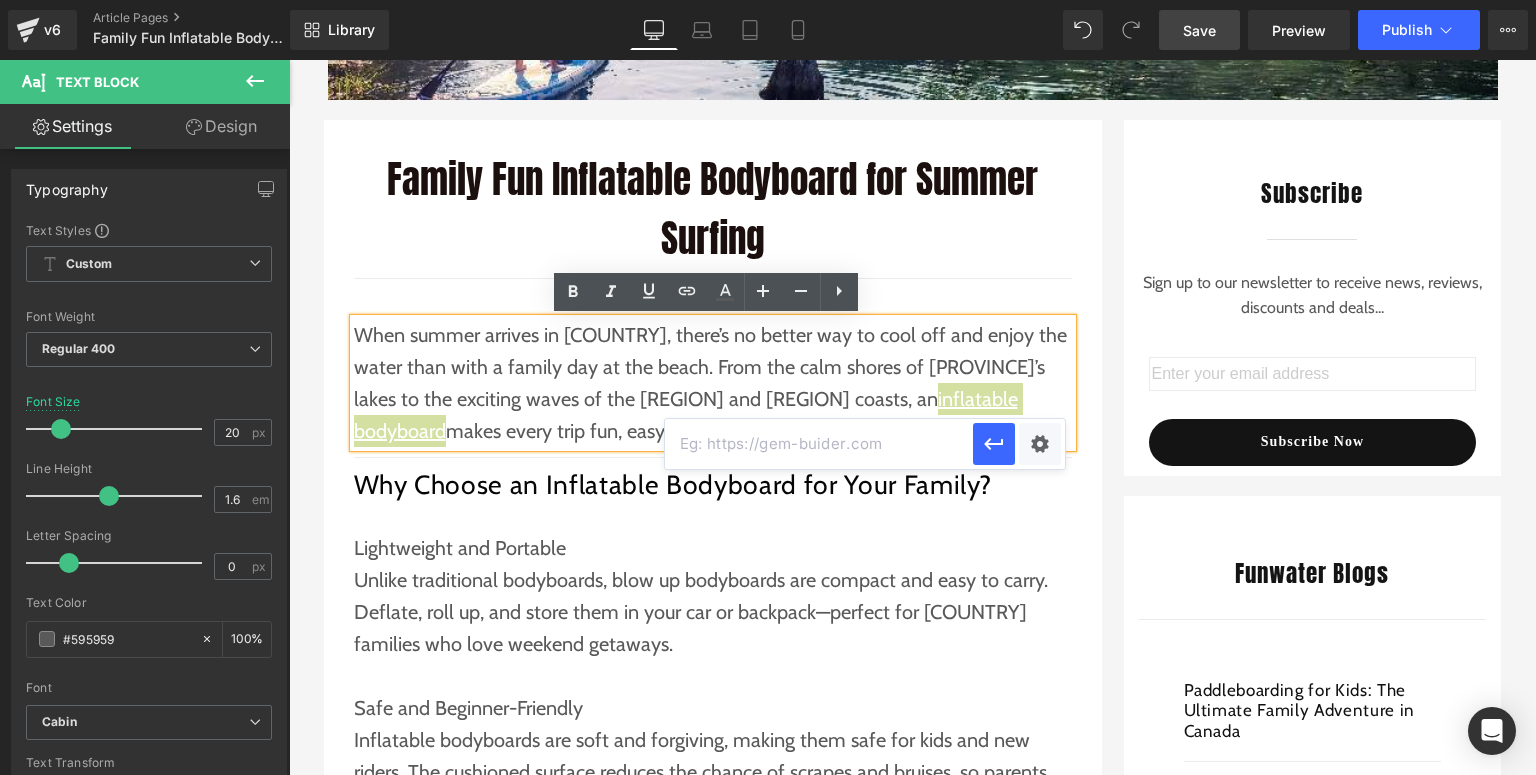 click at bounding box center (819, 444) 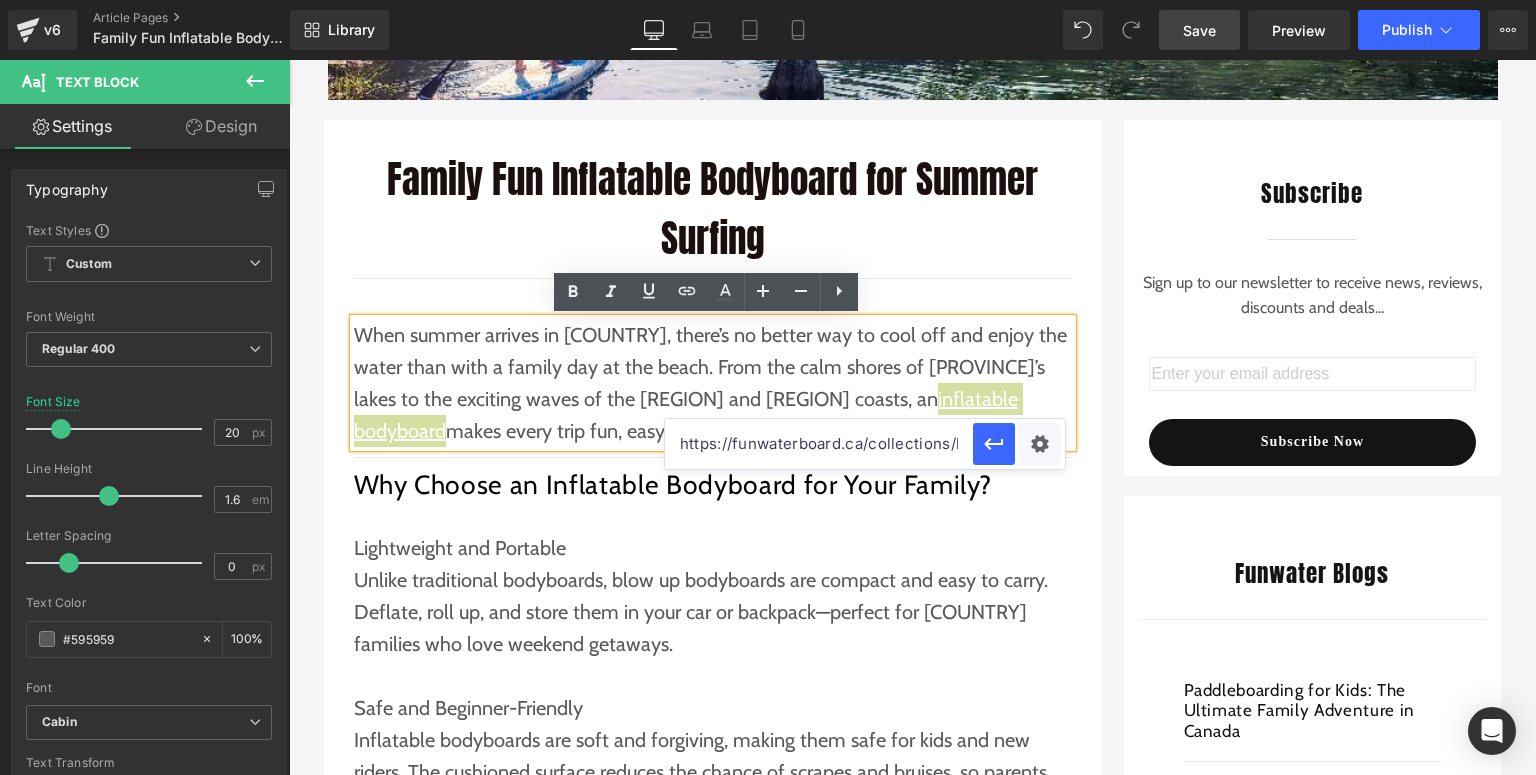 scroll, scrollTop: 0, scrollLeft: 77, axis: horizontal 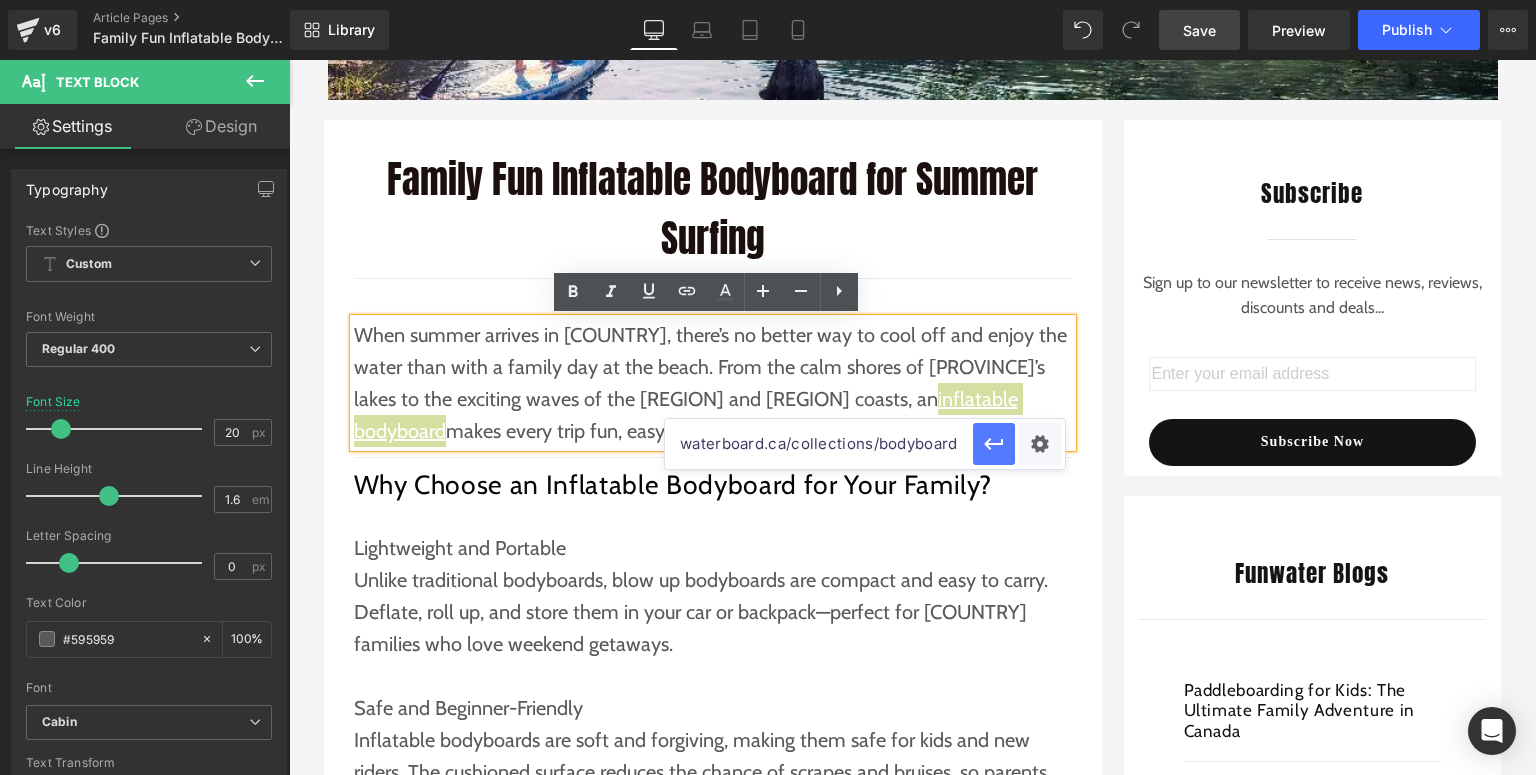 type on "https://funwaterboard.ca/collections/bodyboard" 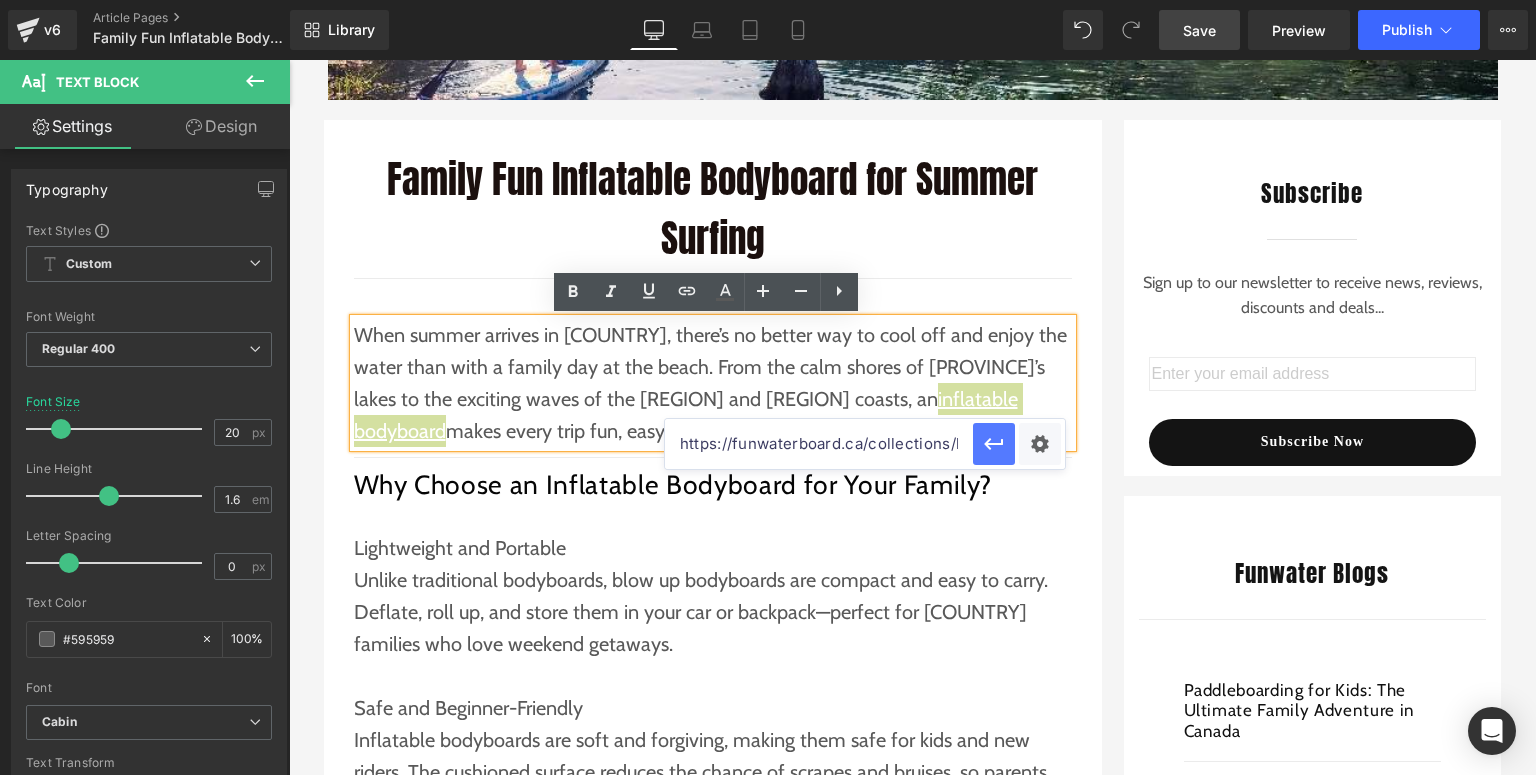 click at bounding box center (994, 444) 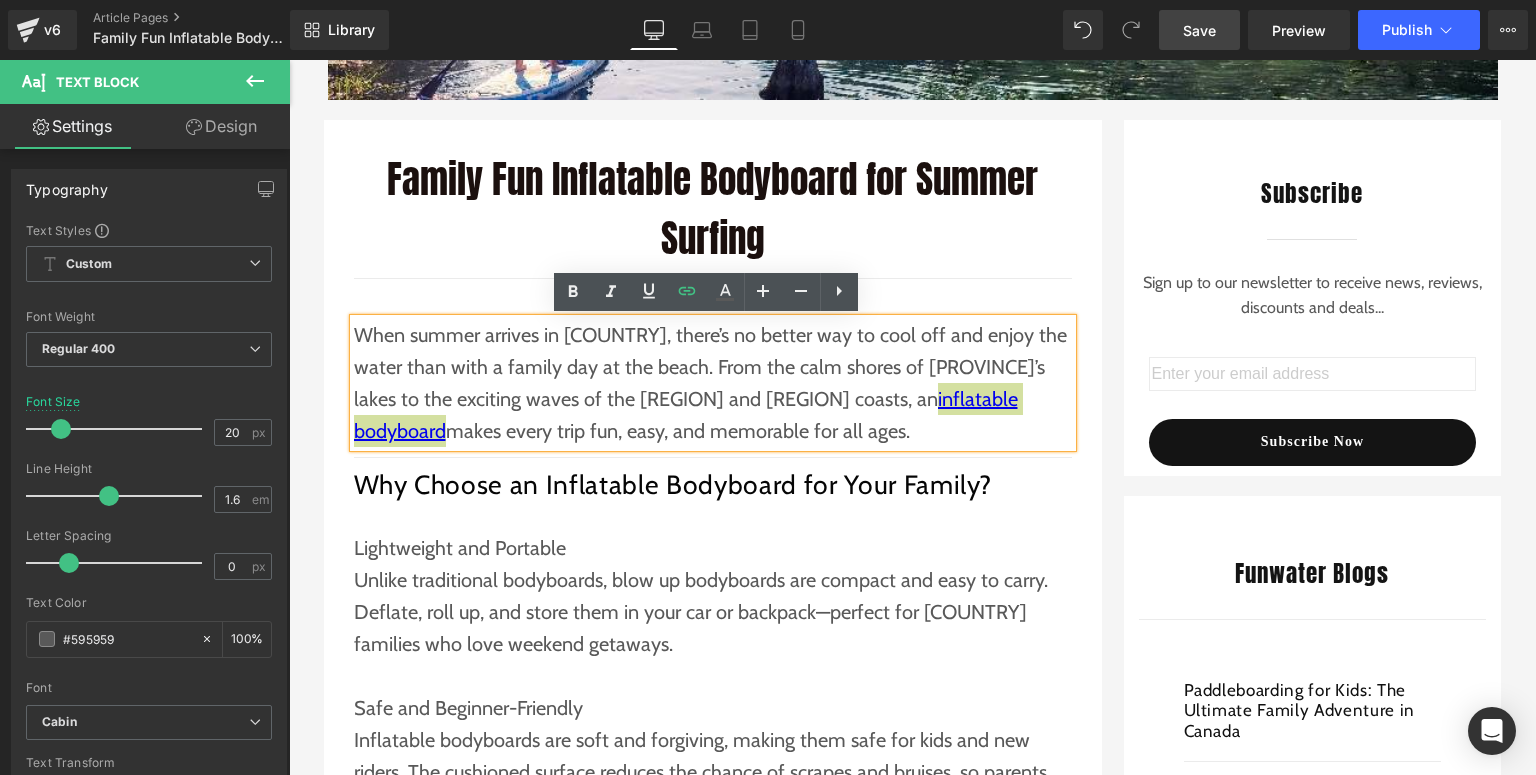 scroll, scrollTop: 400, scrollLeft: 0, axis: vertical 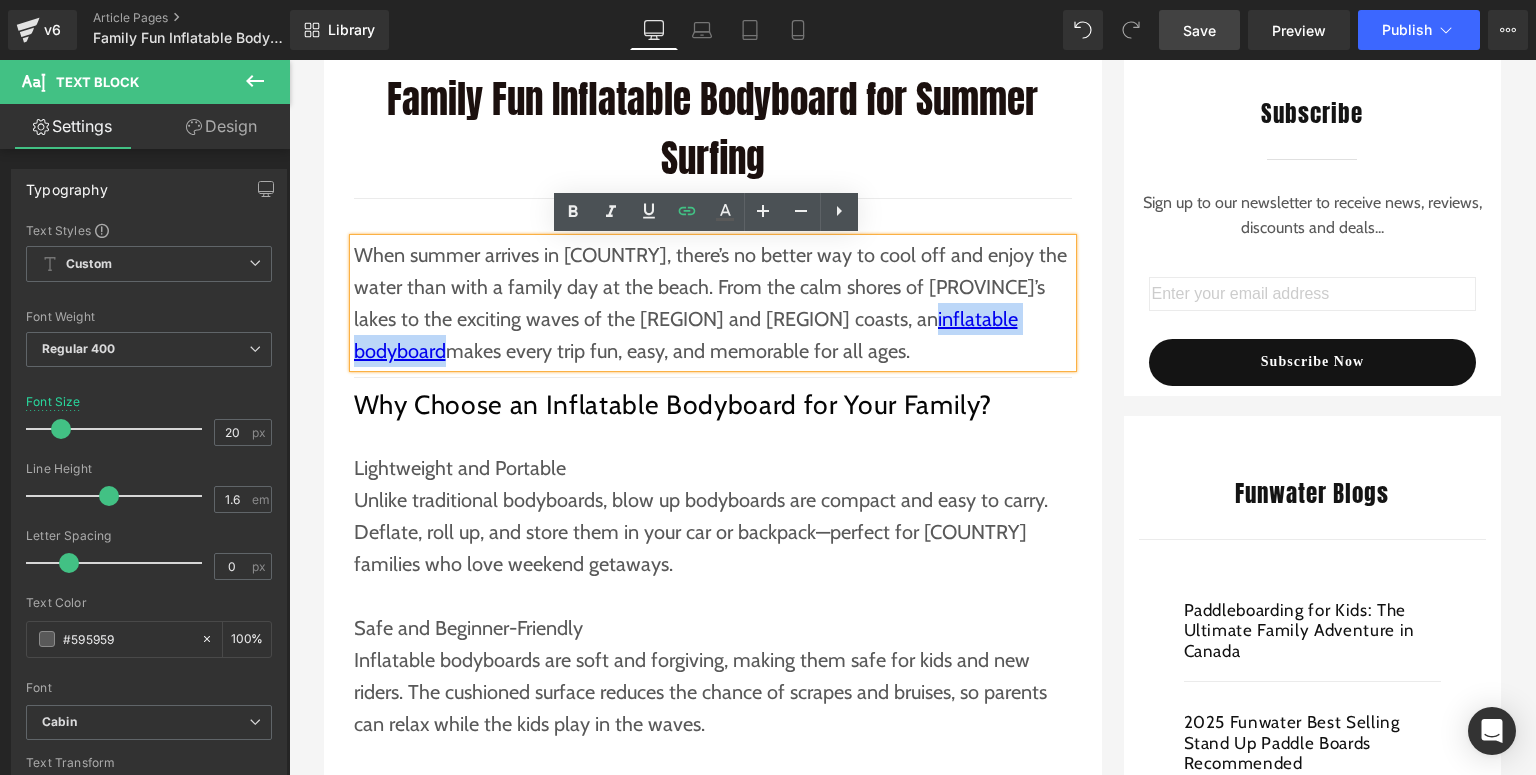 click on "Unlike traditional bodyboards, blow up bodyboards are compact and easy to carry. Deflate, roll up, and store them in your car or backpack—perfect for [COUNTRY] families who love weekend getaways." at bounding box center (713, 532) 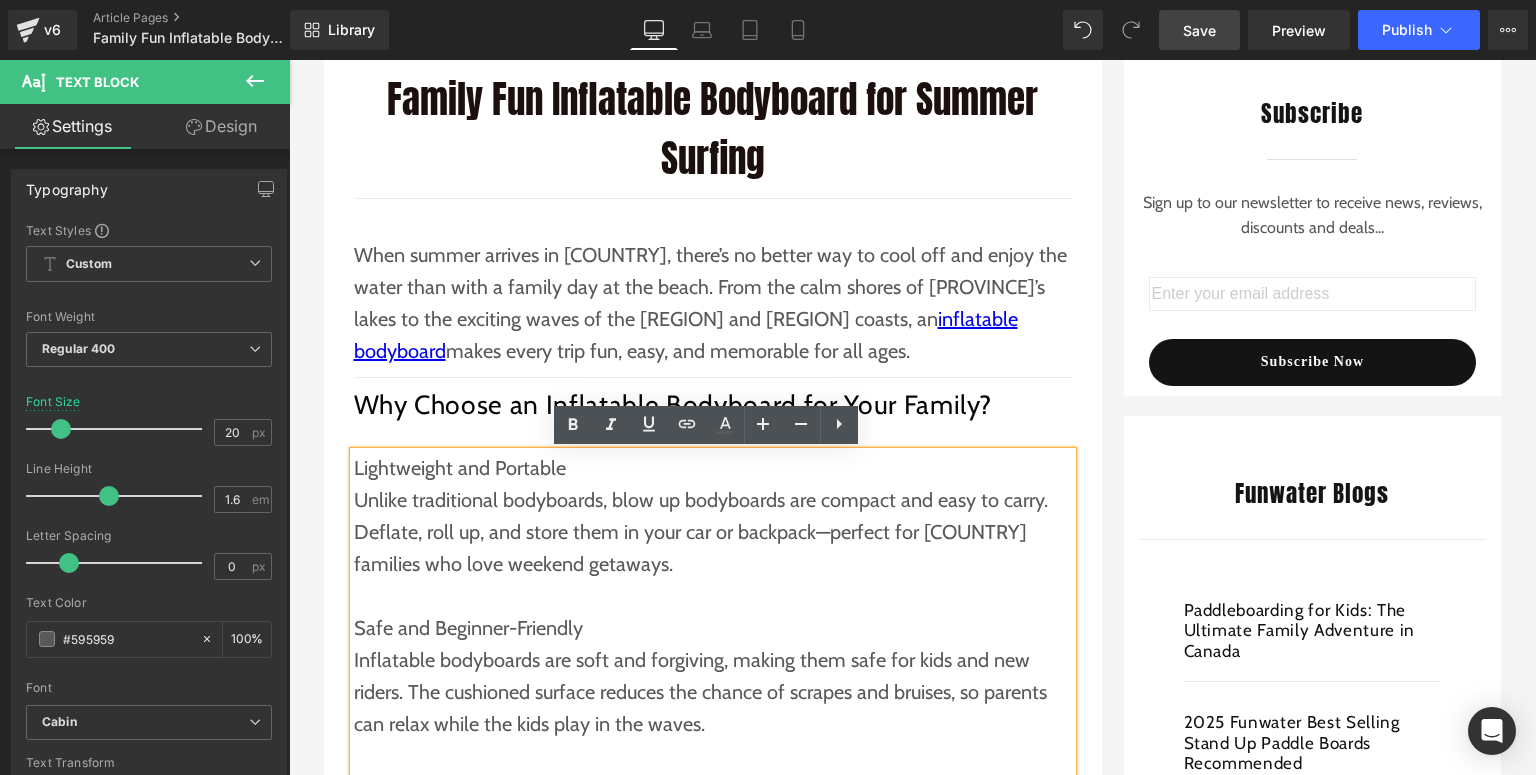 click on "Unlike traditional bodyboards, blow up bodyboards are compact and easy to carry. Deflate, roll up, and store them in your car or backpack—perfect for [COUNTRY] families who love weekend getaways." at bounding box center (713, 532) 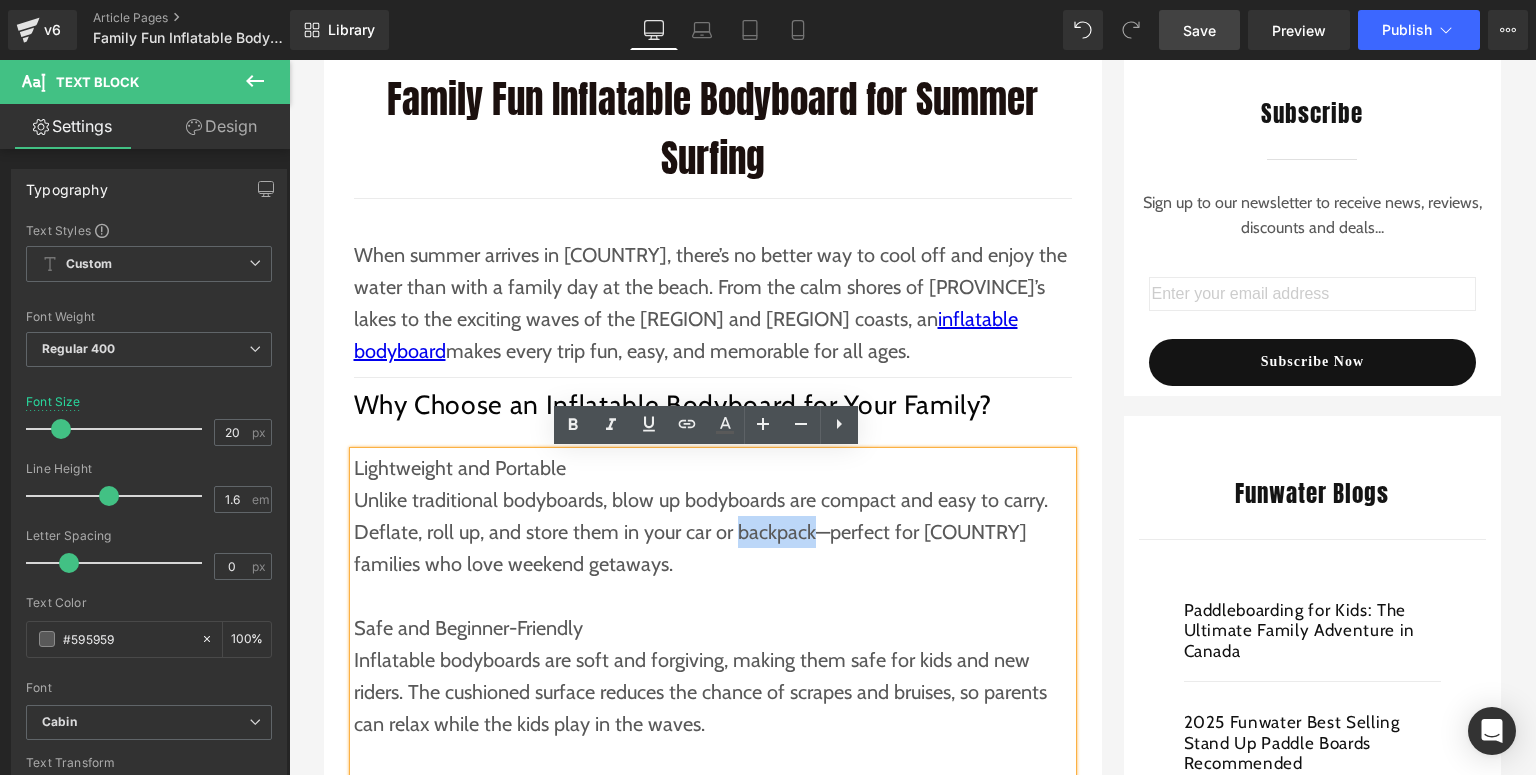 drag, startPoint x: 731, startPoint y: 533, endPoint x: 972, endPoint y: 471, distance: 248.84734 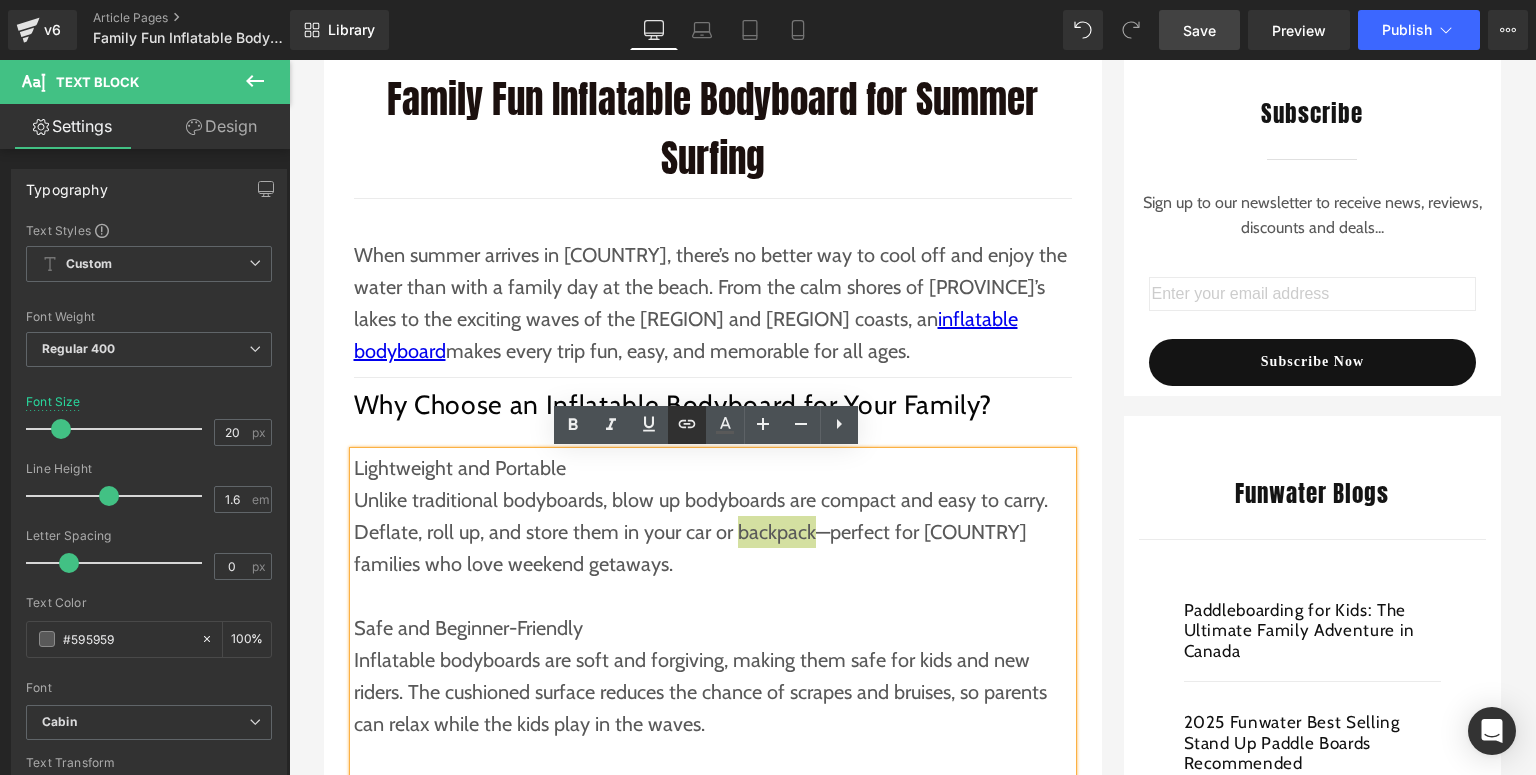 drag, startPoint x: 681, startPoint y: 423, endPoint x: 679, endPoint y: 439, distance: 16.124516 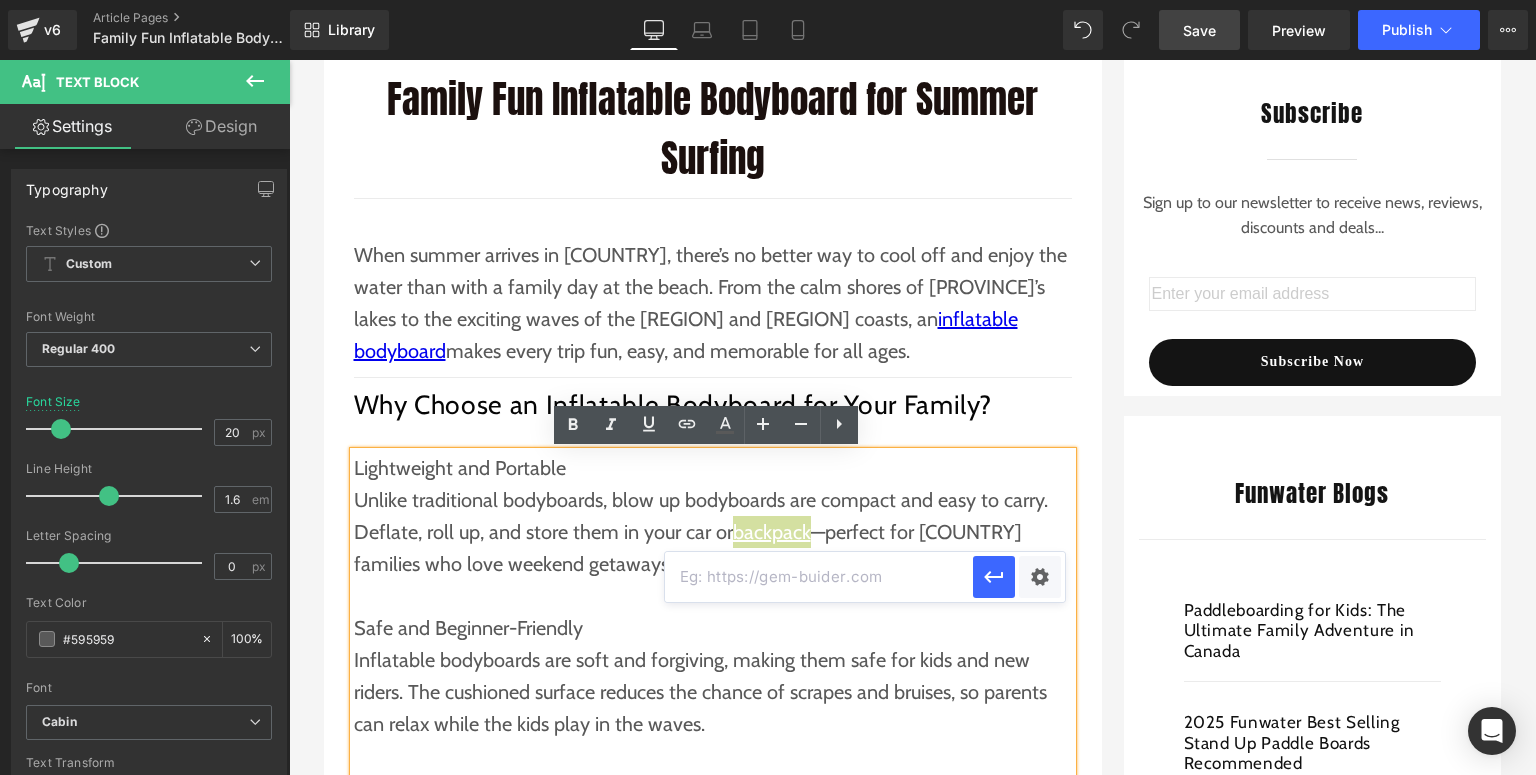 click at bounding box center (819, 577) 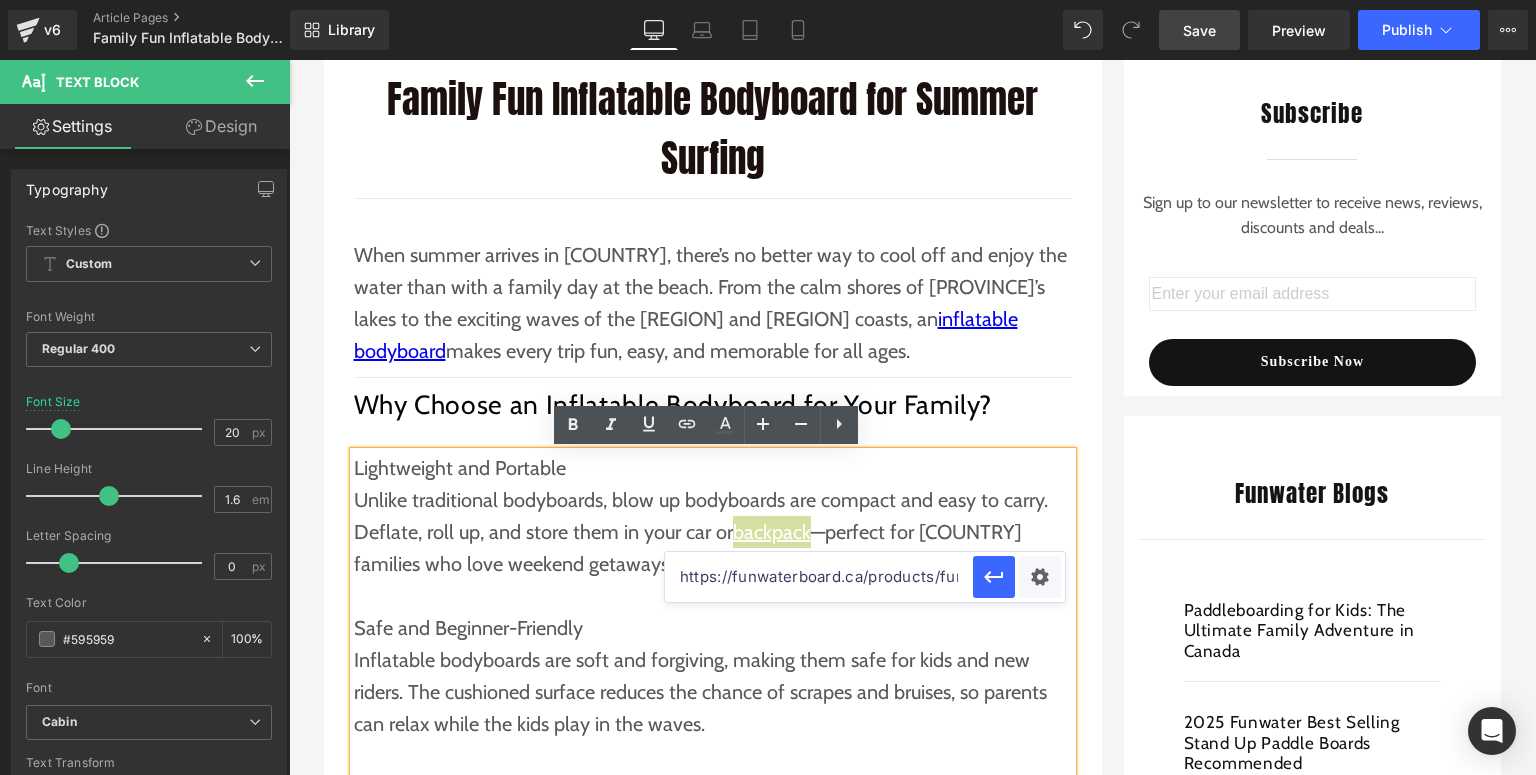 scroll, scrollTop: 0, scrollLeft: 726, axis: horizontal 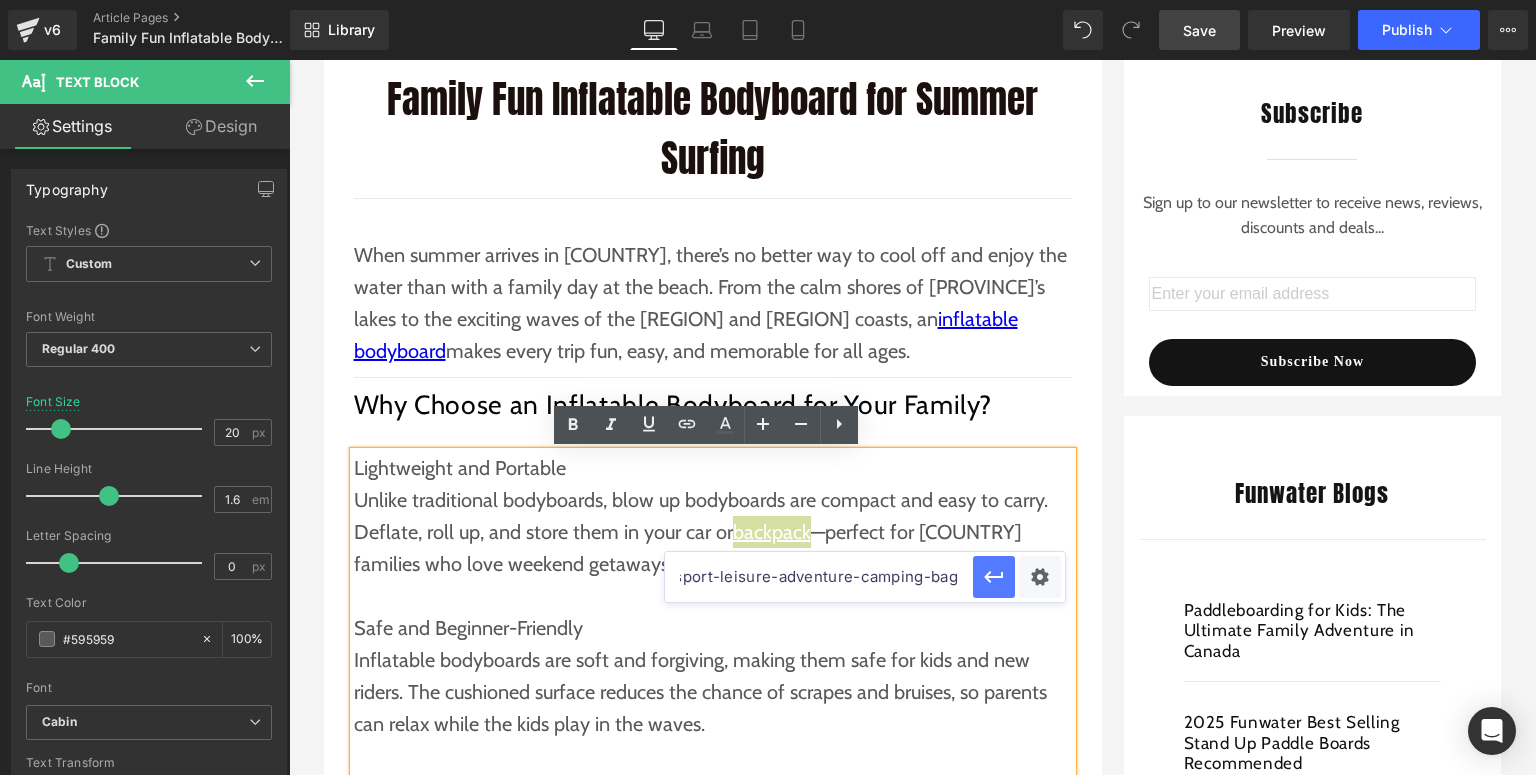 type on "https://funwaterboard.ca/products/funwater-inflatable-sup-backpack-high-capacity-waterproof-sport-leisure-adventure-camping-bag" 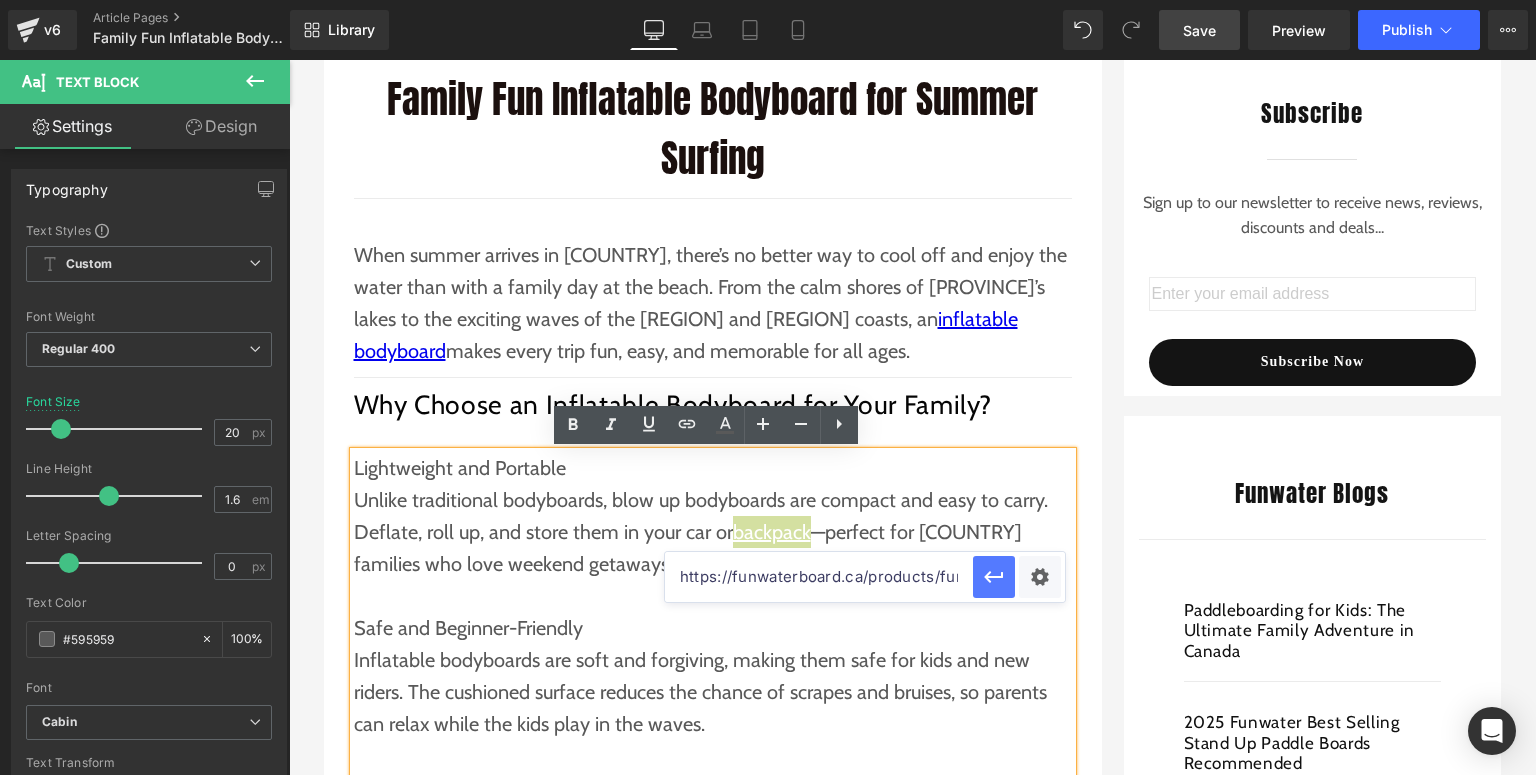 click 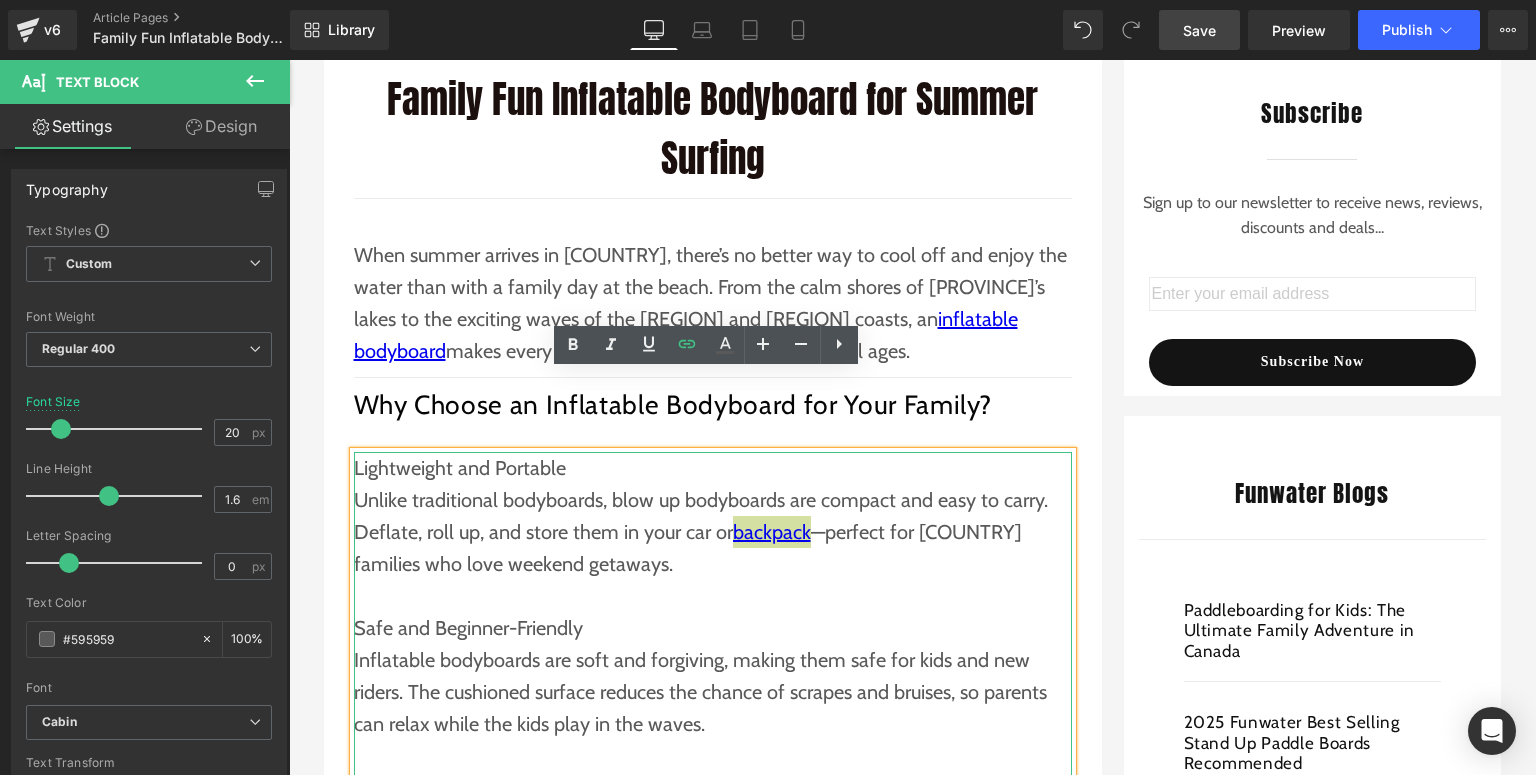 scroll, scrollTop: 640, scrollLeft: 0, axis: vertical 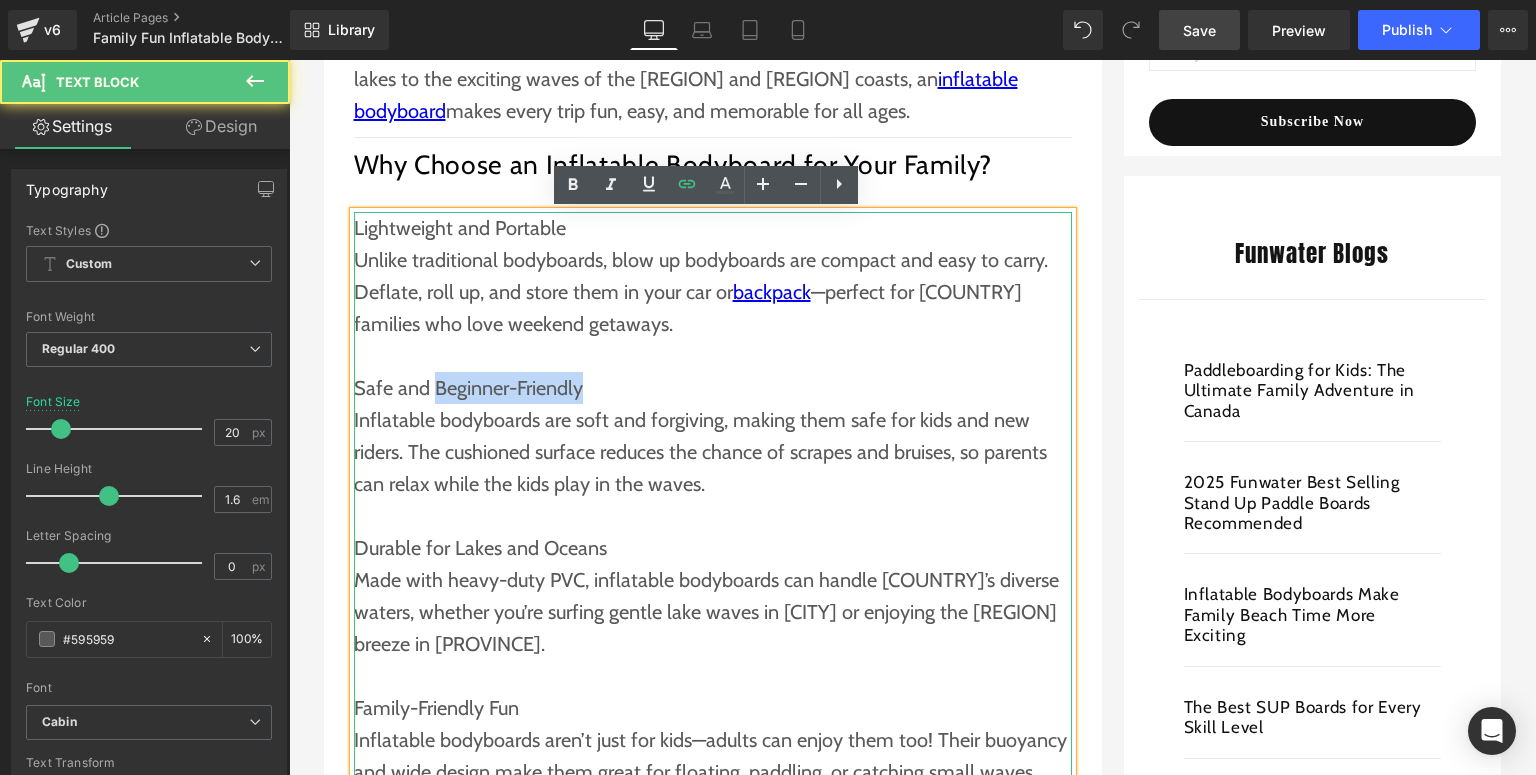 drag, startPoint x: 430, startPoint y: 387, endPoint x: 588, endPoint y: 387, distance: 158 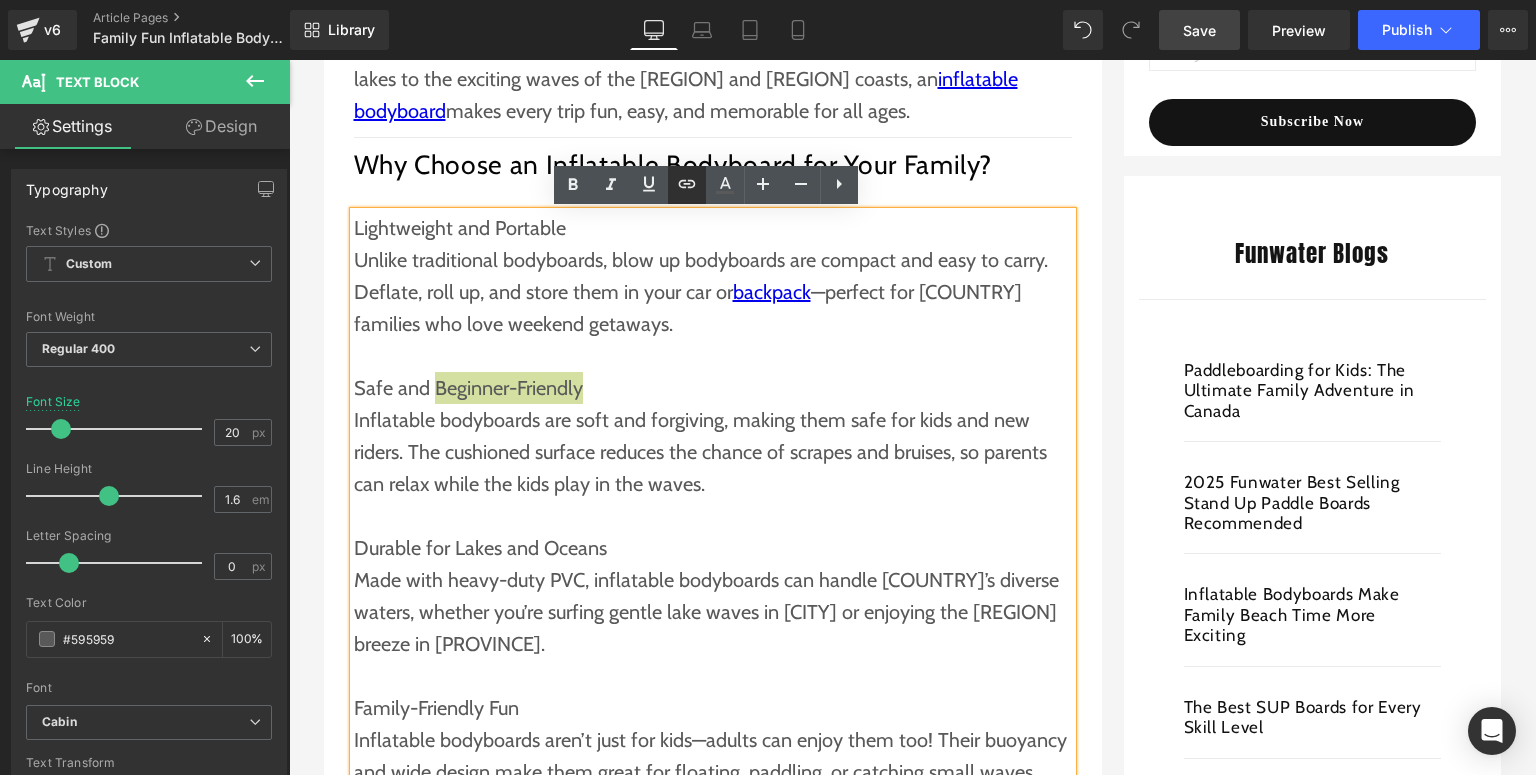 click 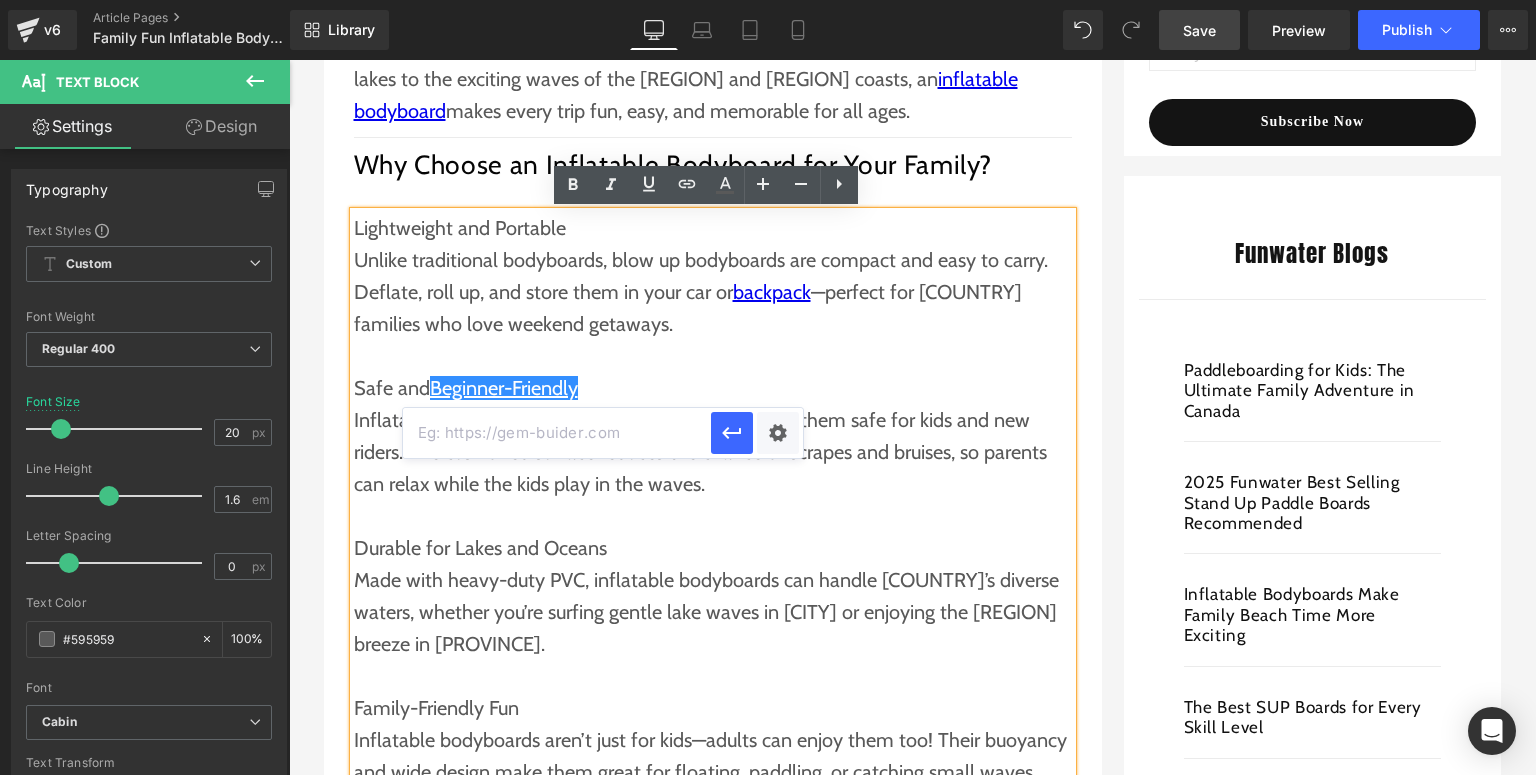 click at bounding box center [557, 433] 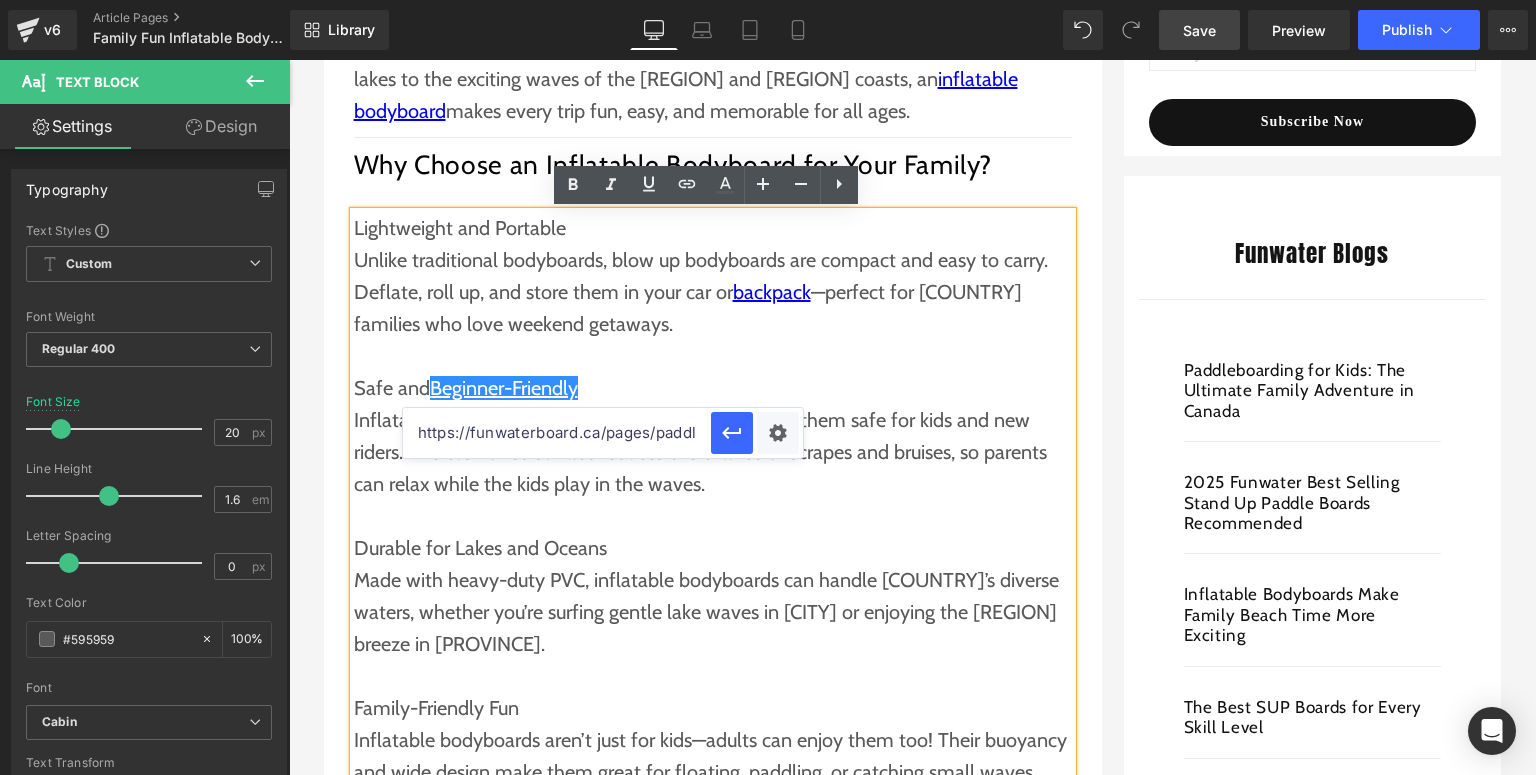 scroll, scrollTop: 0, scrollLeft: 172, axis: horizontal 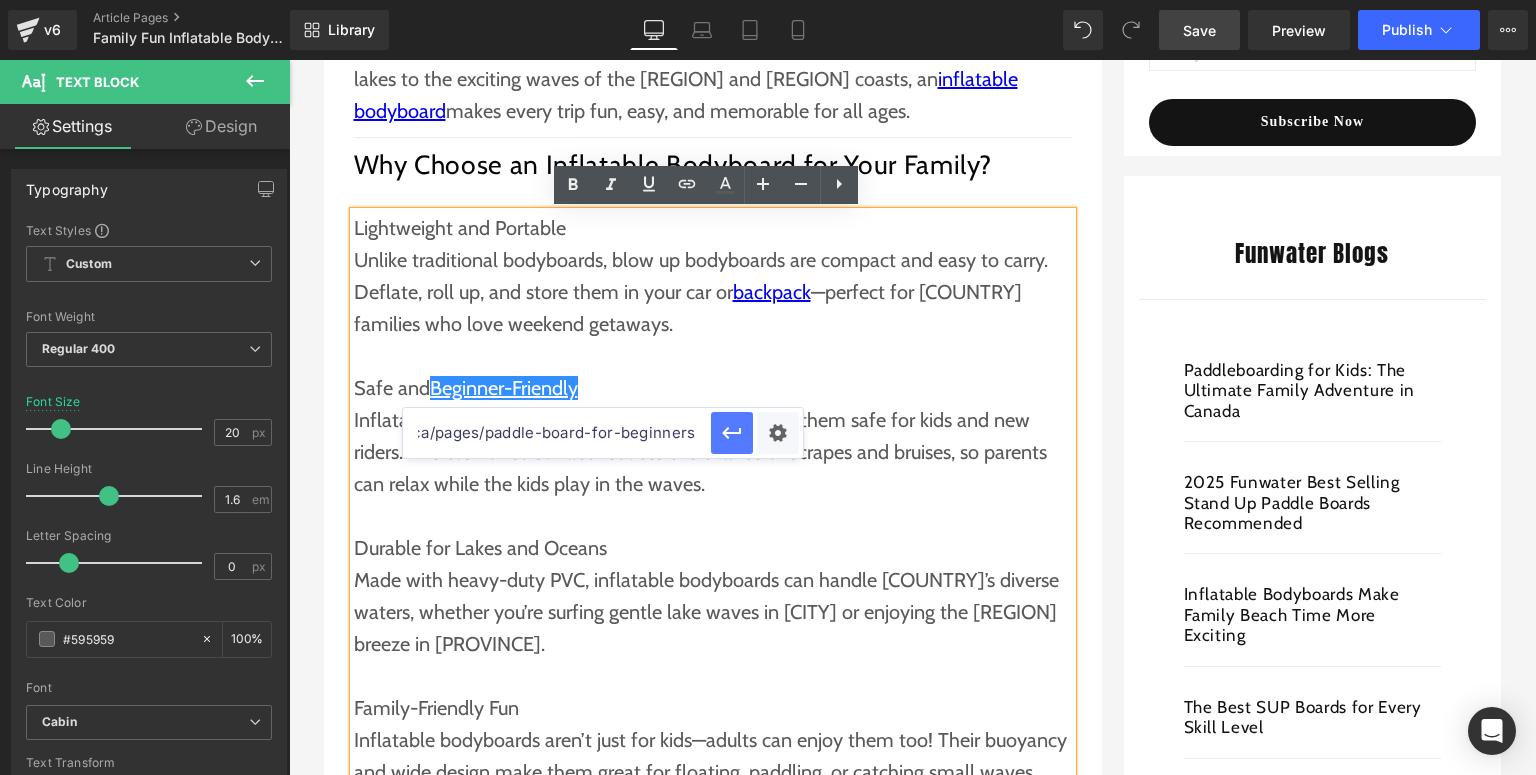 type on "https://funwaterboard.ca/pages/paddle-board-for-beginners" 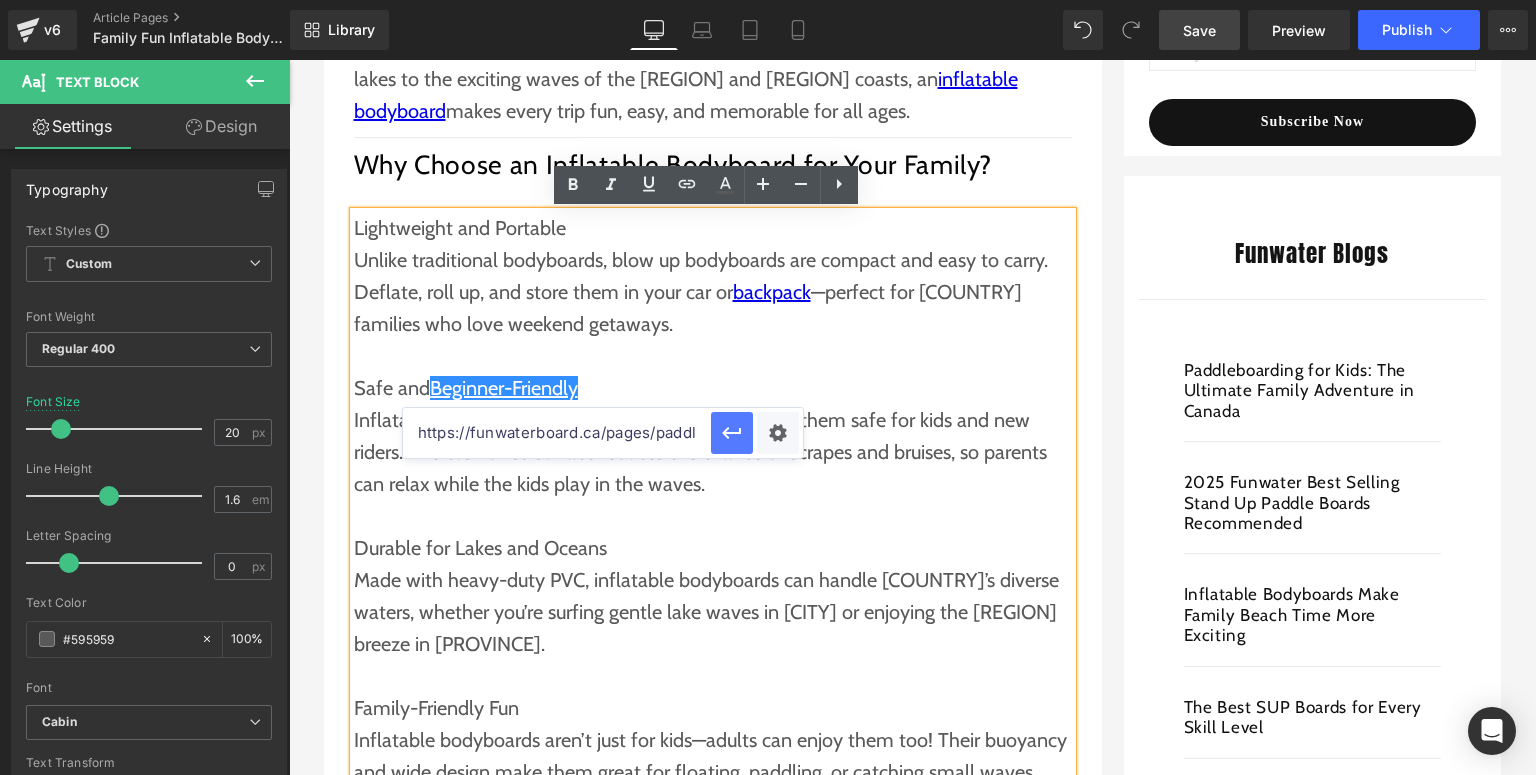click at bounding box center [732, 433] 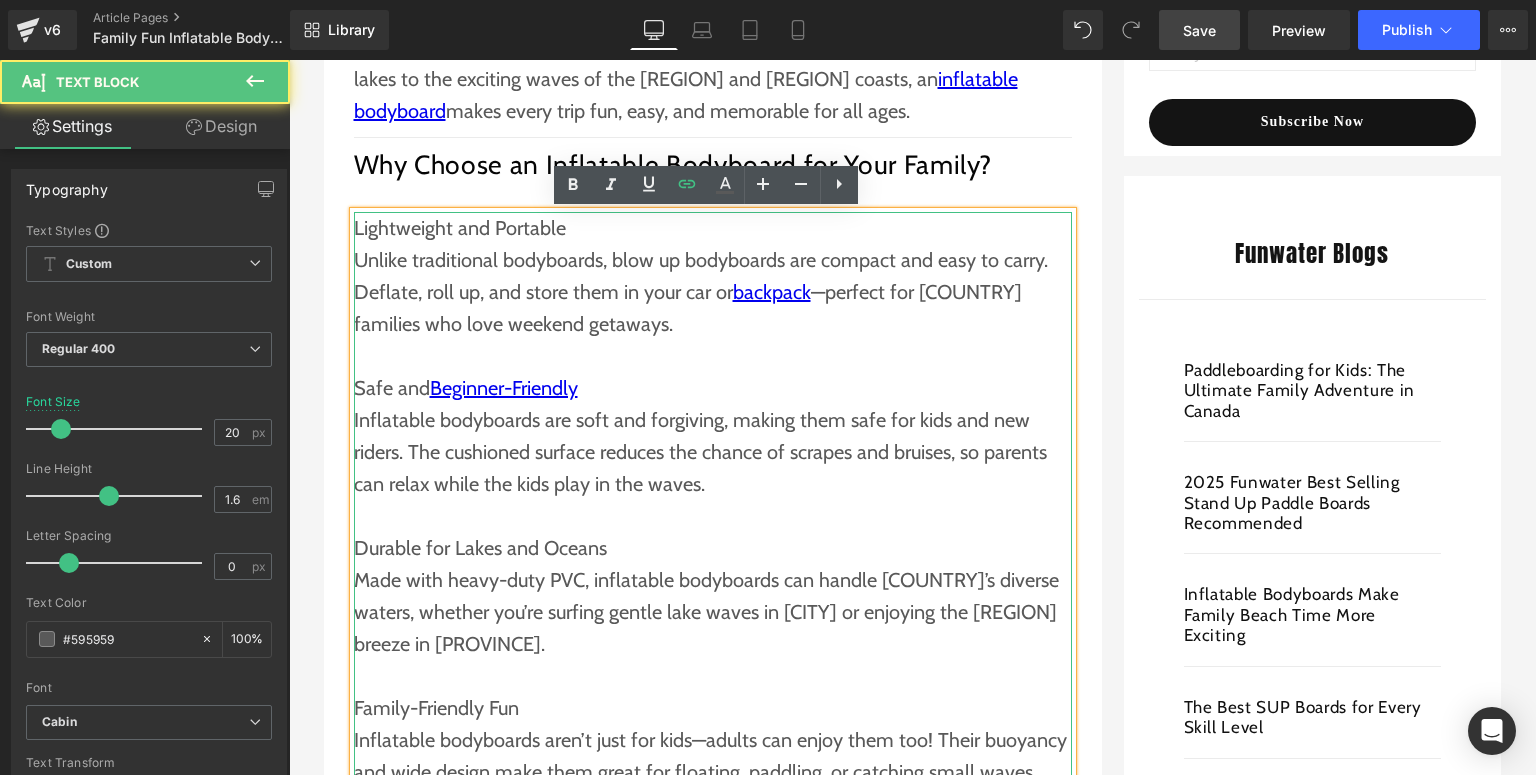 click on "Made with heavy-duty PVC, inflatable bodyboards can handle [COUNTRY]’s diverse waters, whether you’re surfing gentle lake waves in [CITY] or enjoying the [REGION] breeze in [PROVINCE]." at bounding box center (713, 612) 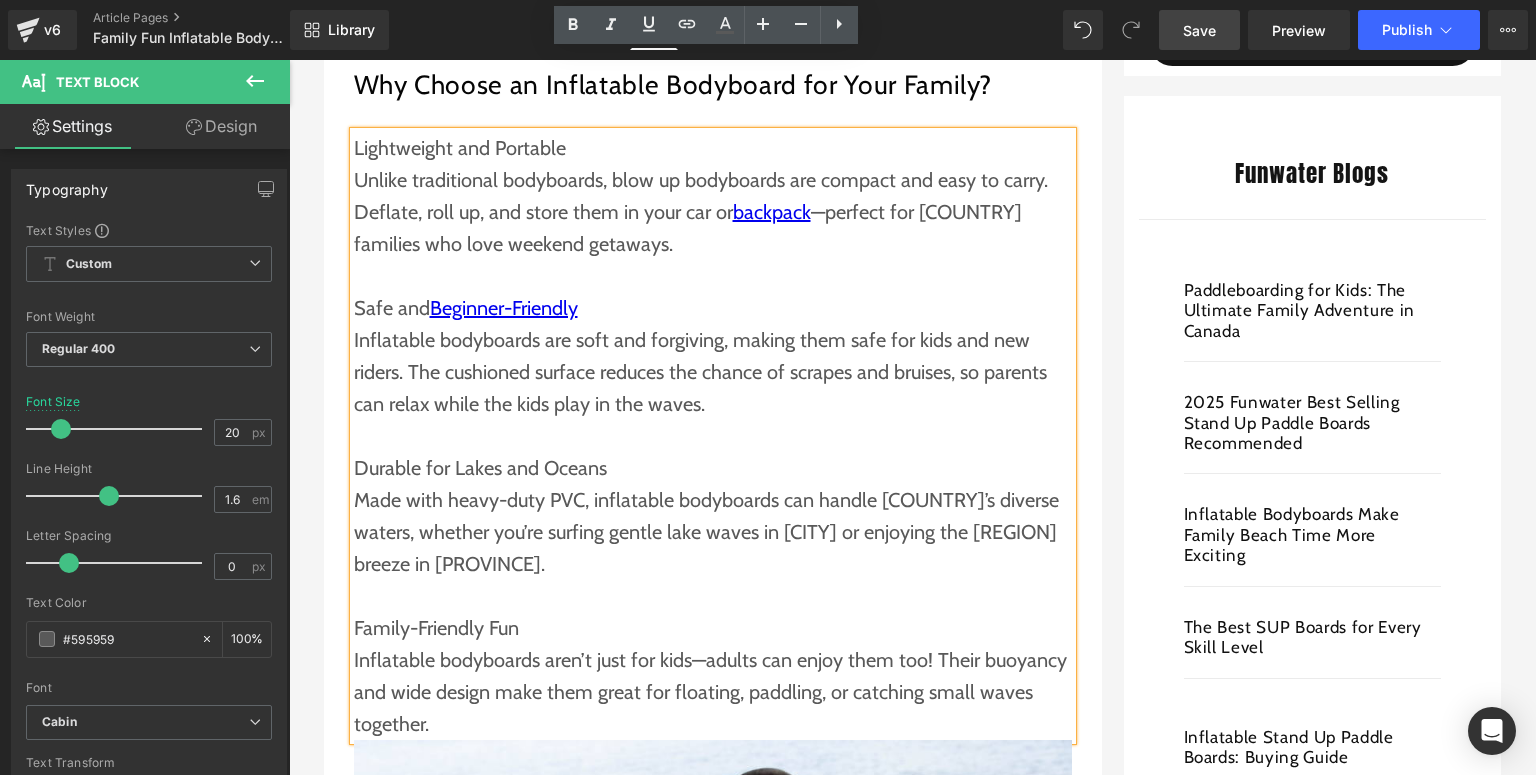 scroll, scrollTop: 800, scrollLeft: 0, axis: vertical 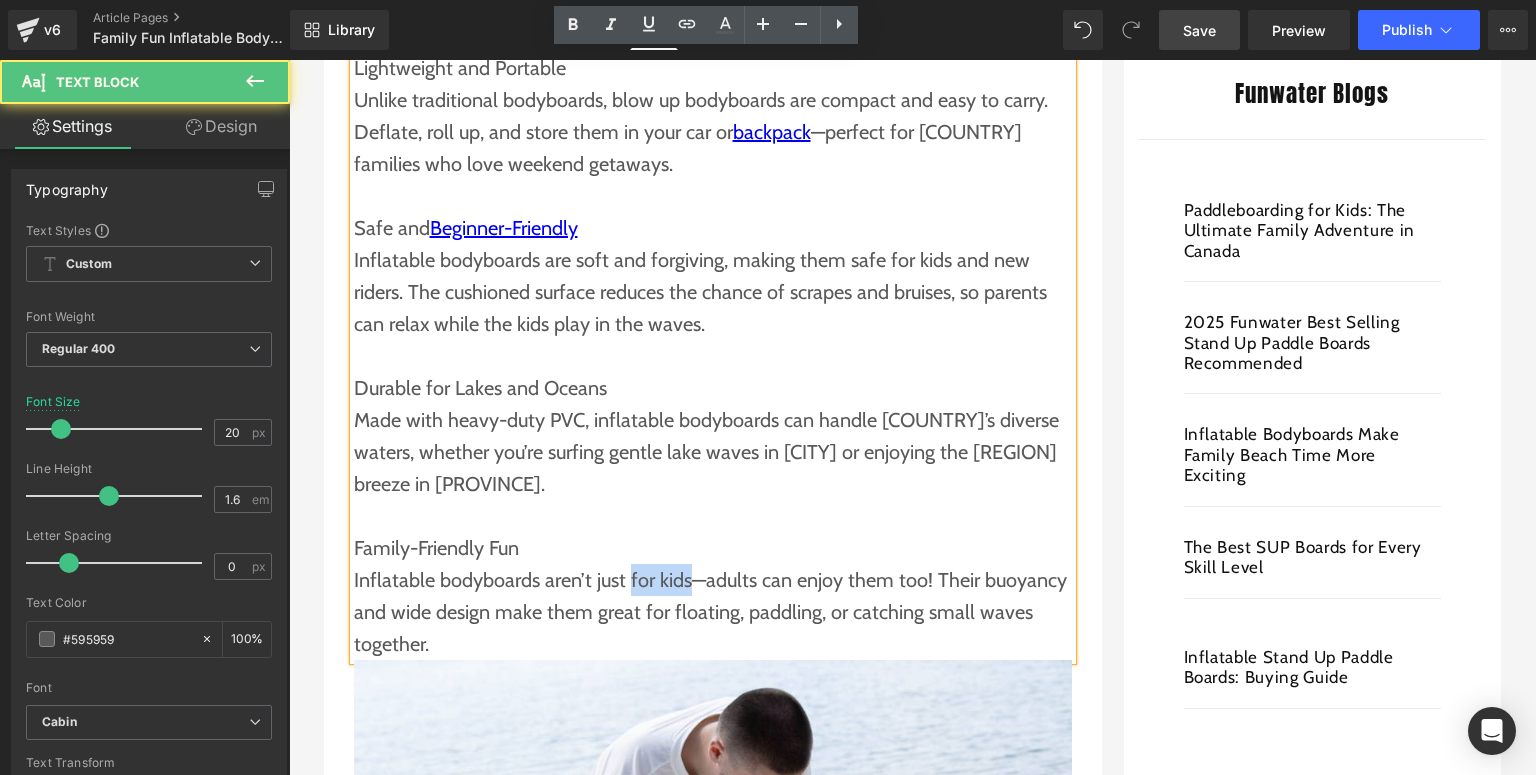 drag, startPoint x: 620, startPoint y: 584, endPoint x: 680, endPoint y: 583, distance: 60.00833 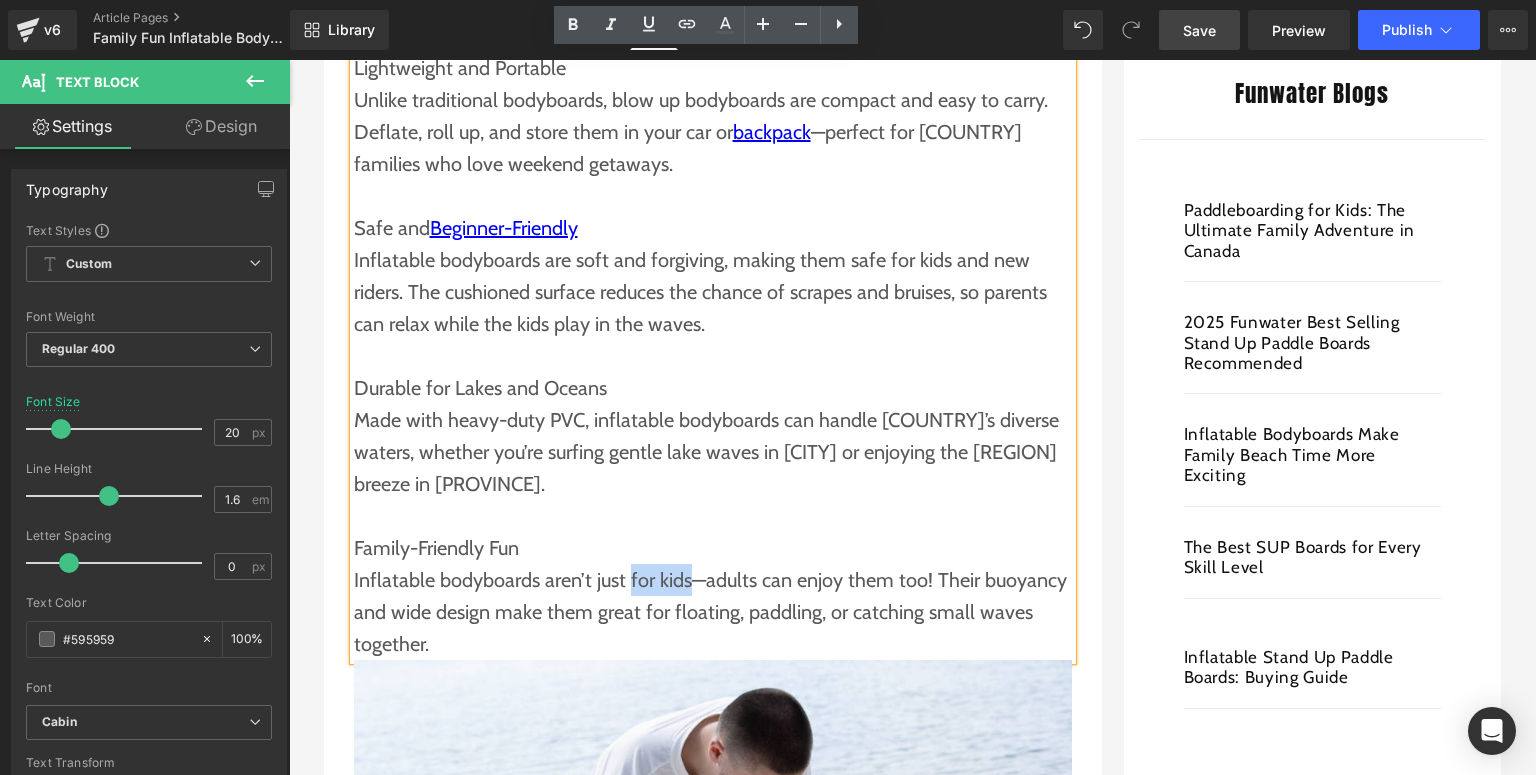 drag, startPoint x: 620, startPoint y: 582, endPoint x: 680, endPoint y: 584, distance: 60.033325 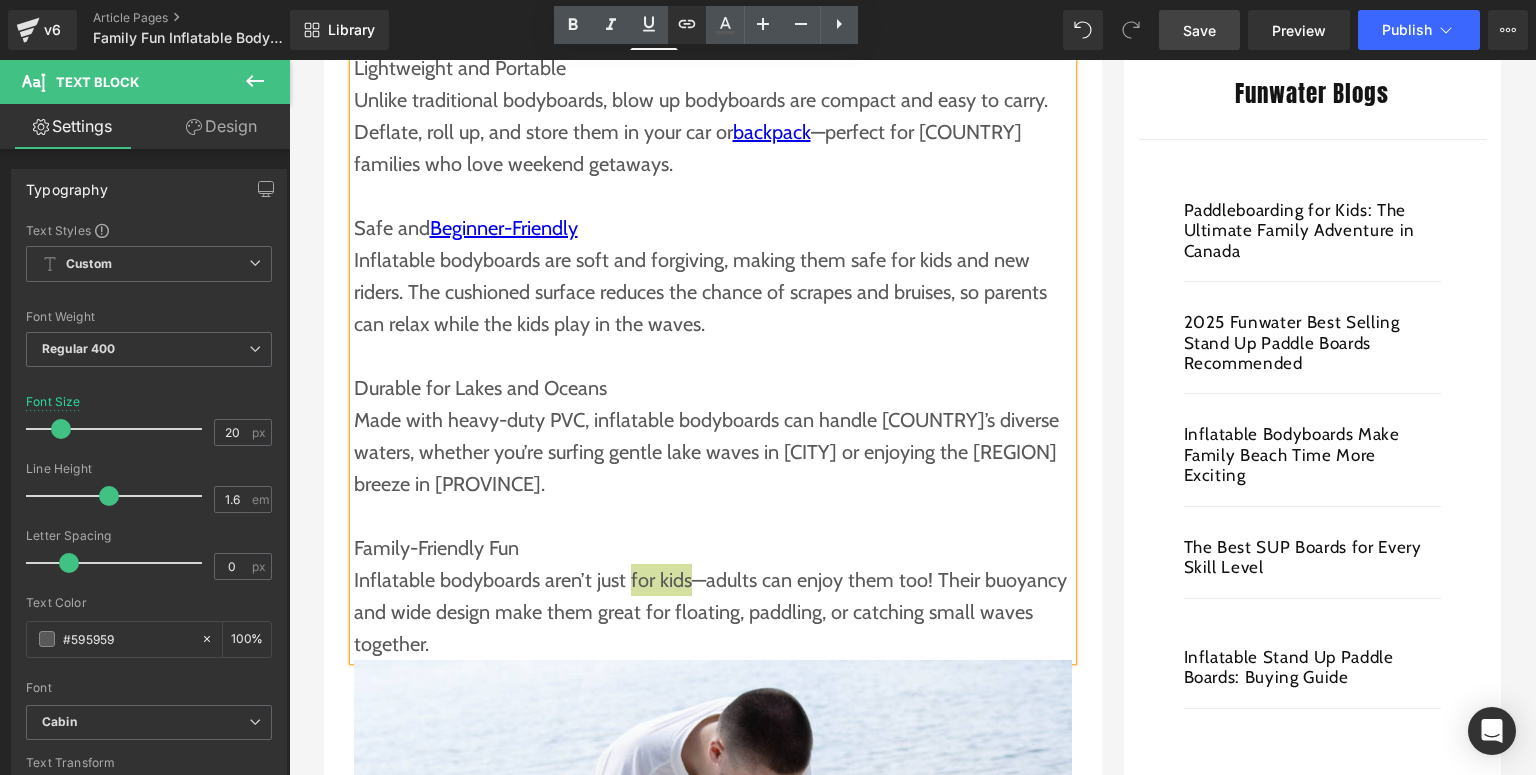click 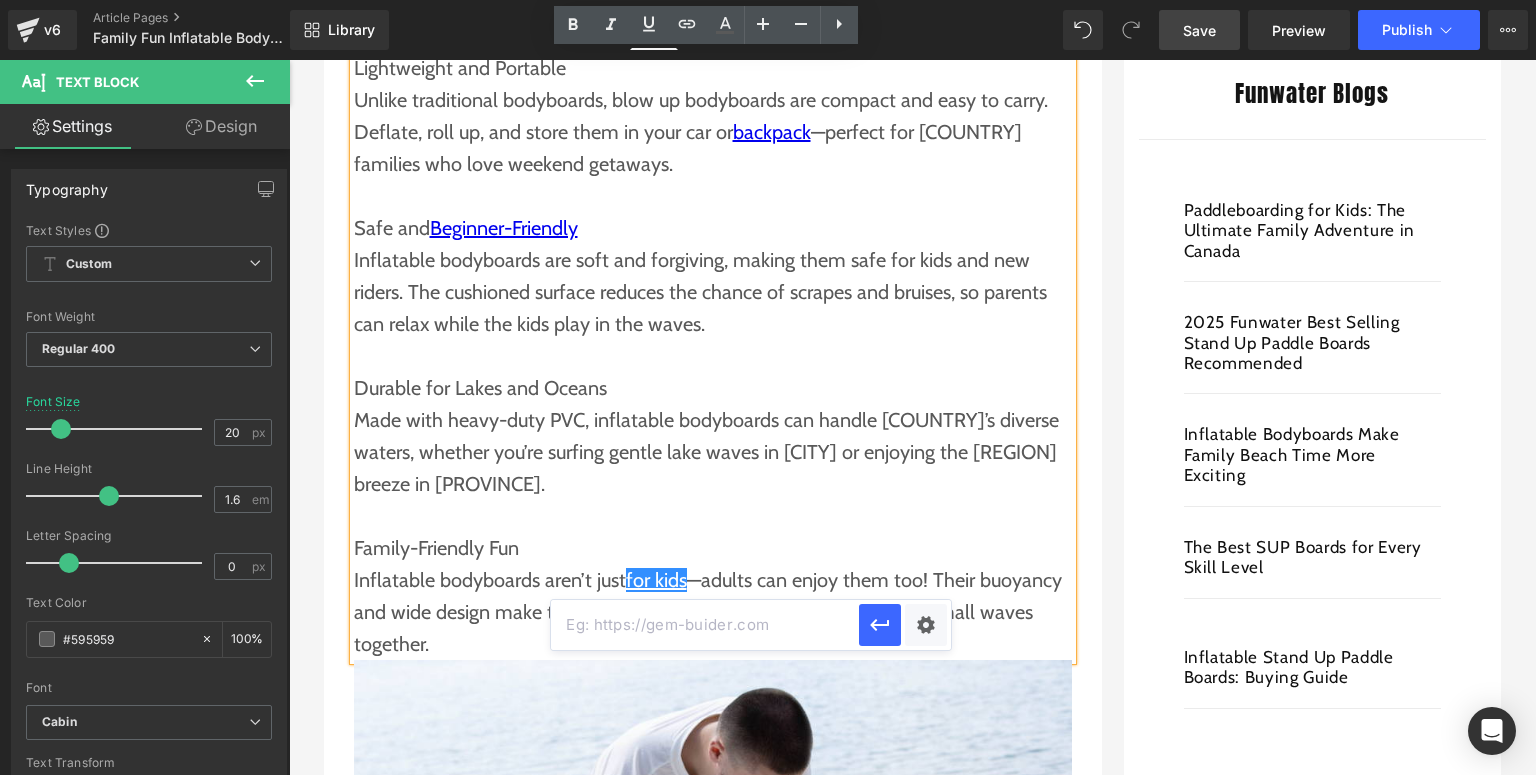 click at bounding box center [705, 625] 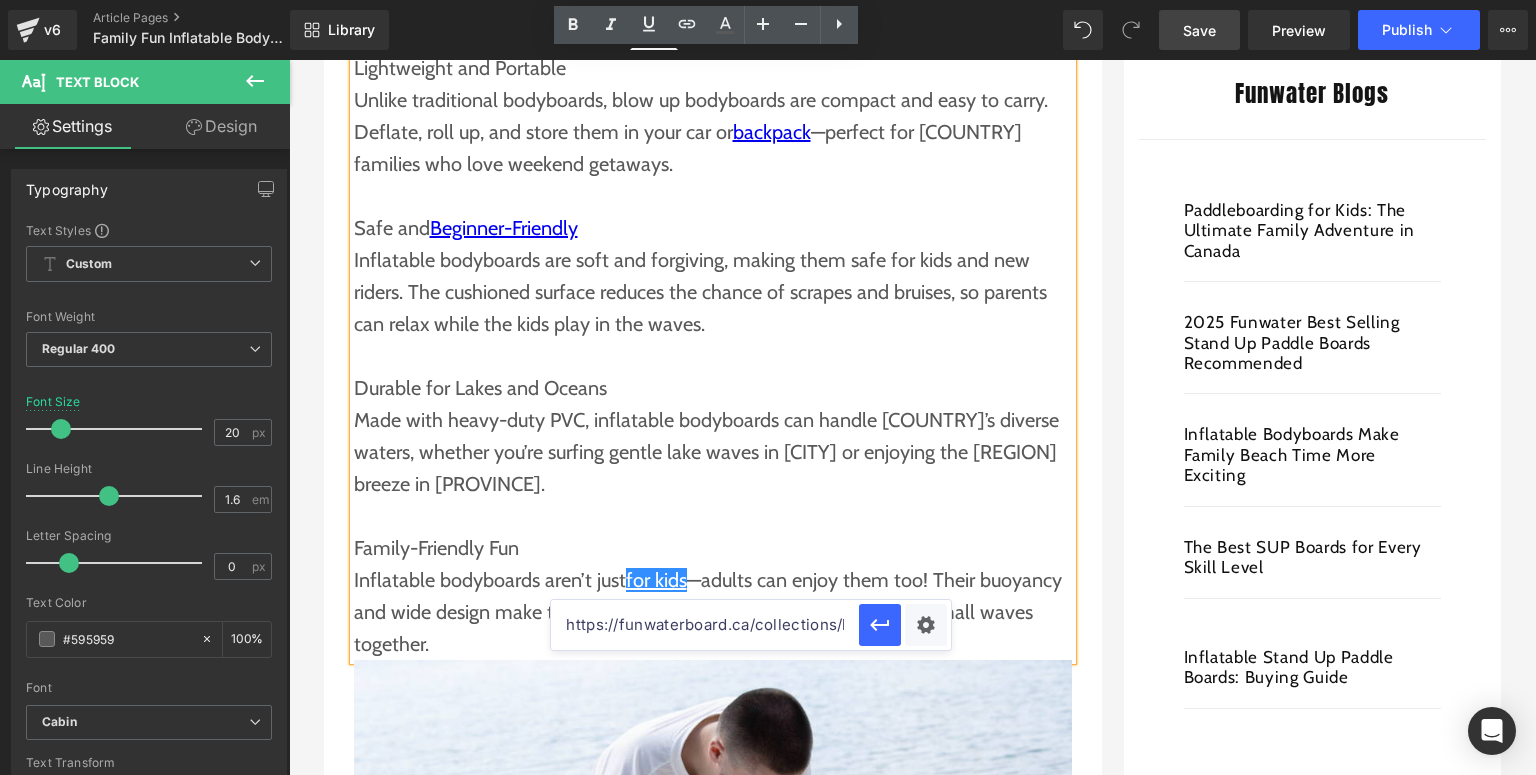 scroll, scrollTop: 0, scrollLeft: 19, axis: horizontal 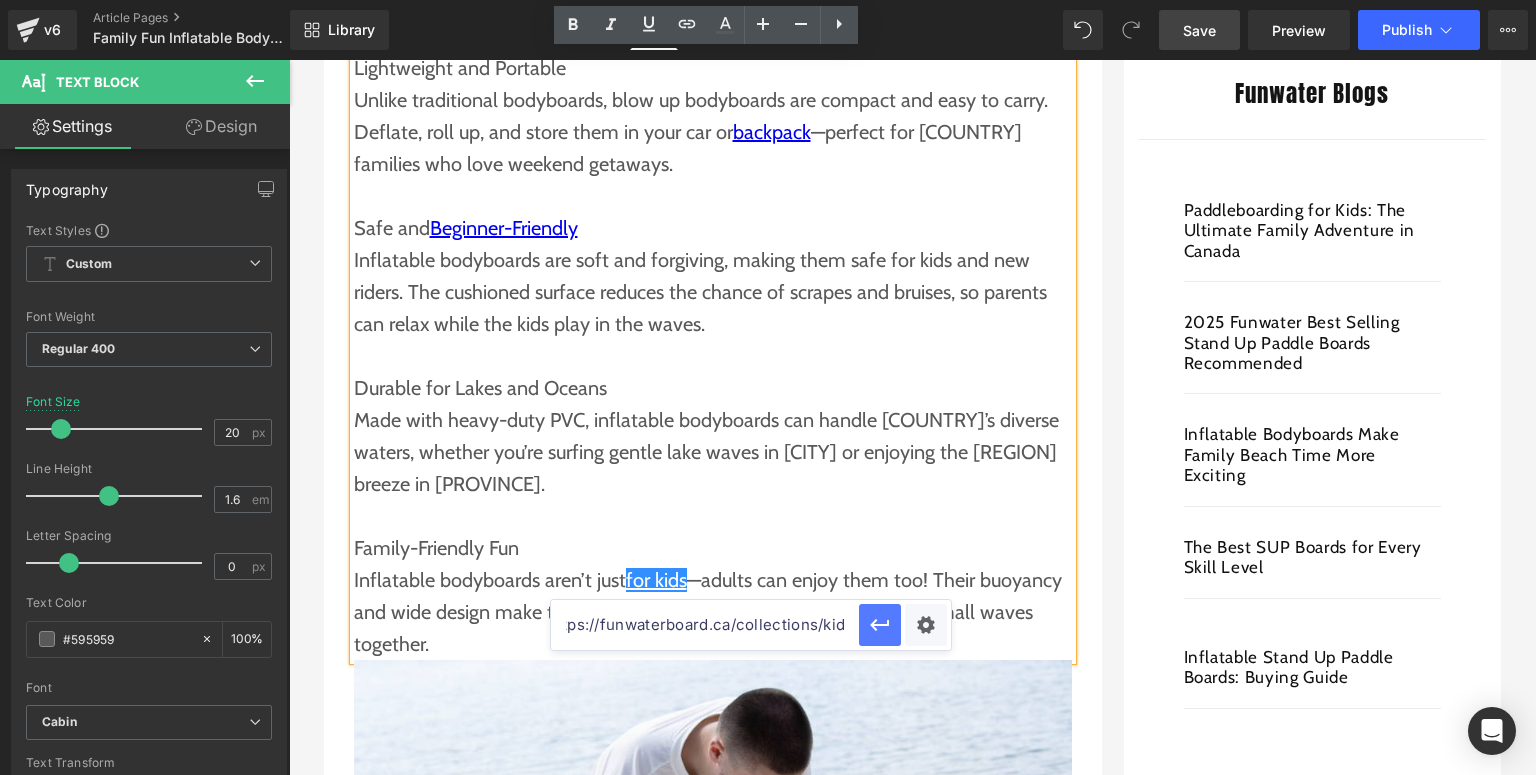 type on "https://funwaterboard.ca/collections/kid" 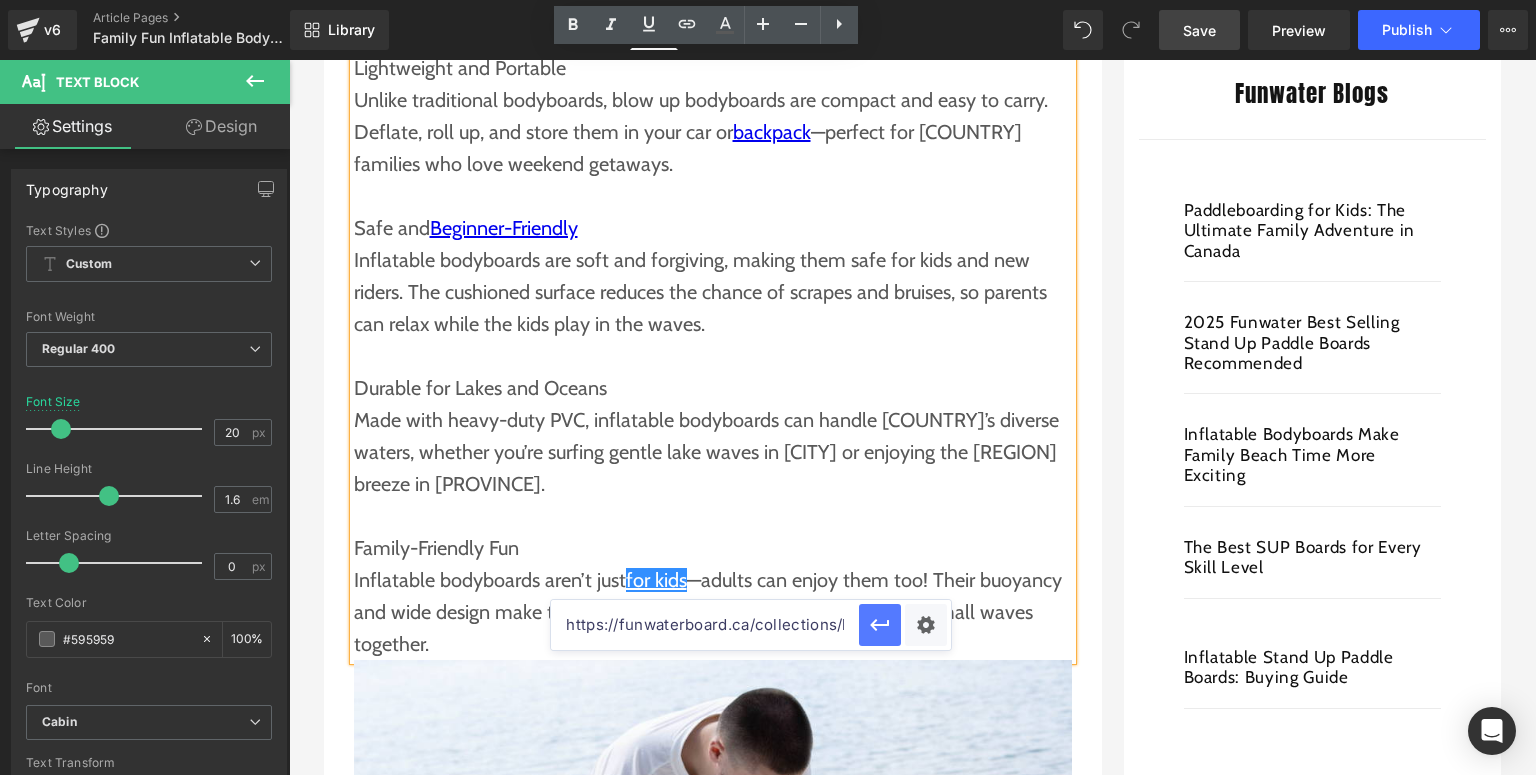 click 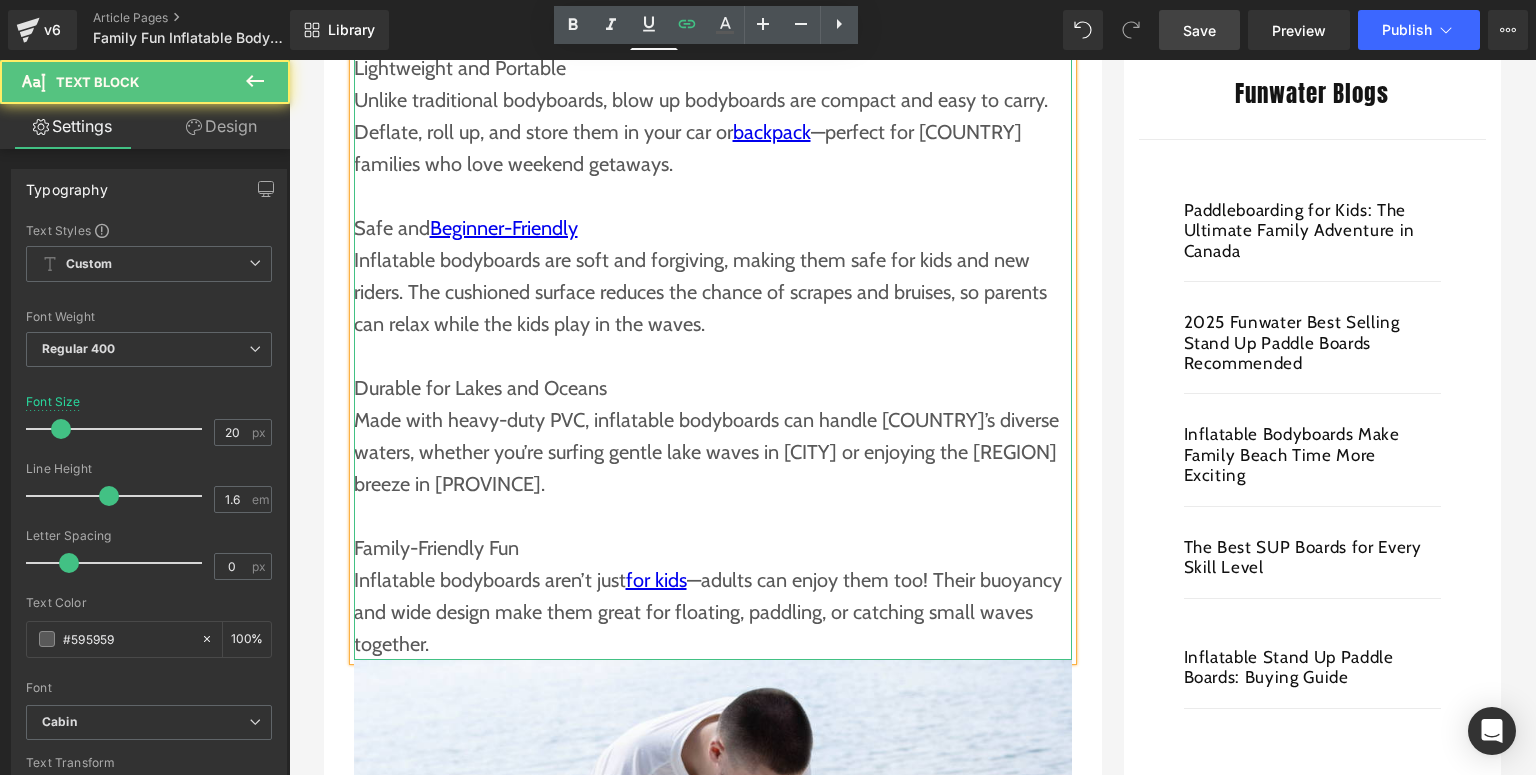 click on "Inflatable bodyboards aren’t just  for kids —adults can enjoy them too! Their buoyancy and wide design make them great for floating, paddling, or catching small waves together." at bounding box center [713, 612] 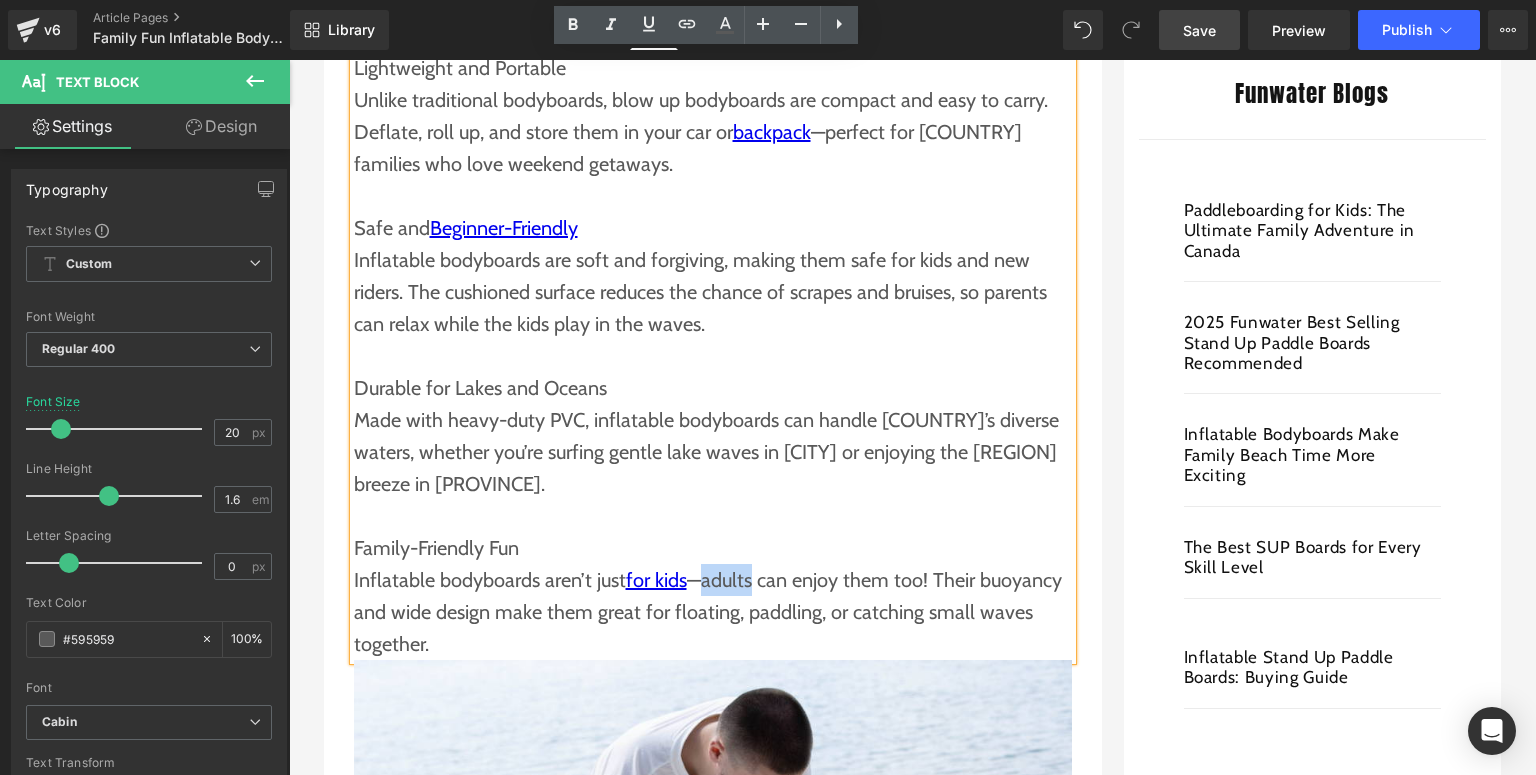 drag, startPoint x: 696, startPoint y: 586, endPoint x: 743, endPoint y: 583, distance: 47.095646 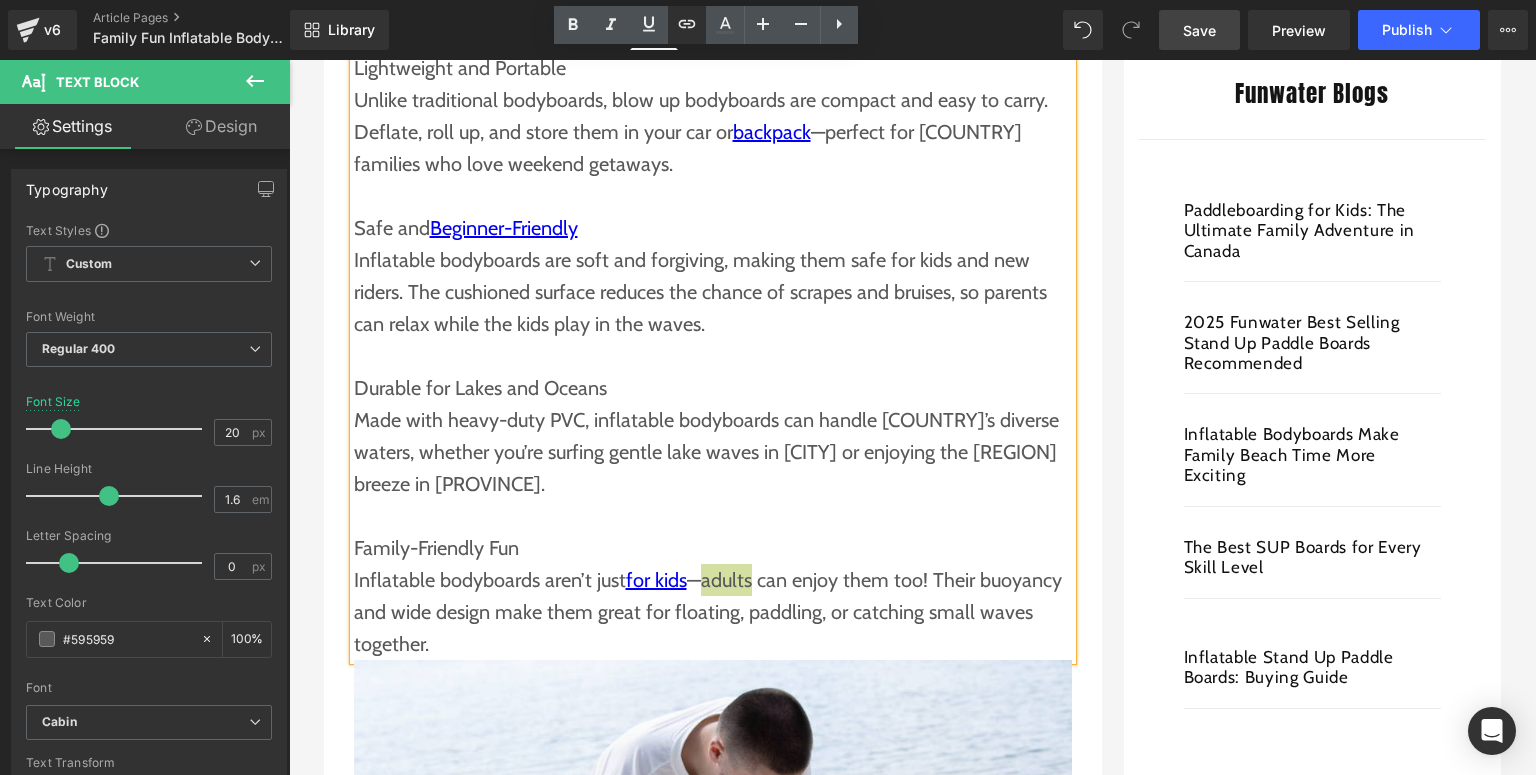 click 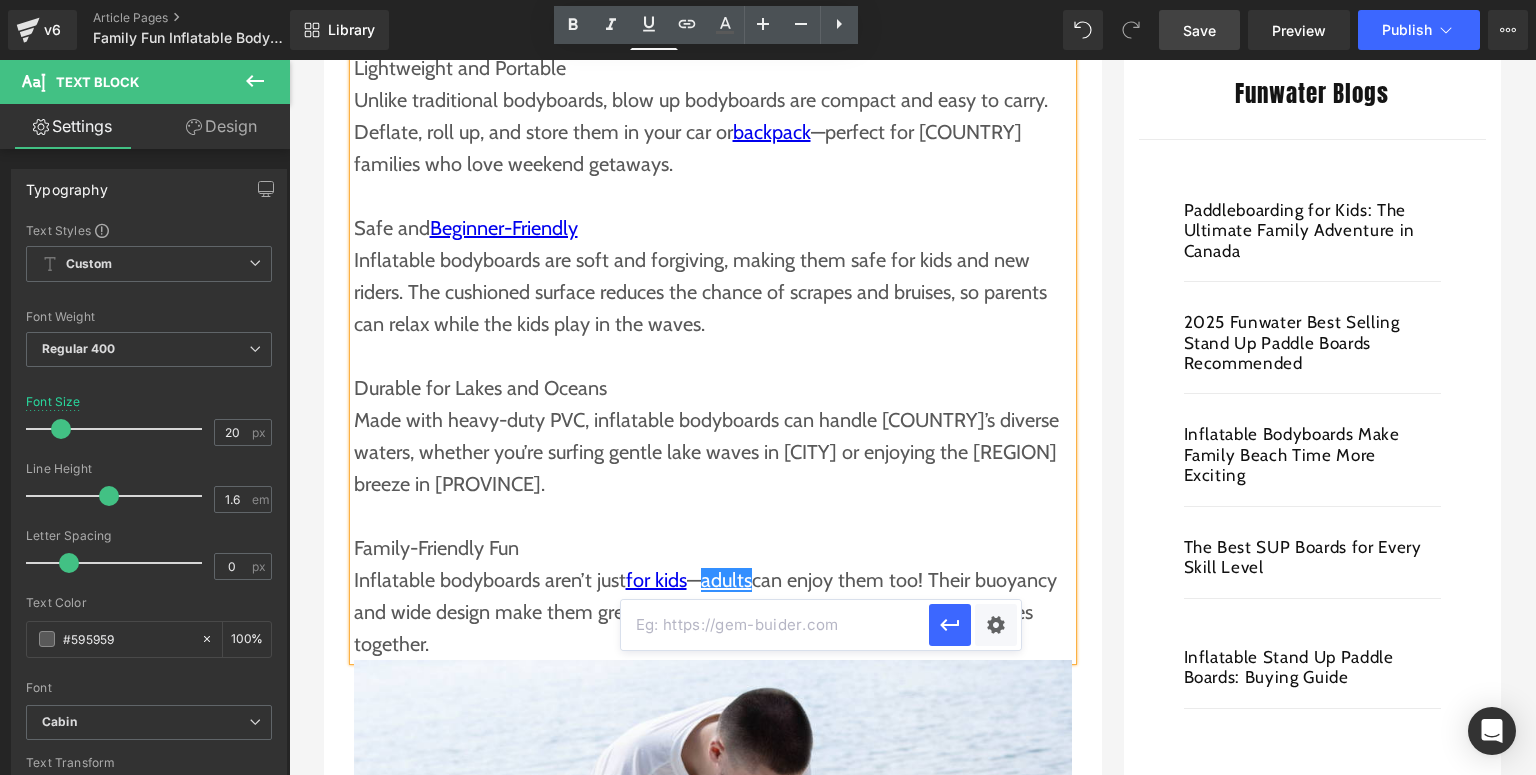 click at bounding box center (775, 625) 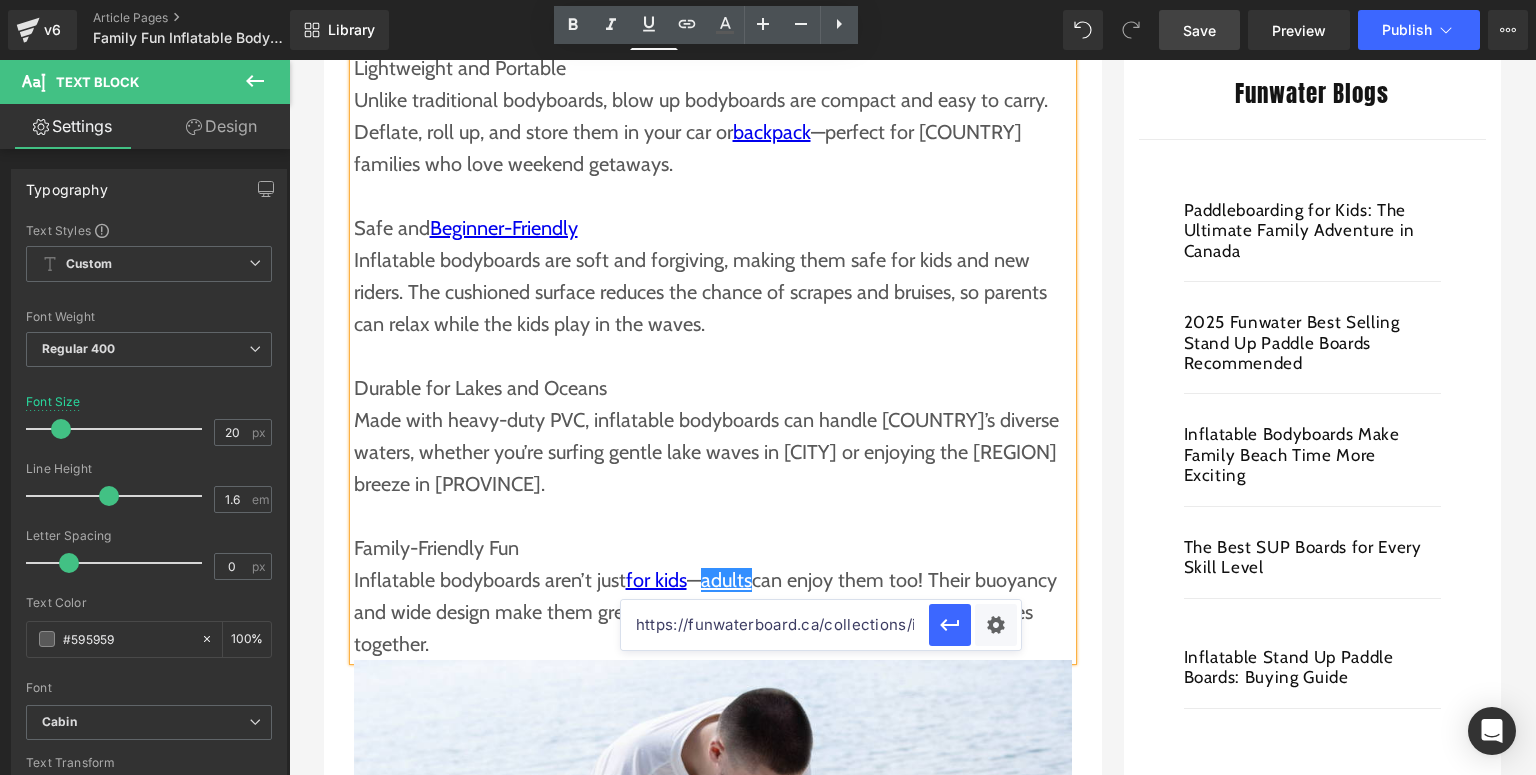 scroll, scrollTop: 0, scrollLeft: 262, axis: horizontal 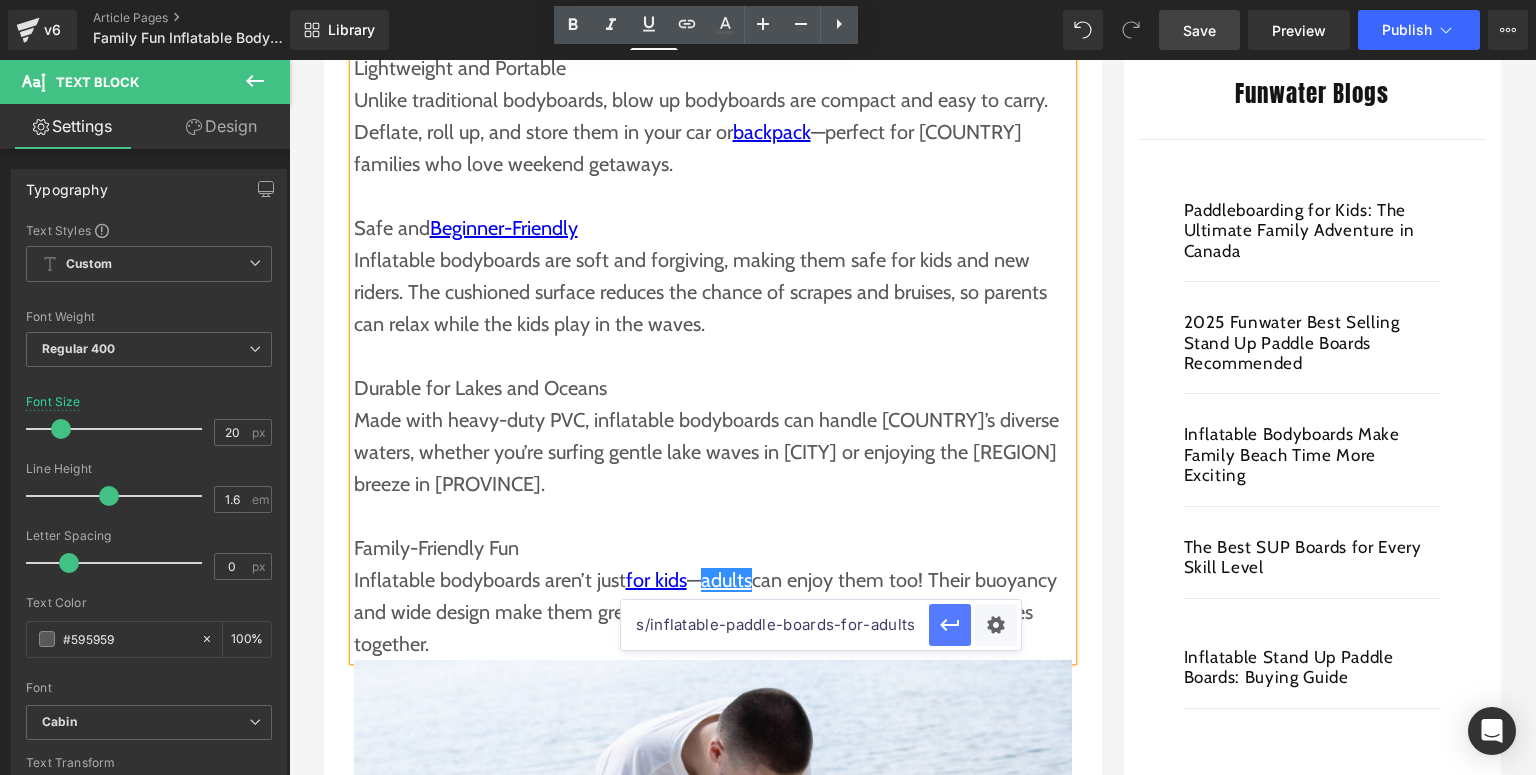 type on "https://funwaterboard.ca/collections/inflatable-paddle-boards-for-adults" 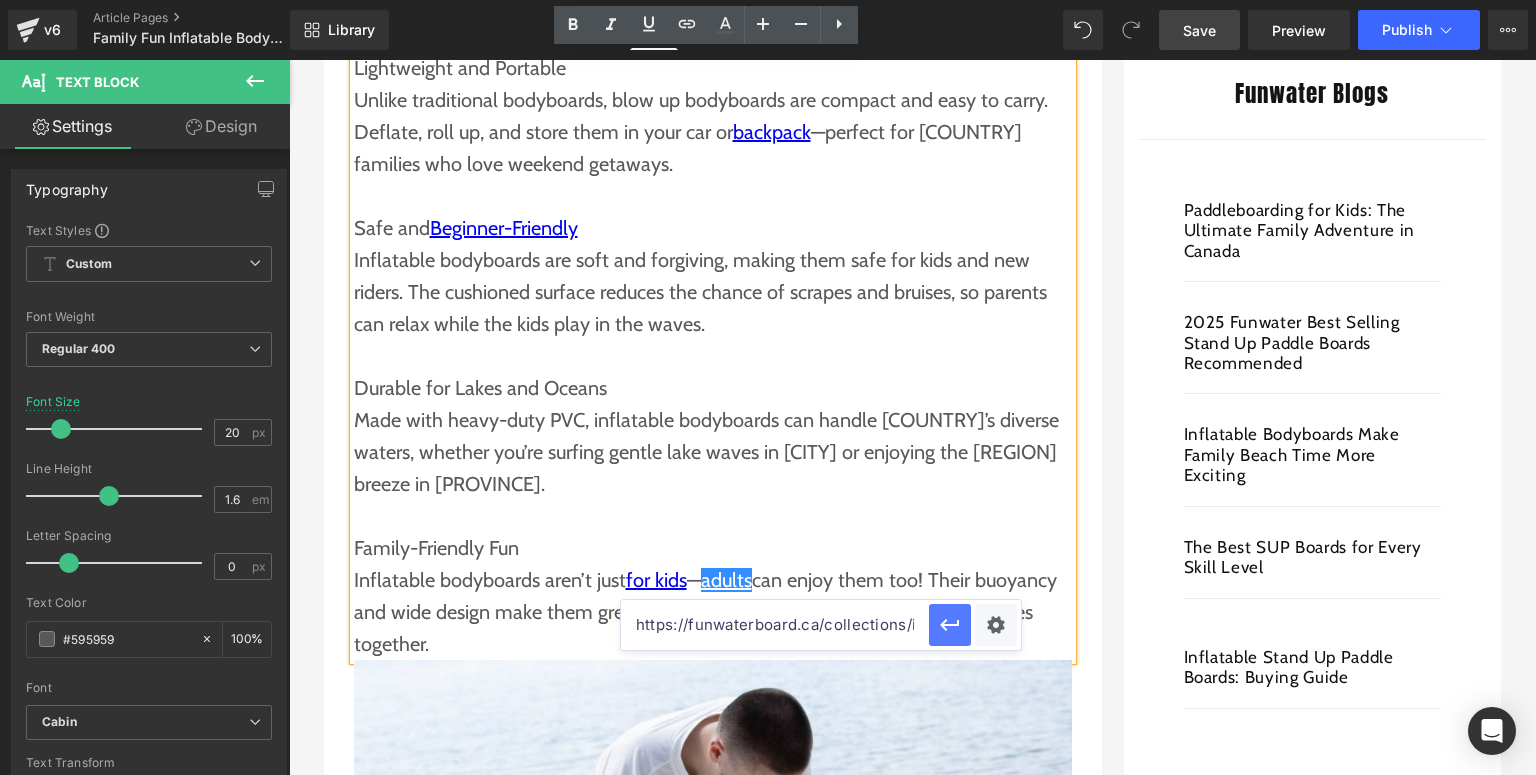 click at bounding box center [950, 625] 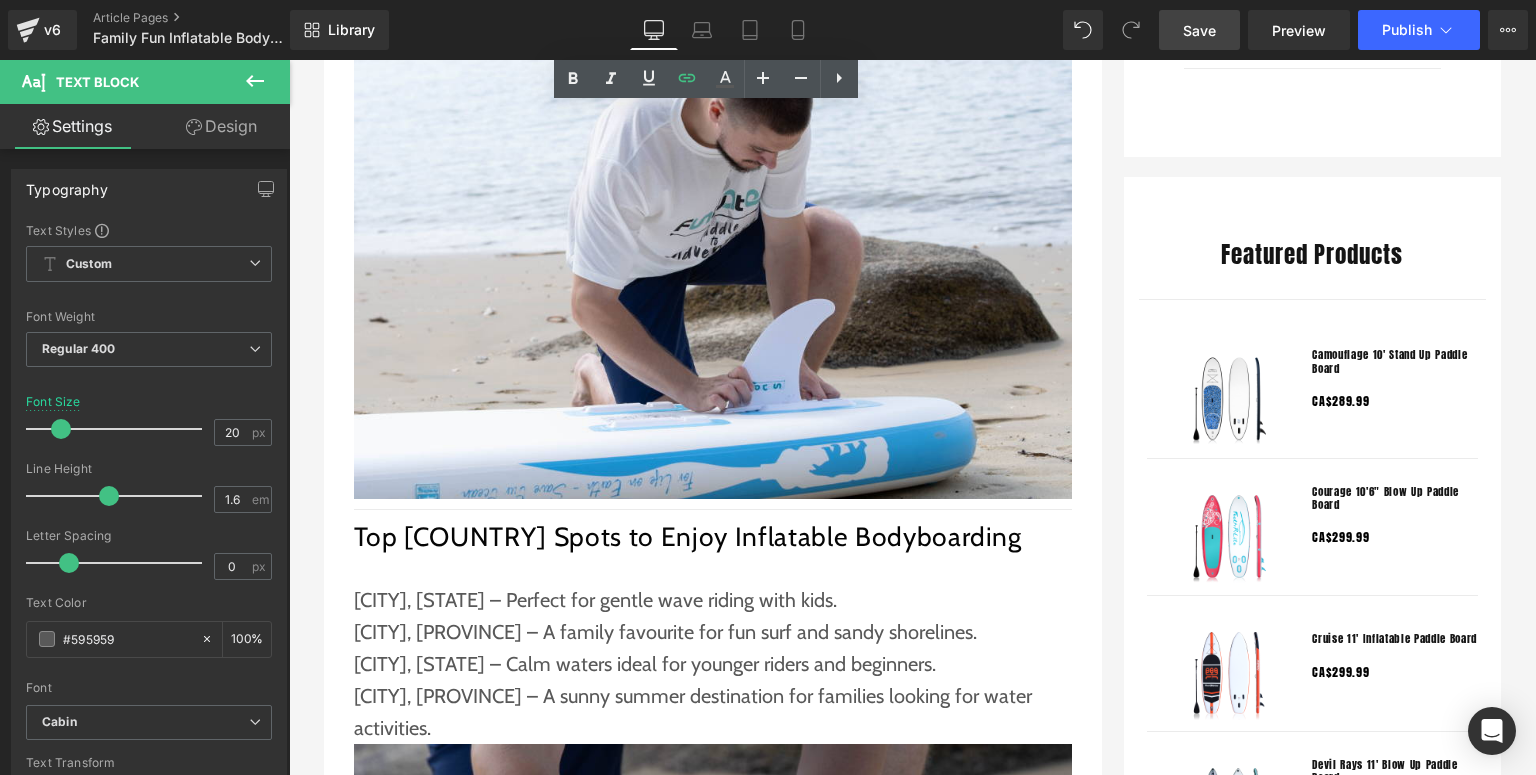 scroll, scrollTop: 1840, scrollLeft: 0, axis: vertical 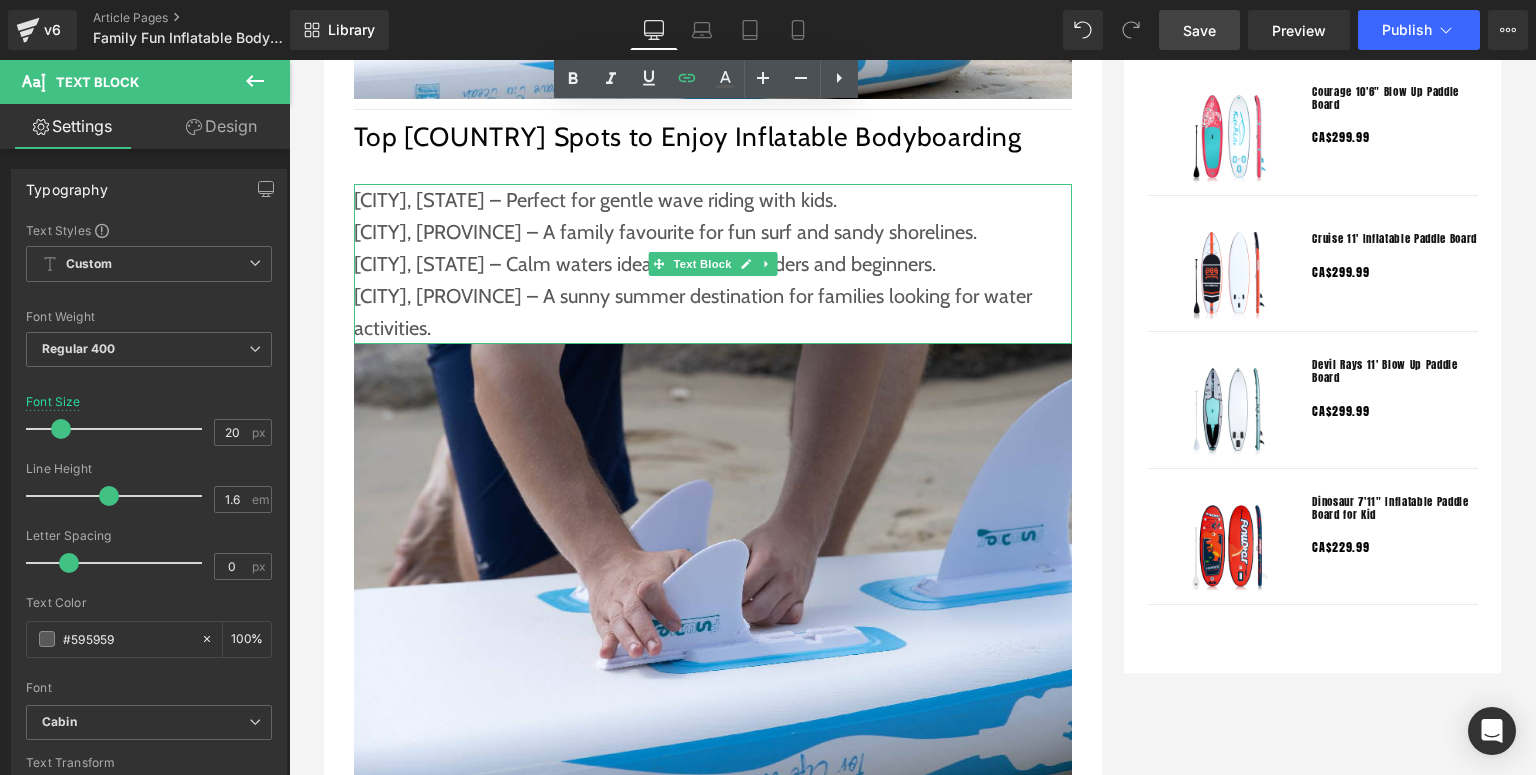 click on "[CITY], [STATE] – Perfect for gentle wave riding with kids." at bounding box center (713, 200) 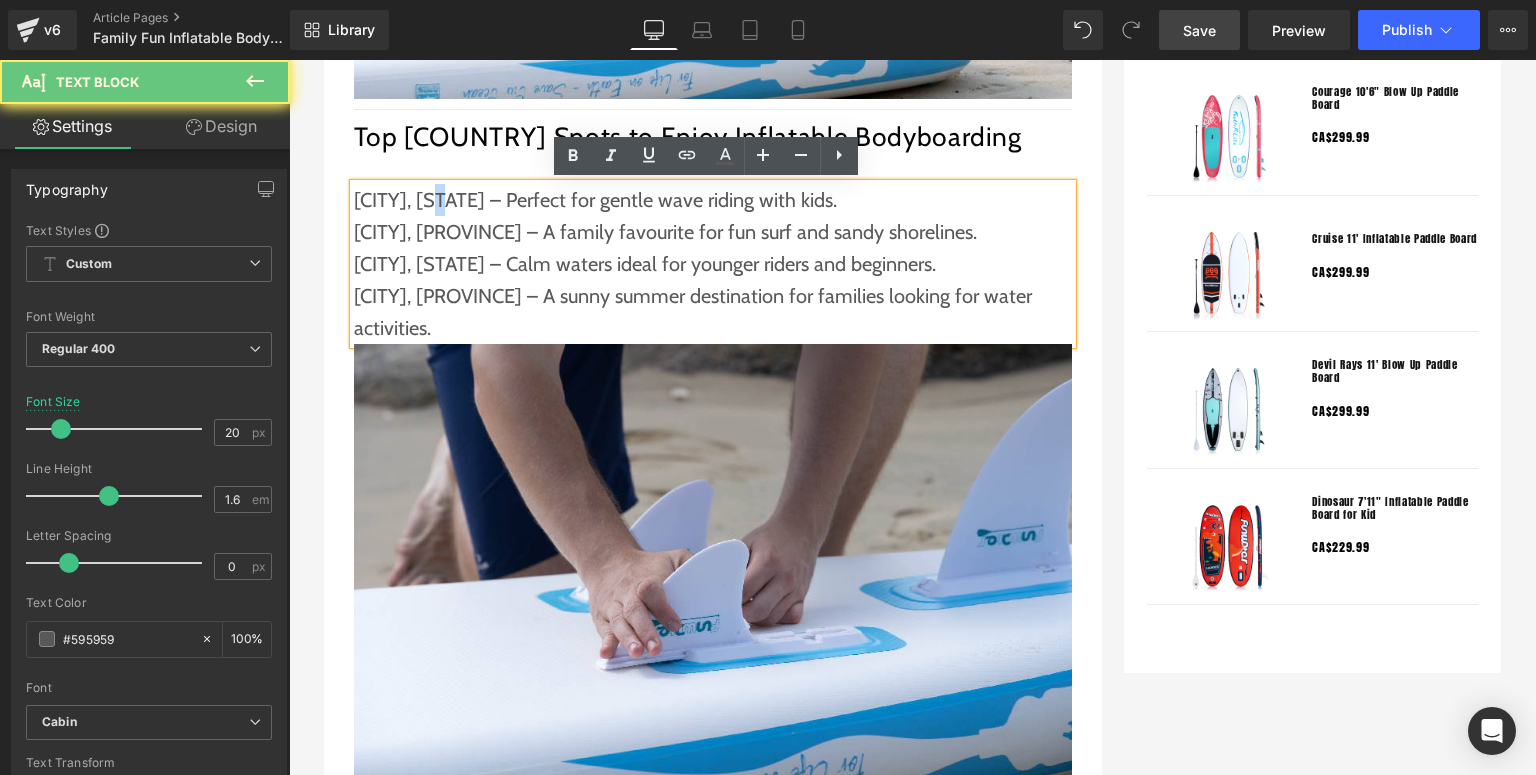 click on "[CITY], [STATE] – Perfect for gentle wave riding with kids." at bounding box center (713, 200) 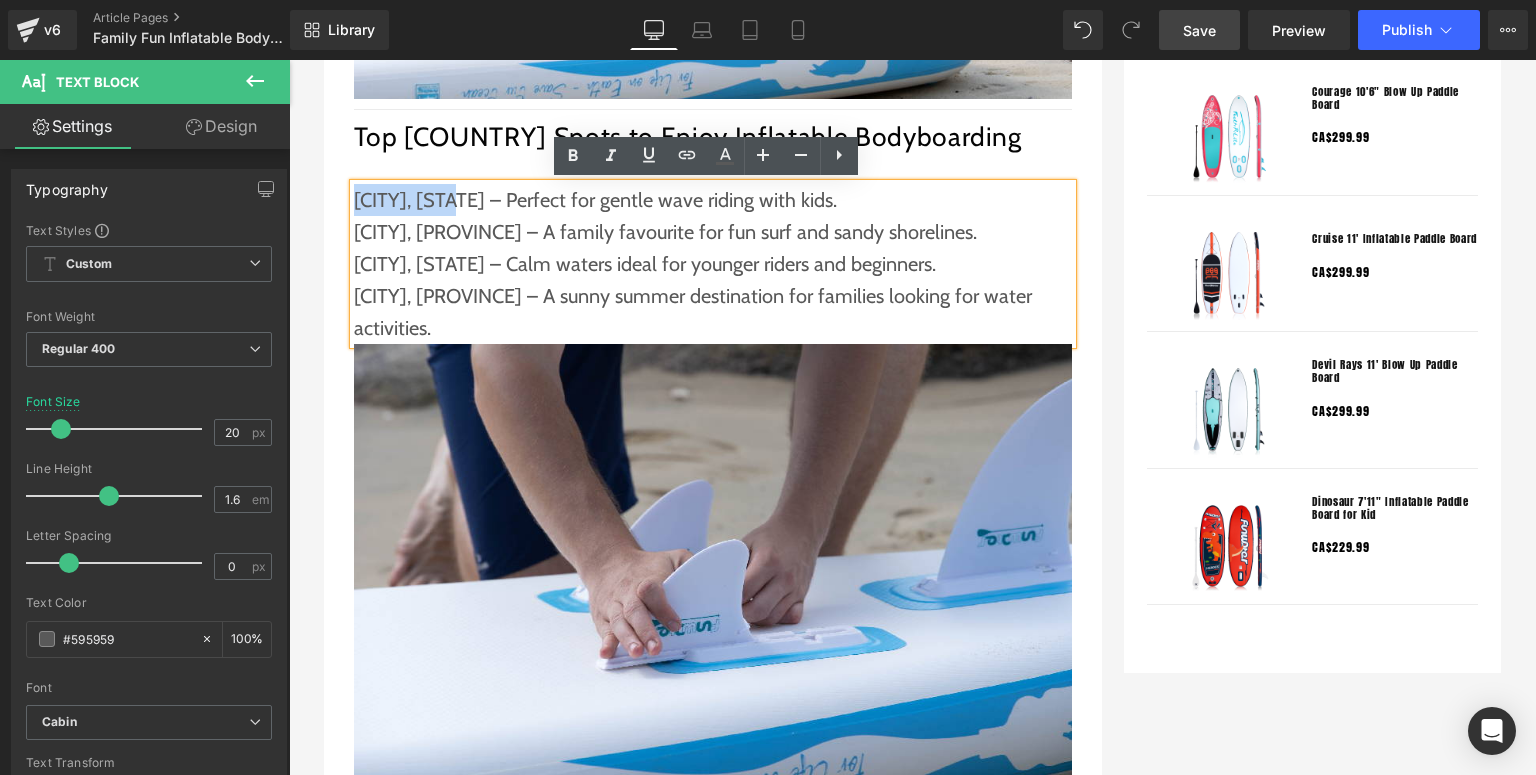 drag, startPoint x: 467, startPoint y: 204, endPoint x: 351, endPoint y: 202, distance: 116.01724 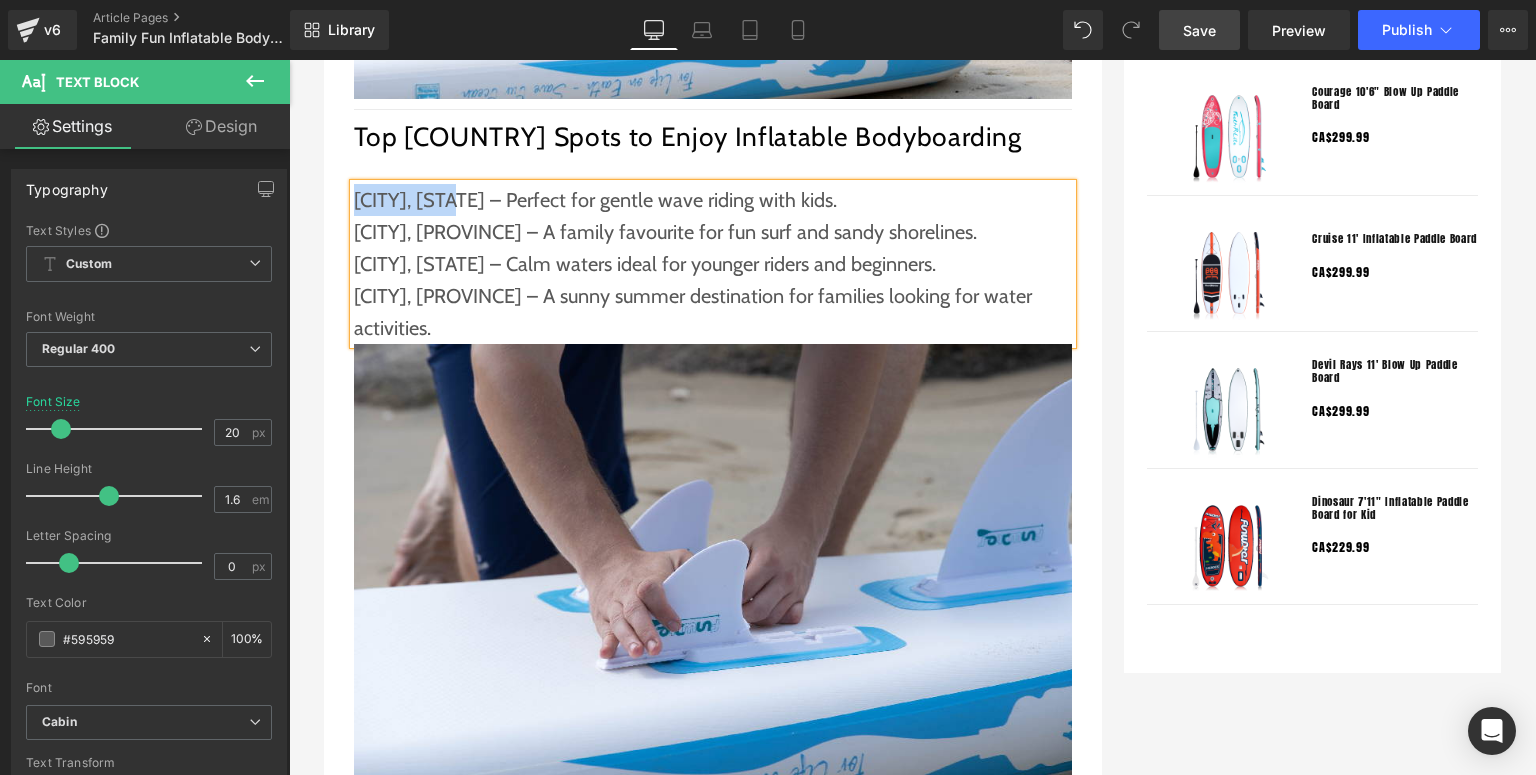 click on "[CITY], [STATE] – Perfect for gentle wave riding with kids." at bounding box center [713, 200] 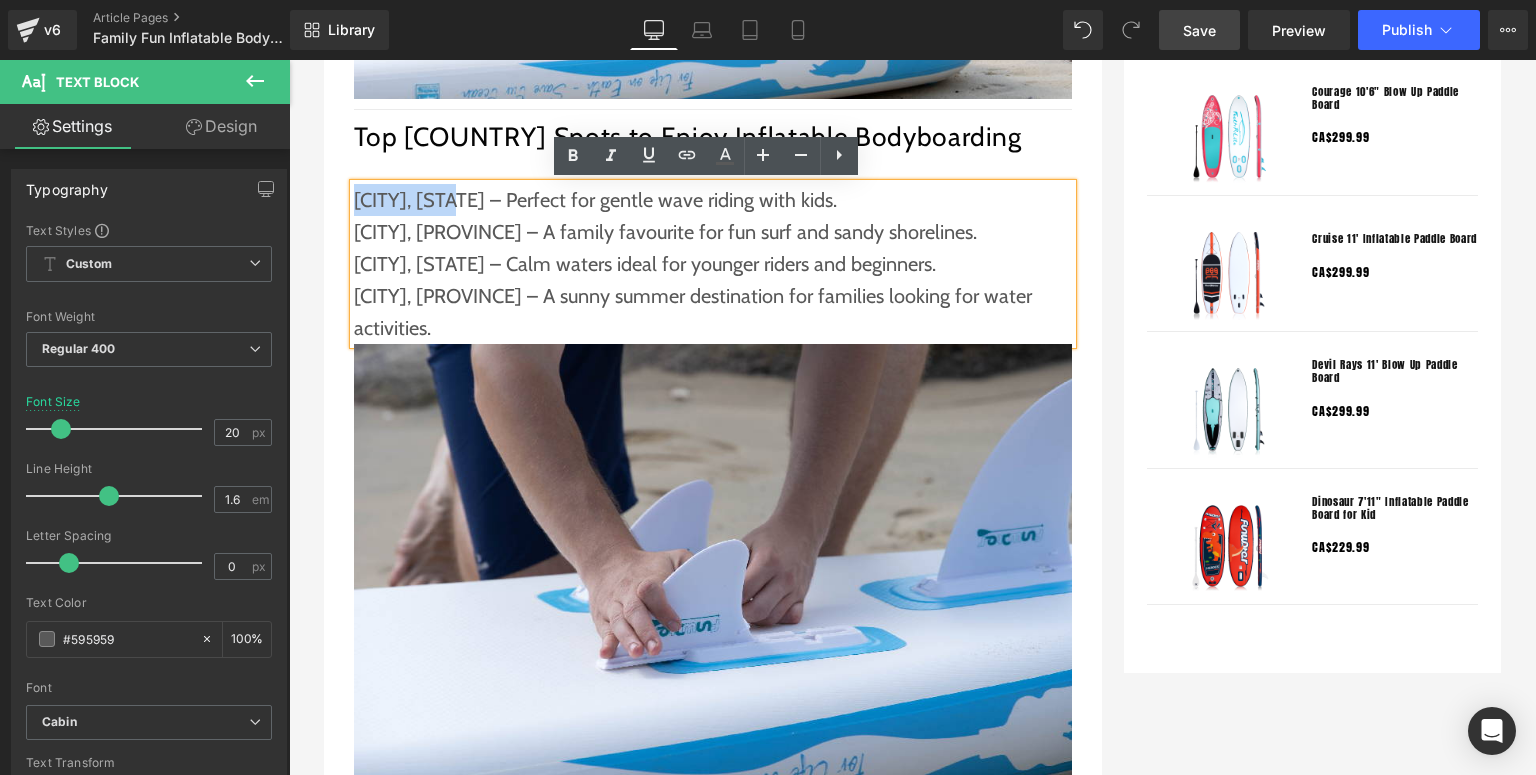 drag, startPoint x: 466, startPoint y: 196, endPoint x: 352, endPoint y: 194, distance: 114.01754 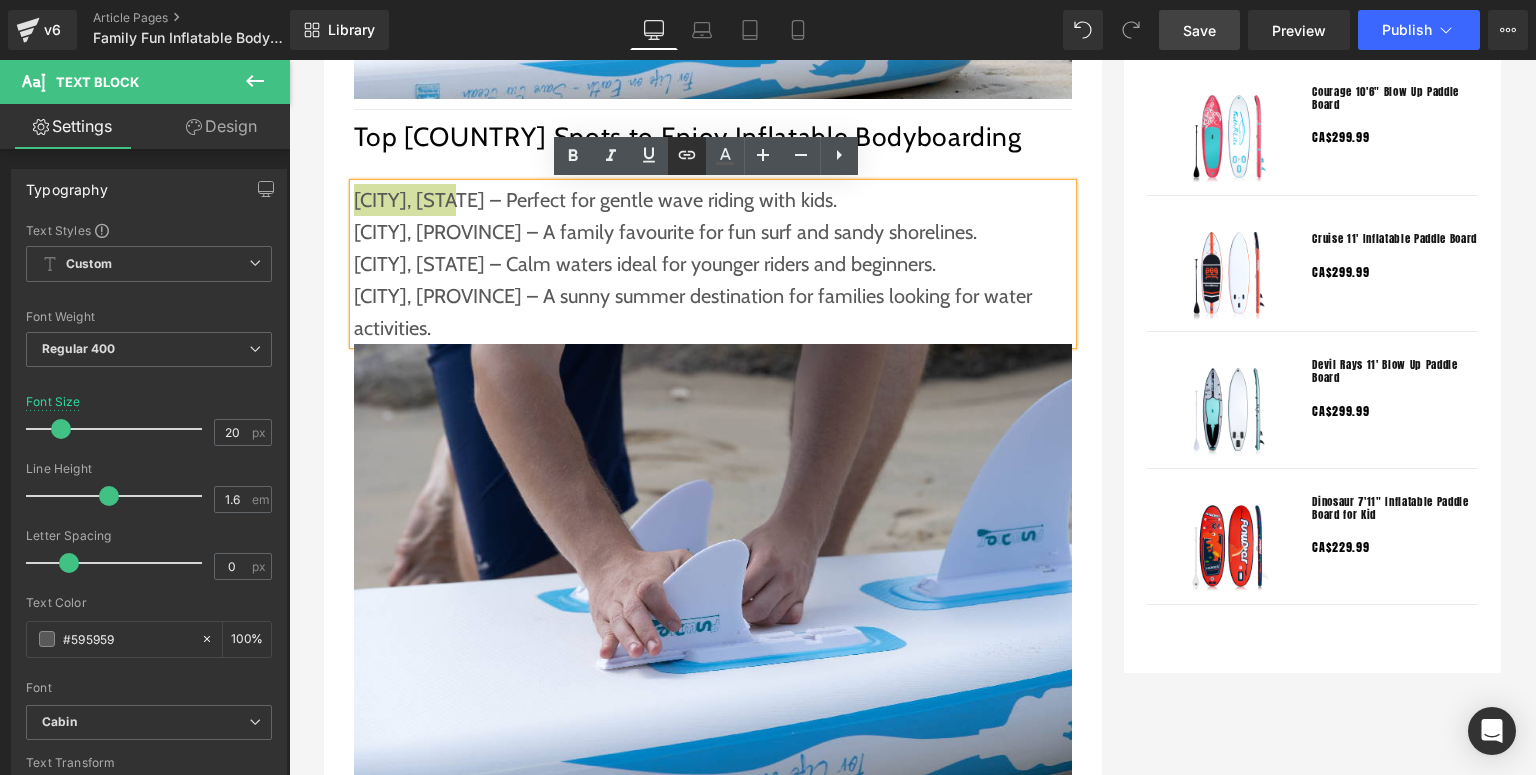 click 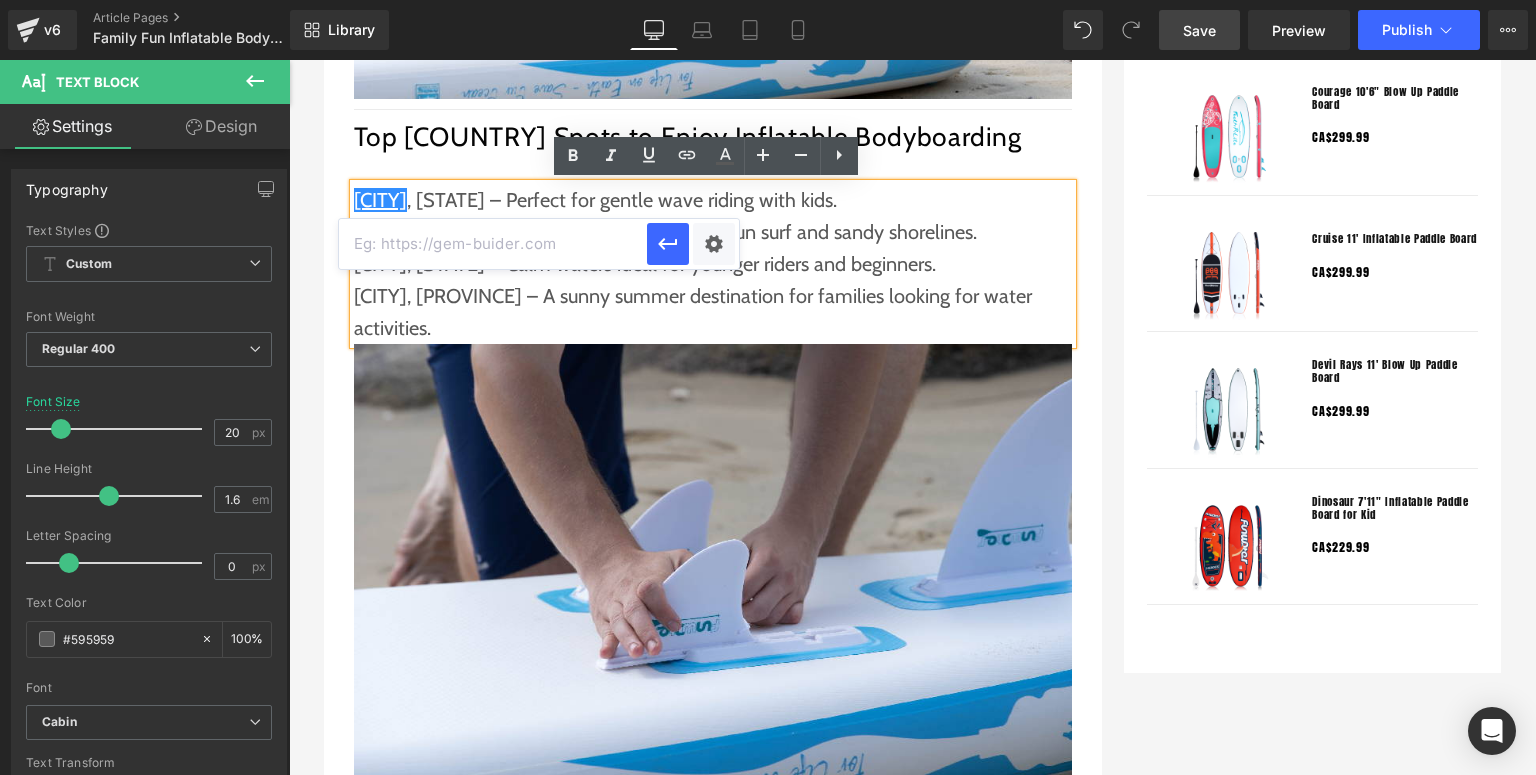 click at bounding box center (493, 244) 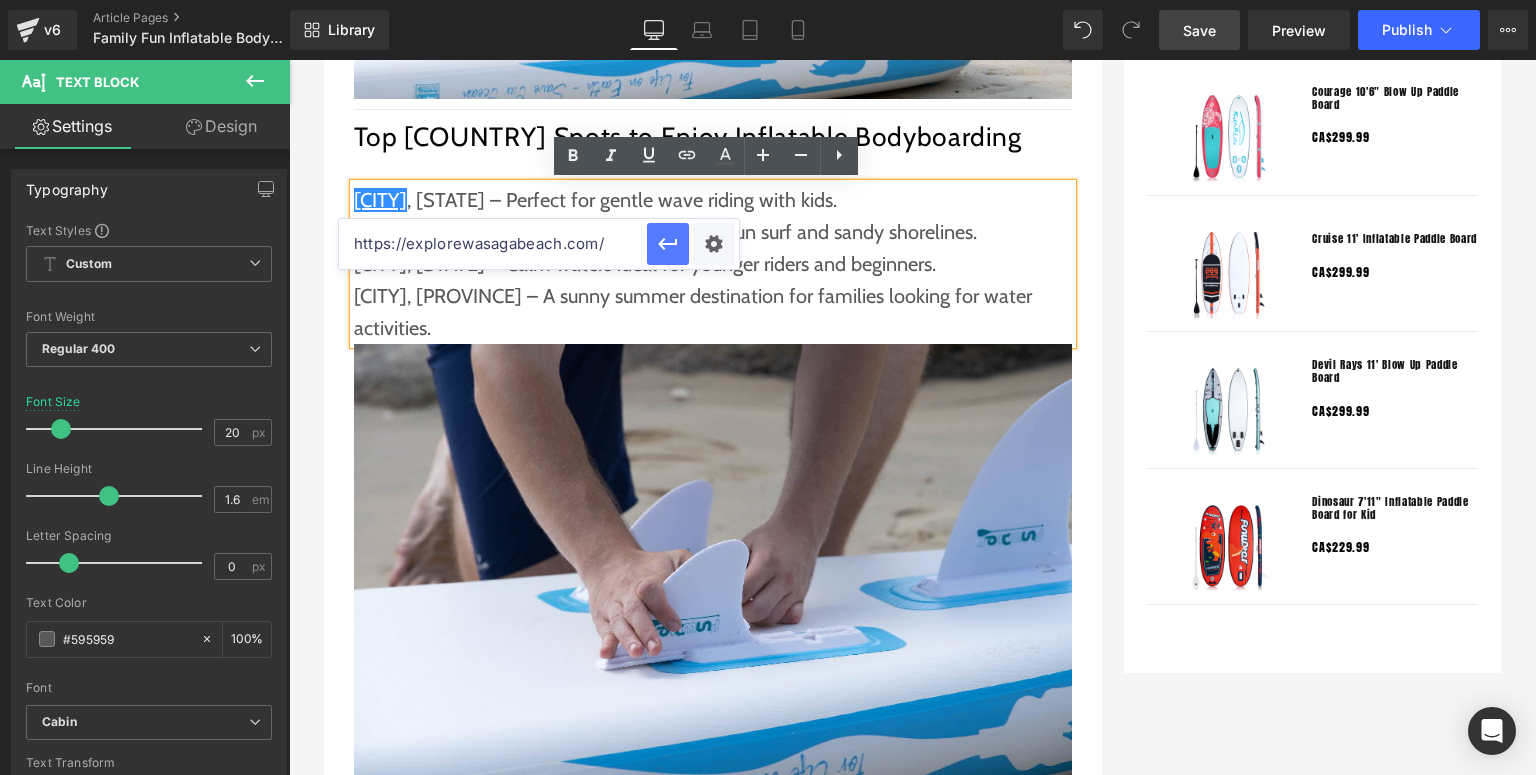 type on "https://explorewasagabeach.com/" 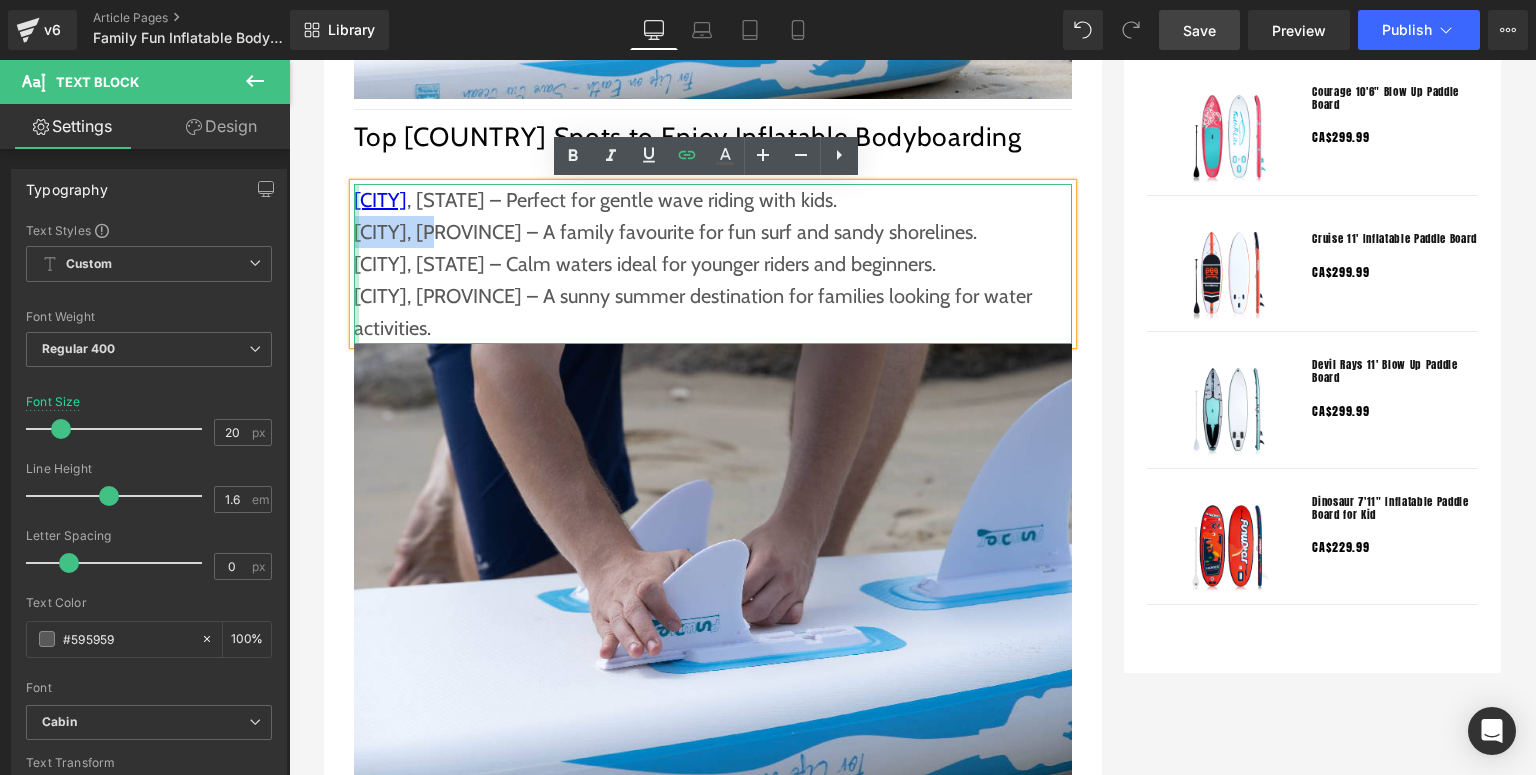 drag, startPoint x: 444, startPoint y: 232, endPoint x: 349, endPoint y: 234, distance: 95.02105 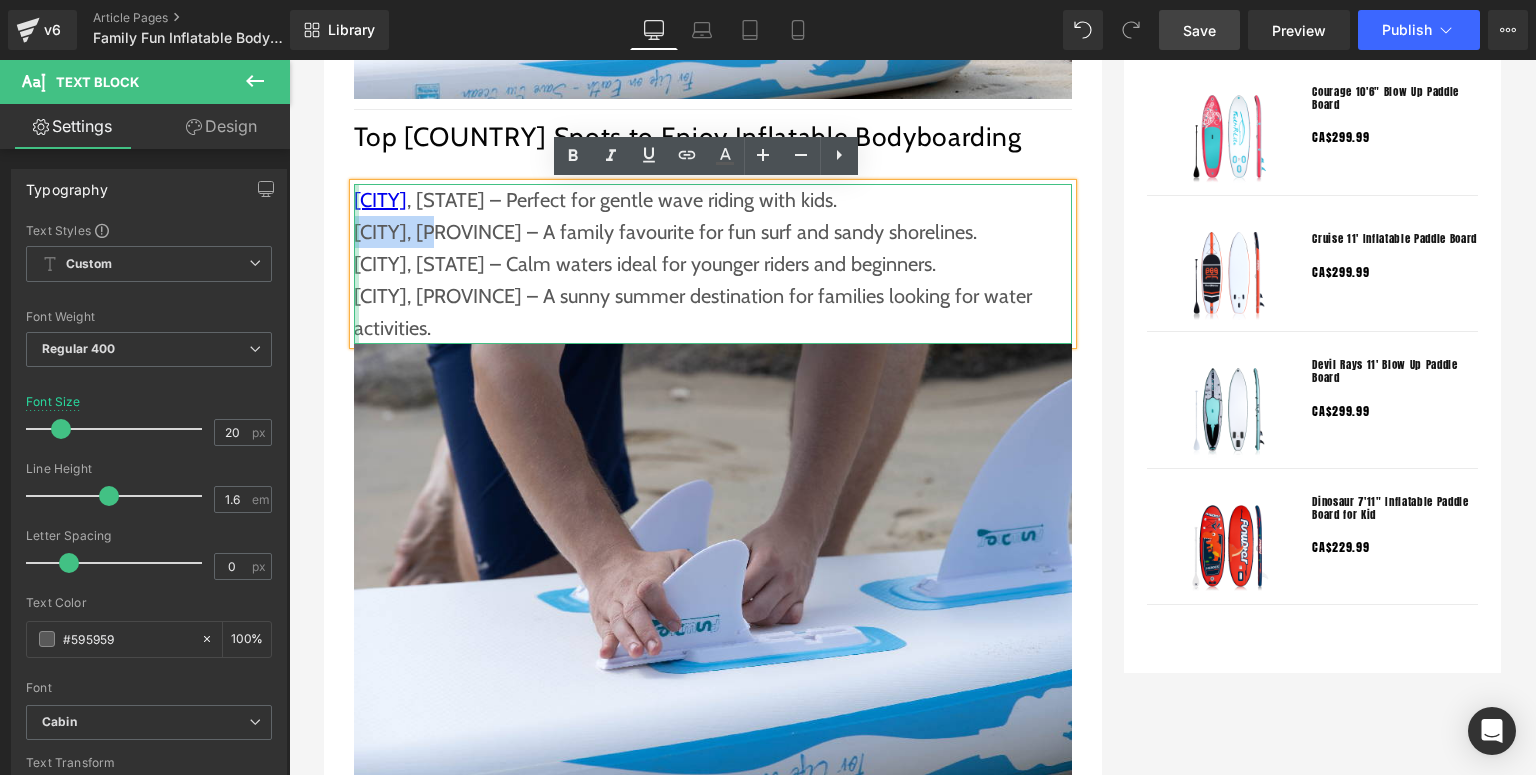 copy on "[CITY]" 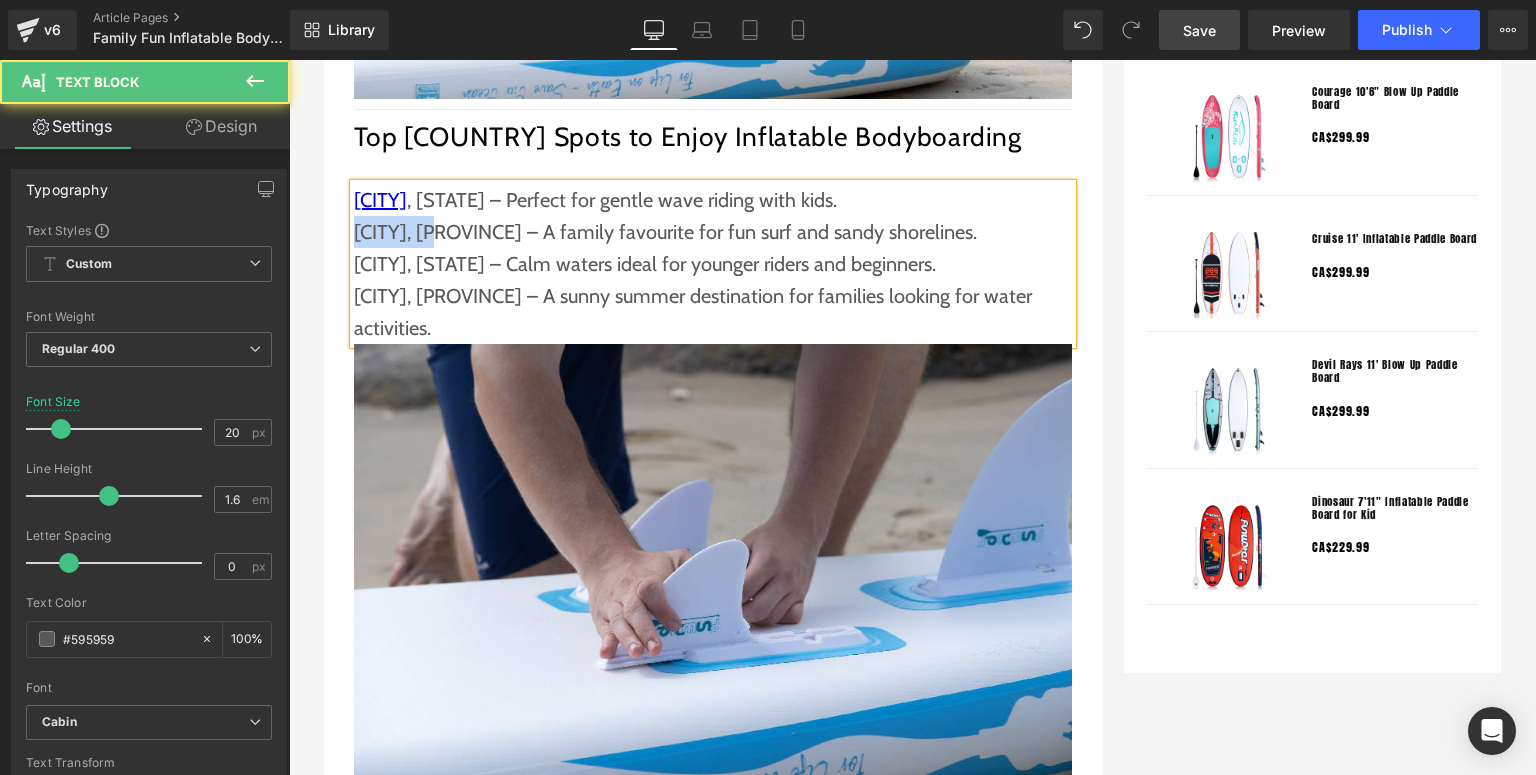click on "[CITY], [PROVINCE] – A sunny summer destination for families looking for water activities." at bounding box center (713, 312) 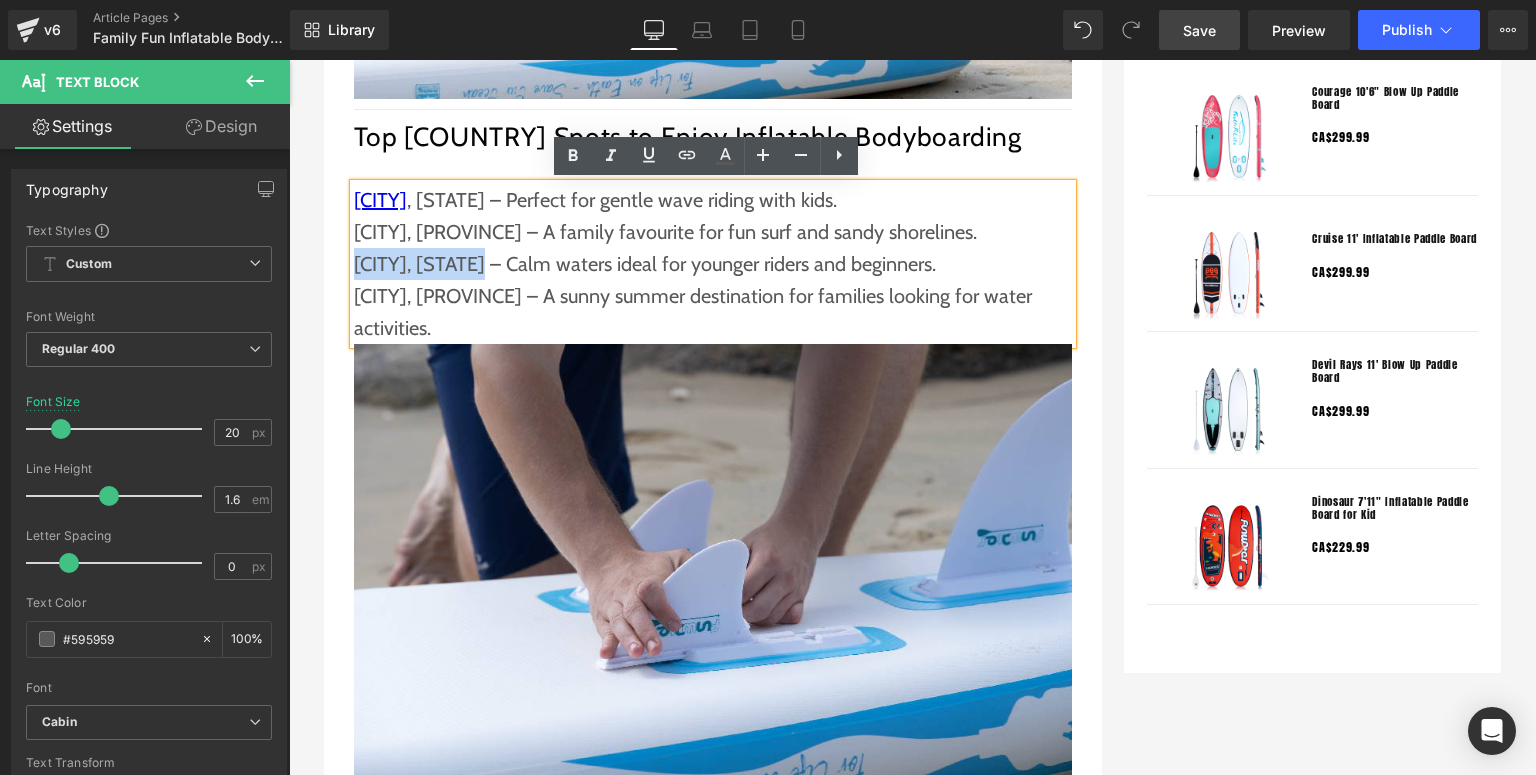 drag, startPoint x: 489, startPoint y: 264, endPoint x: 352, endPoint y: 260, distance: 137.05838 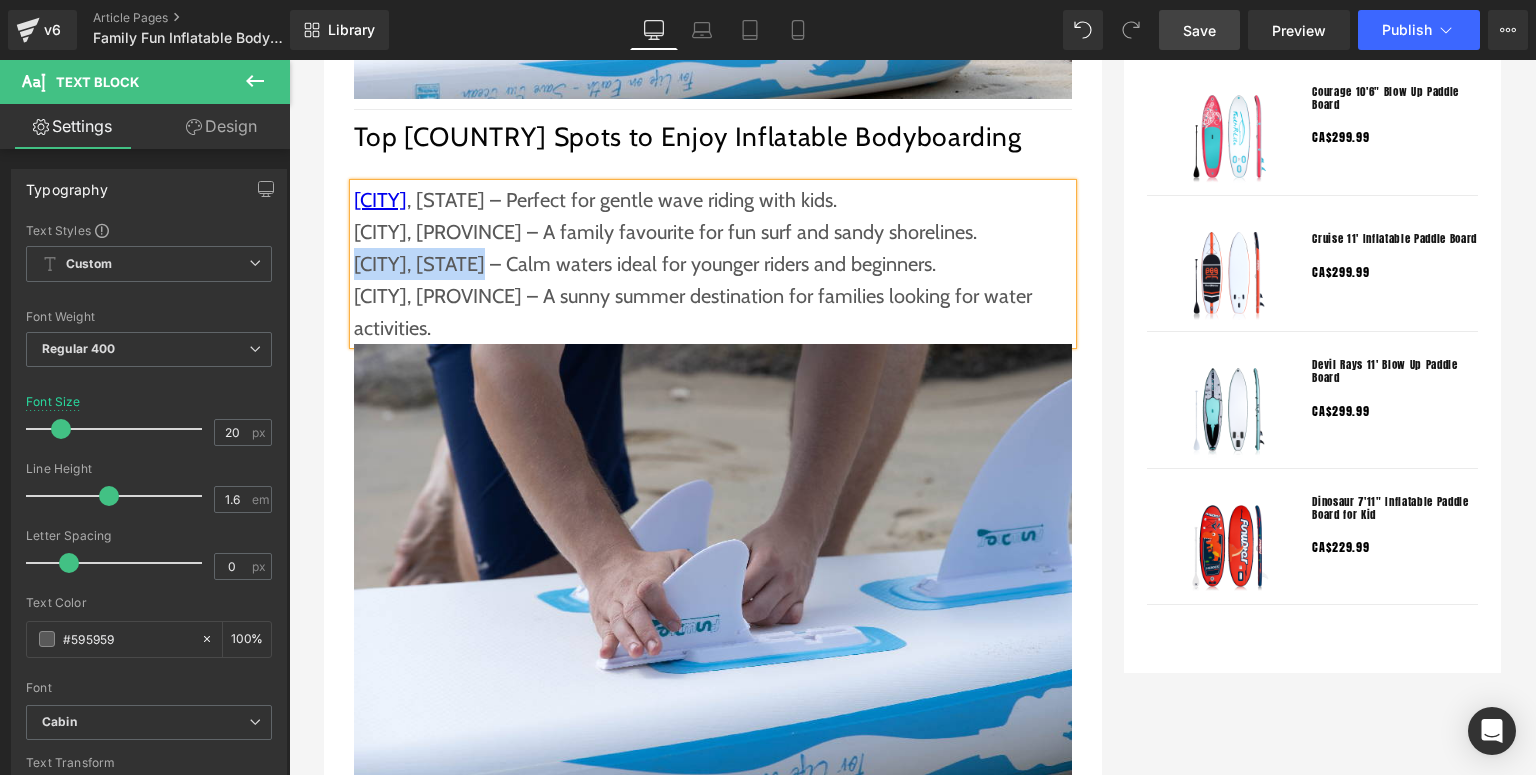 scroll, scrollTop: 1680, scrollLeft: 0, axis: vertical 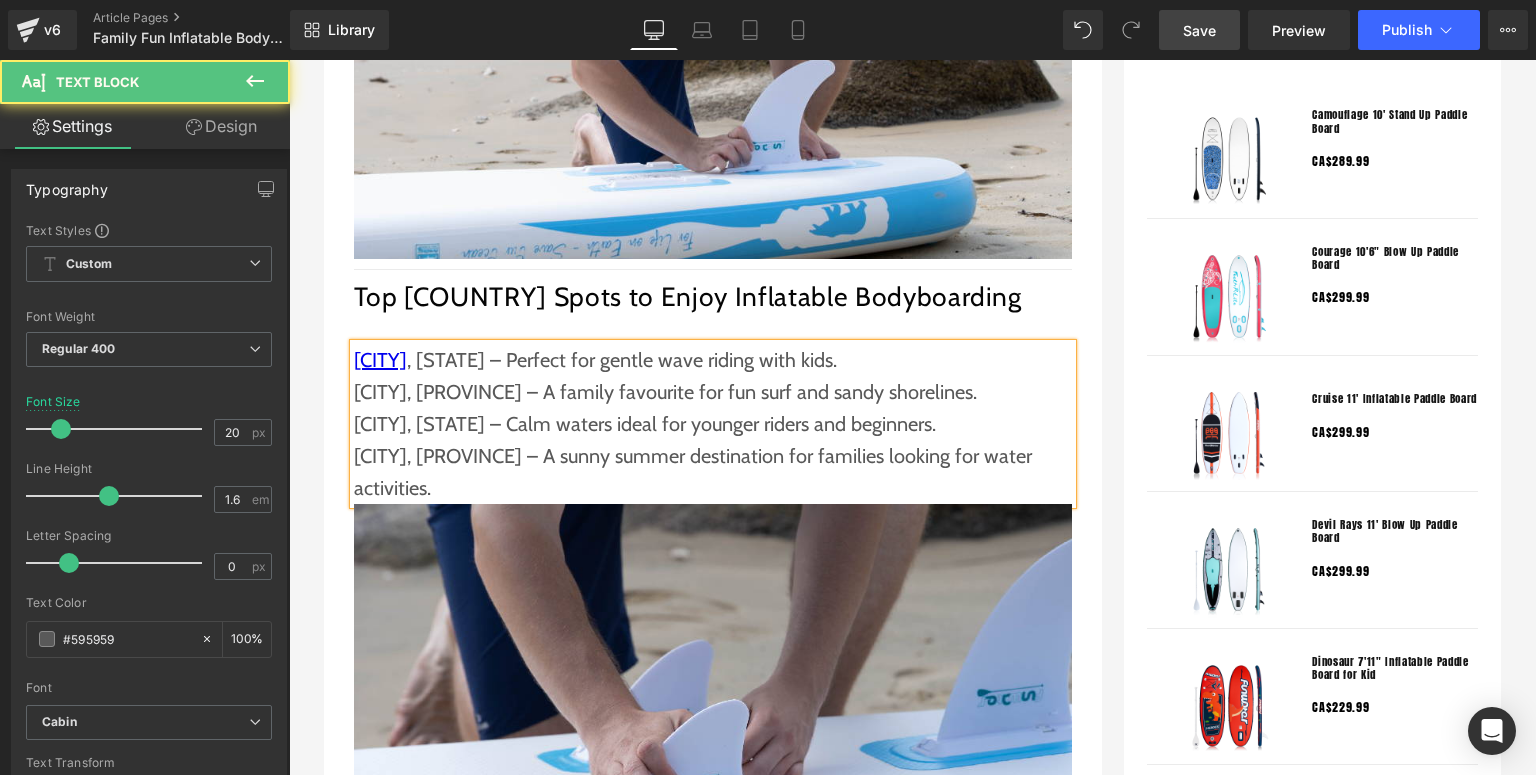 click on "[CITY], [PROVINCE] – A sunny summer destination for families looking for water activities." at bounding box center (713, 472) 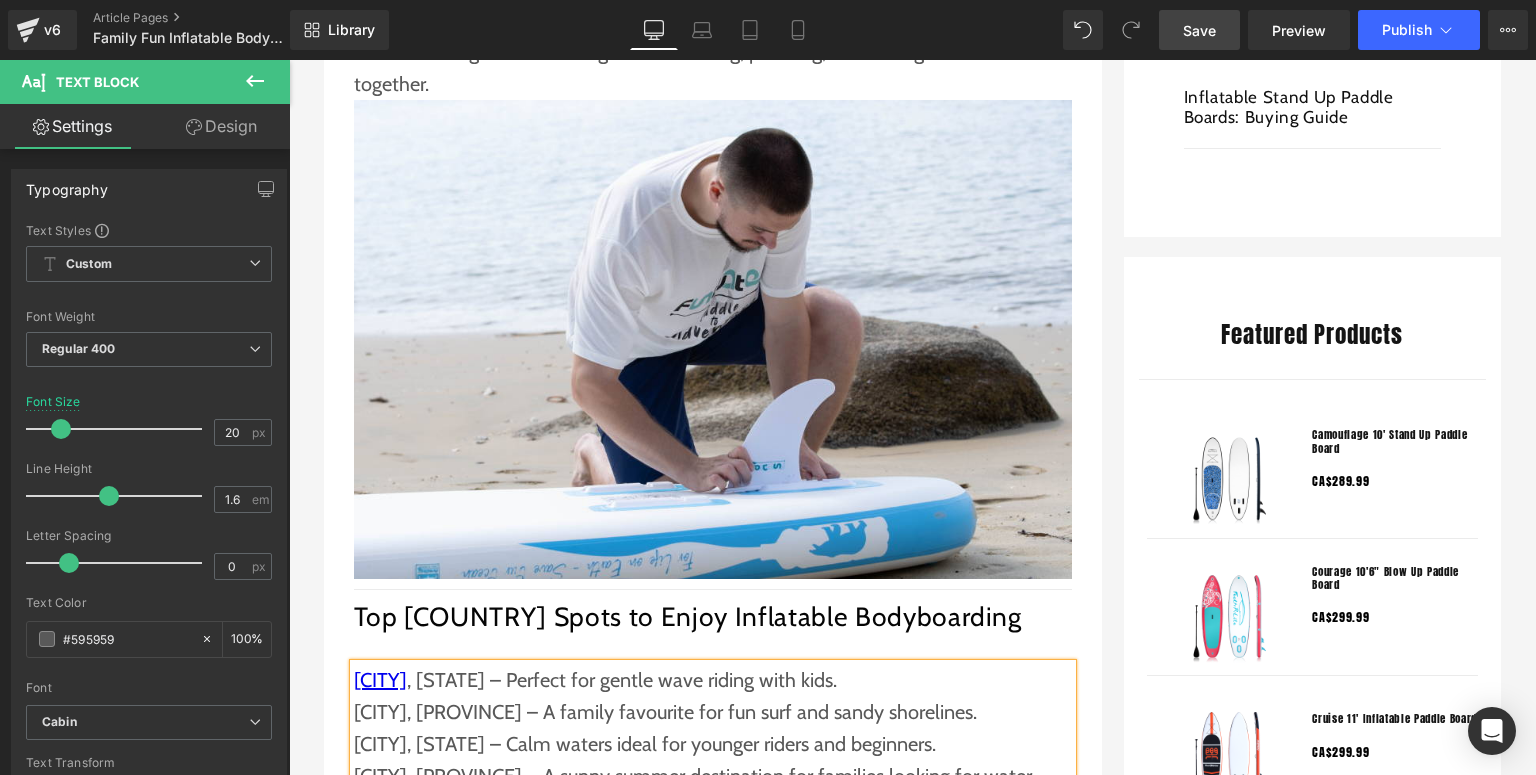 scroll, scrollTop: 1040, scrollLeft: 0, axis: vertical 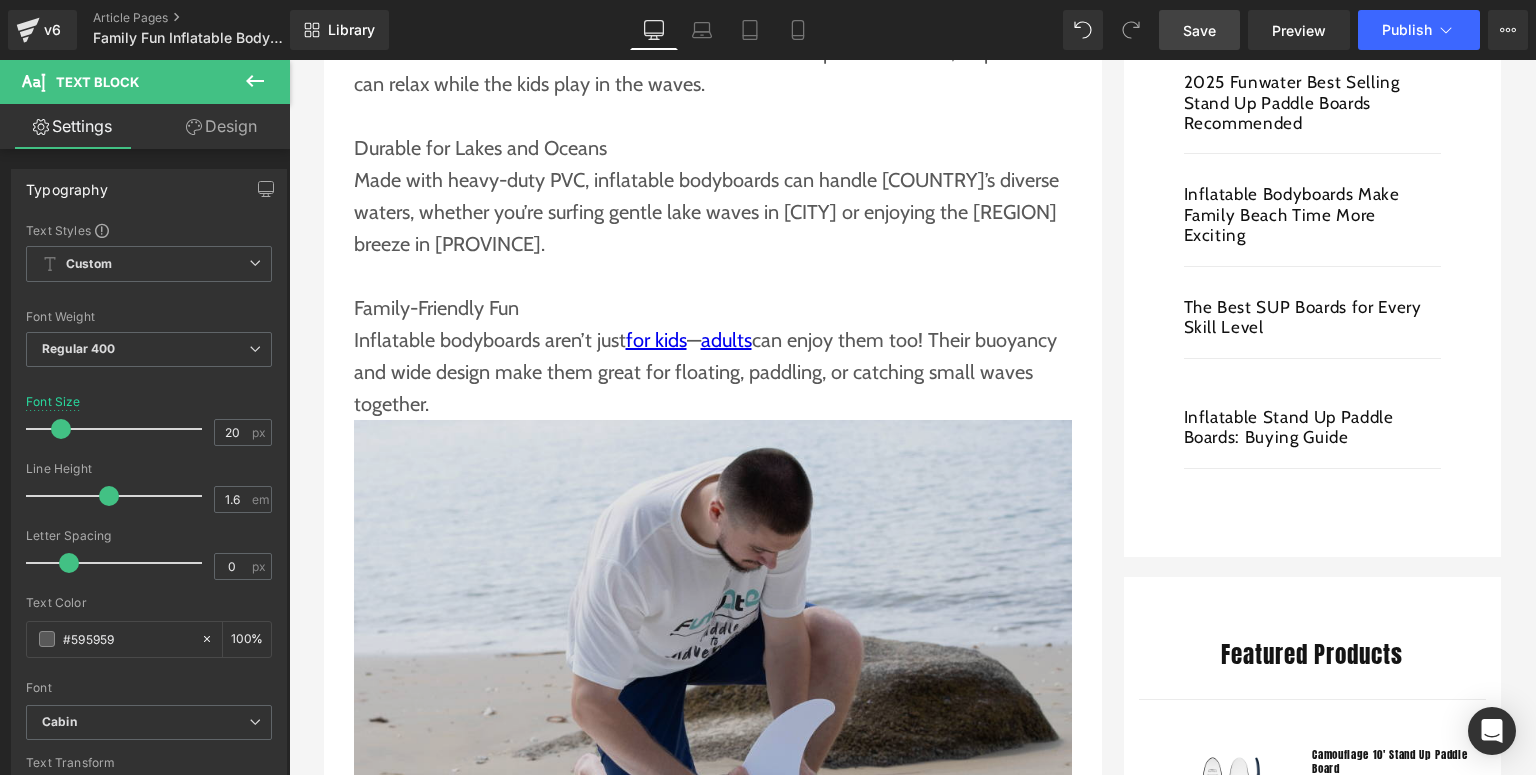 drag, startPoint x: 665, startPoint y: 556, endPoint x: 528, endPoint y: 440, distance: 179.51323 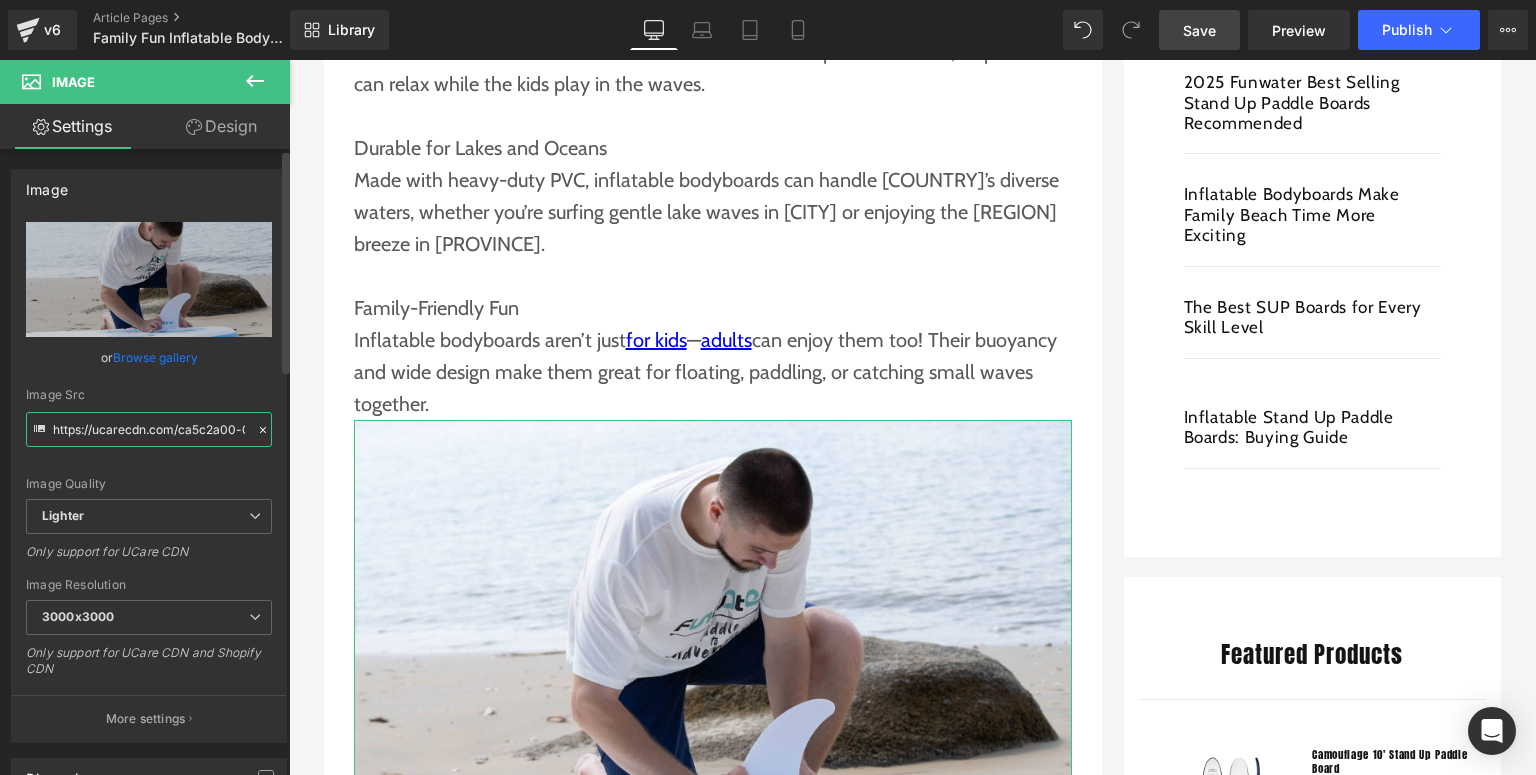 click on "https://ucarecdn.com/ca5c2a00-0ae0-46cd-9acd-1796638c3012/-/format/auto/-/preview/3000x3000/-/quality/lighter/Funwater%20paddle%20board%20_19_.jpg" at bounding box center (149, 429) 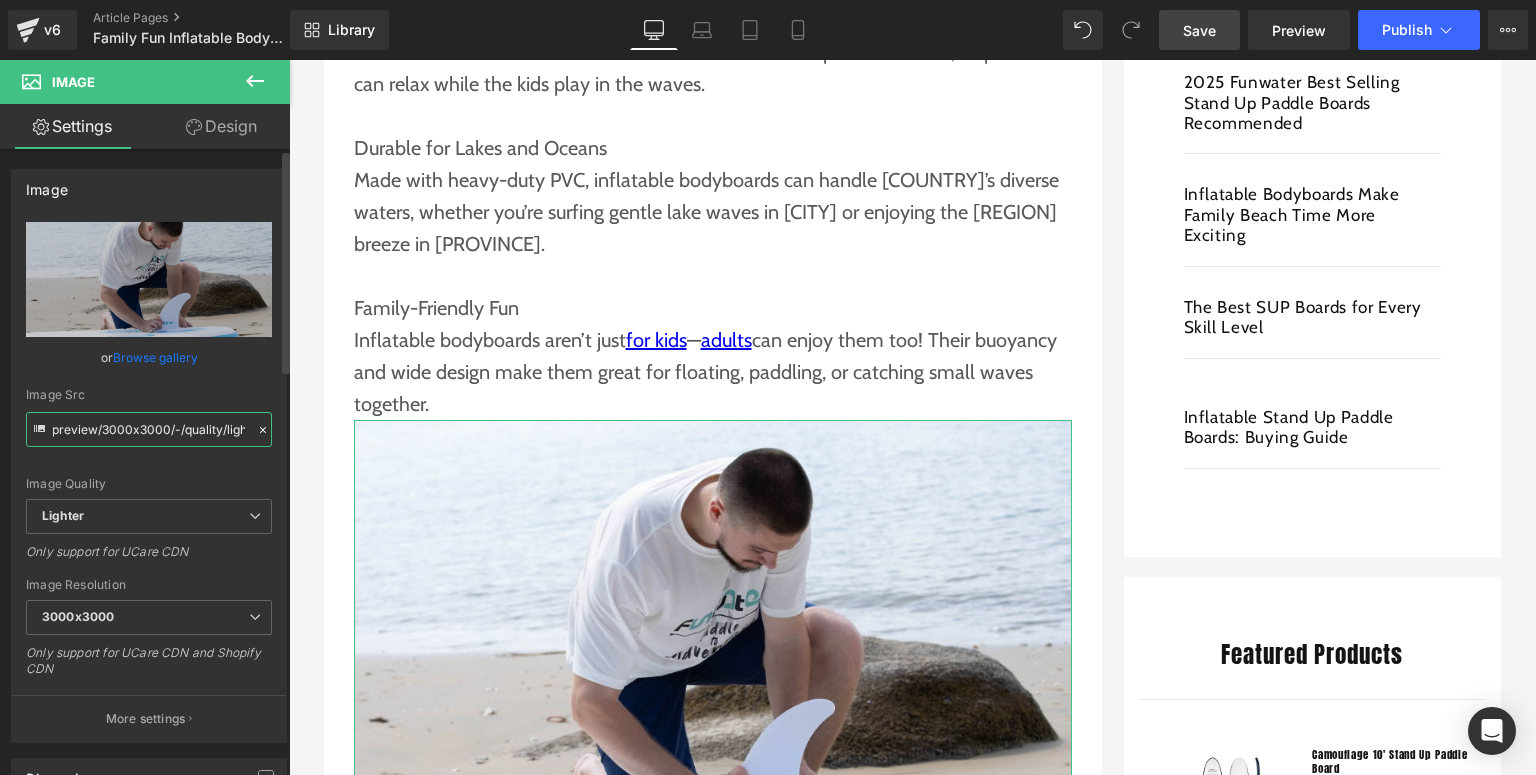 scroll, scrollTop: 0, scrollLeft: 741, axis: horizontal 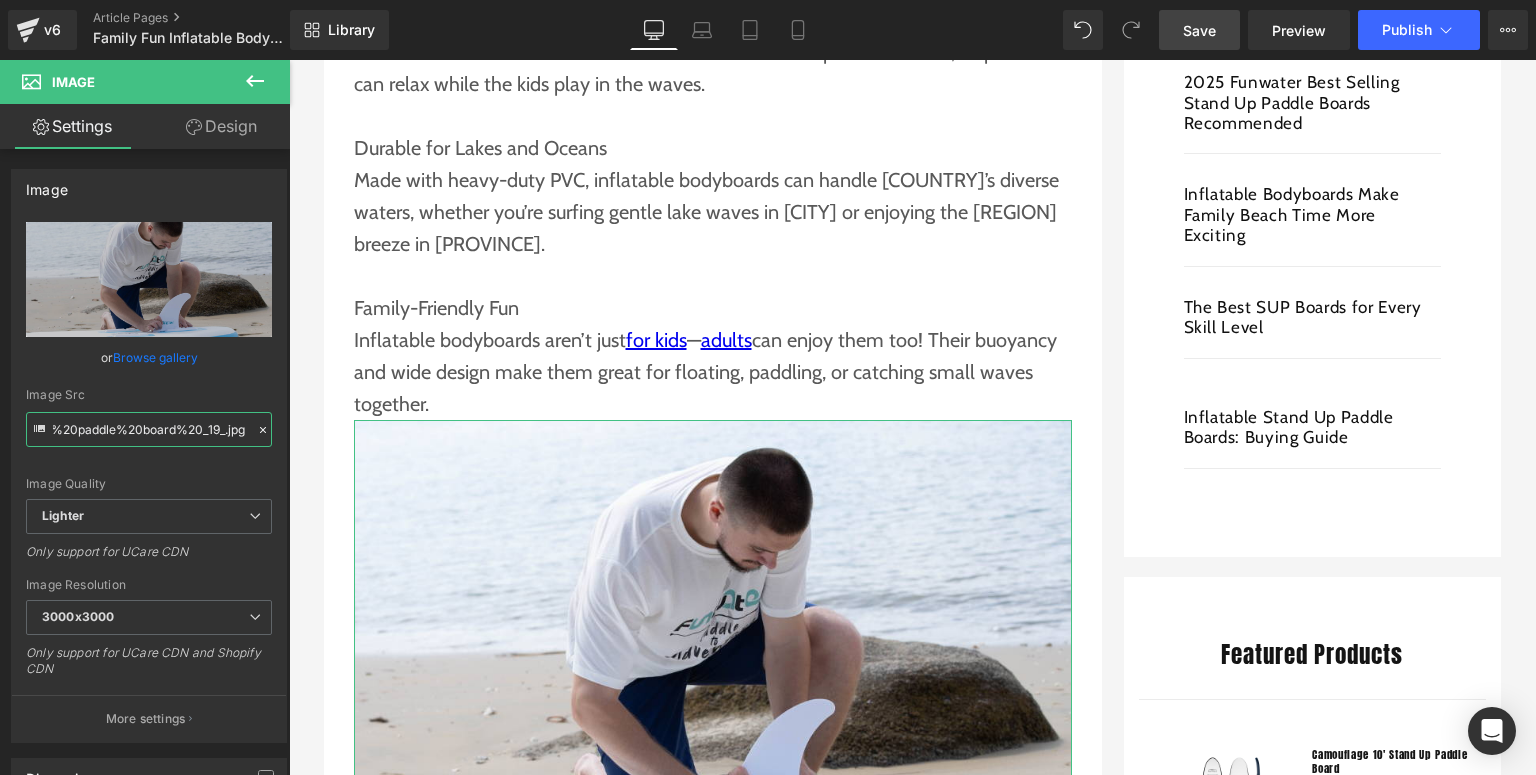 drag, startPoint x: 52, startPoint y: 427, endPoint x: 1351, endPoint y: 7, distance: 1365.2109 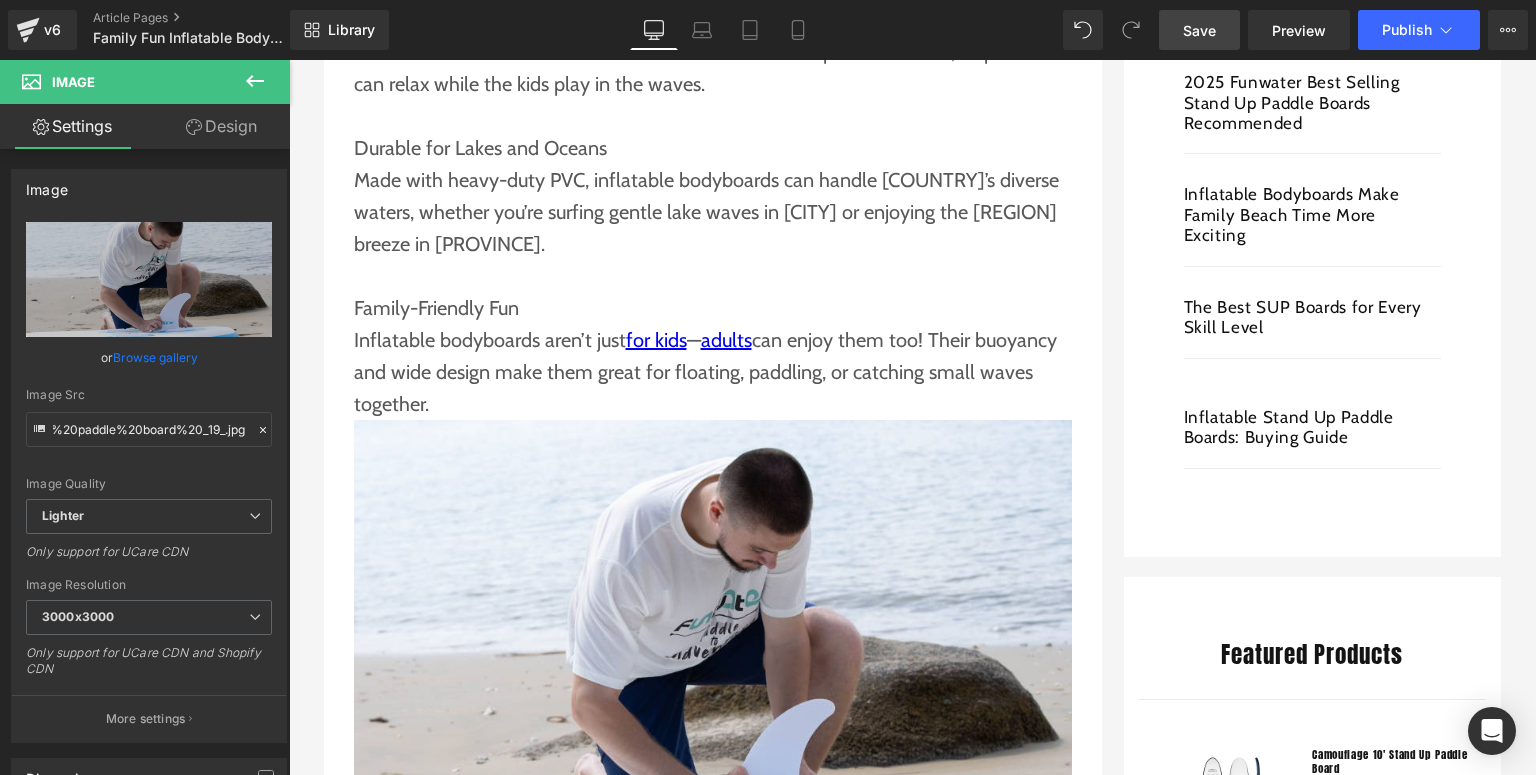 scroll, scrollTop: 0, scrollLeft: 0, axis: both 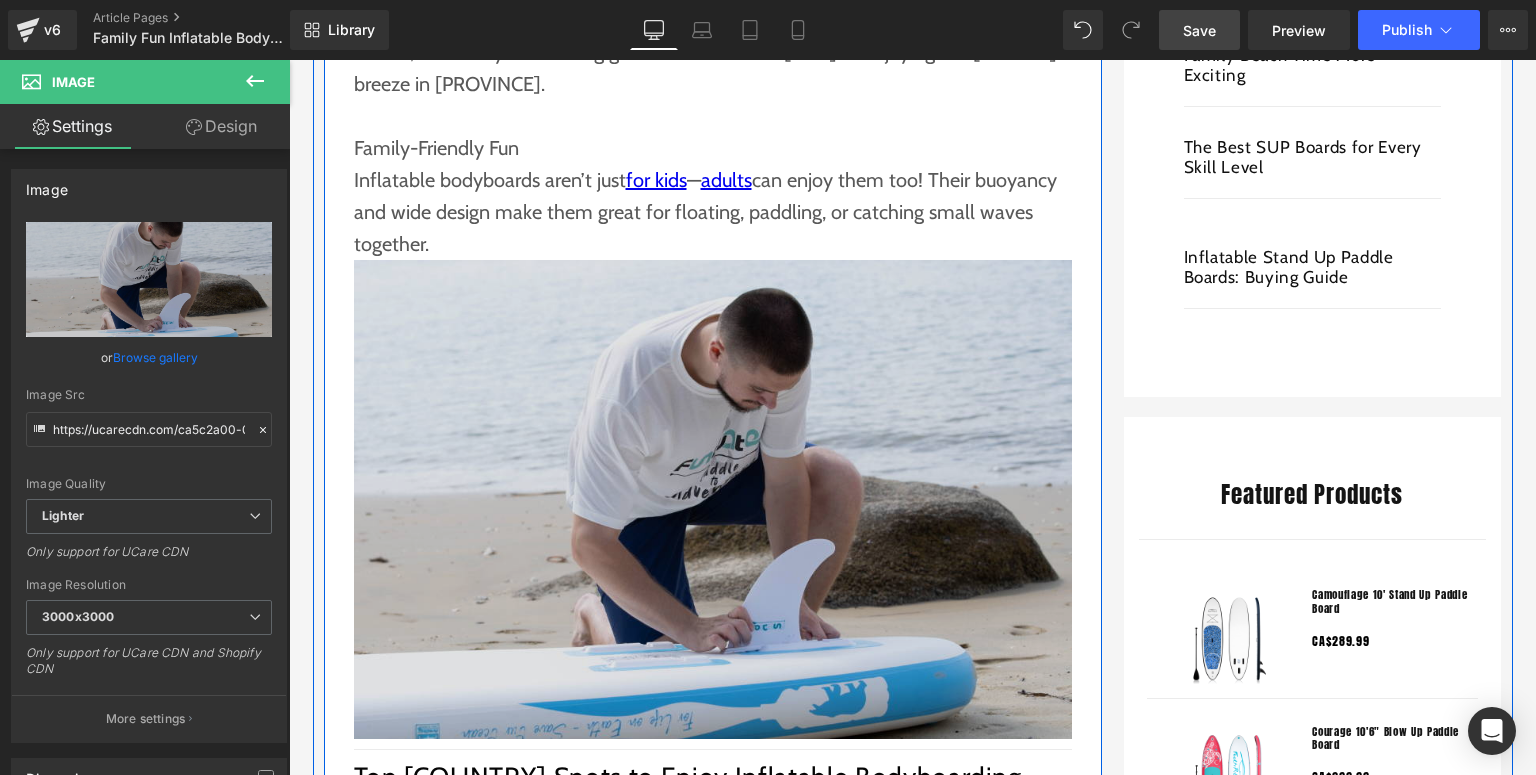 click at bounding box center (713, 499) 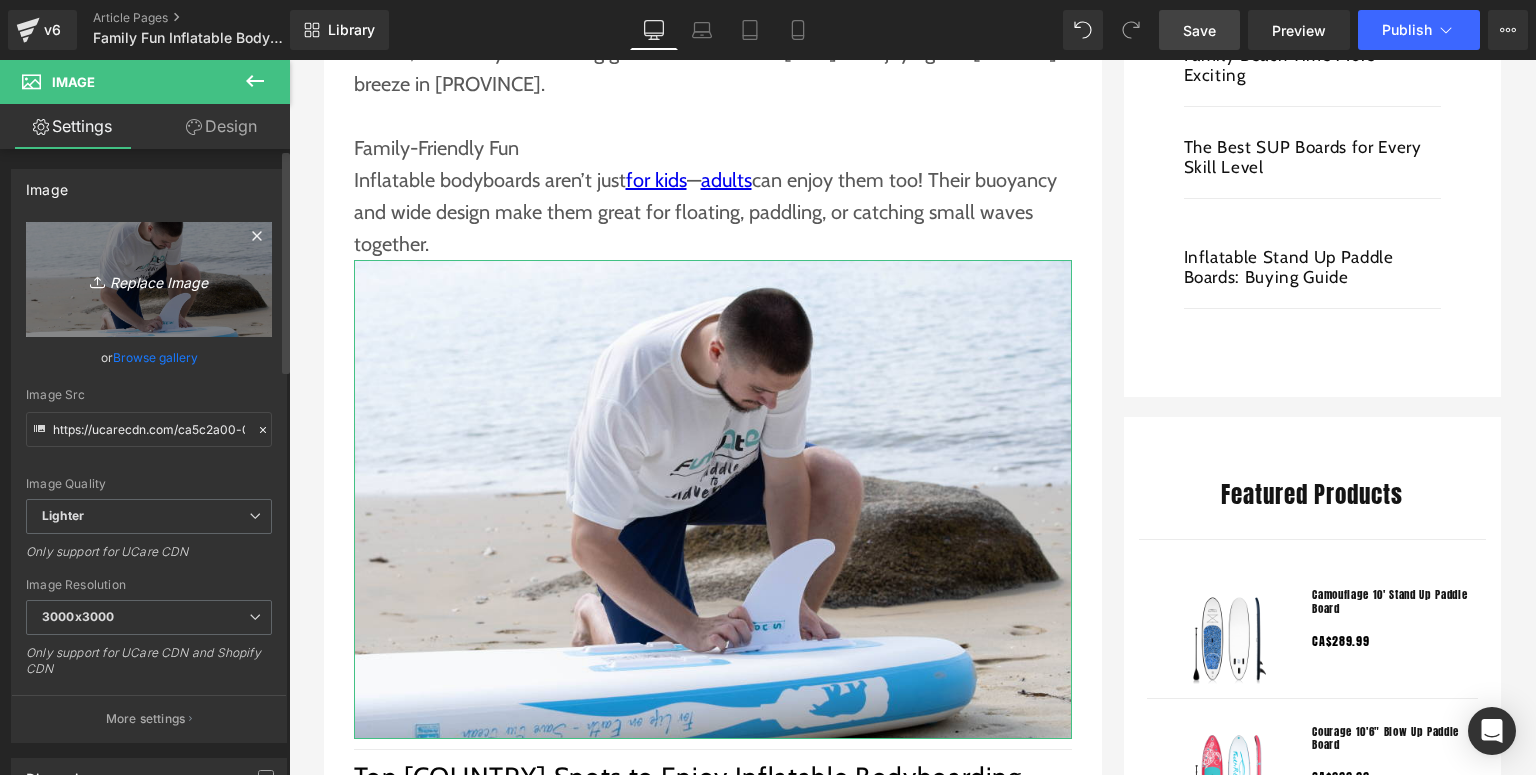 click on "Replace Image" at bounding box center [149, 279] 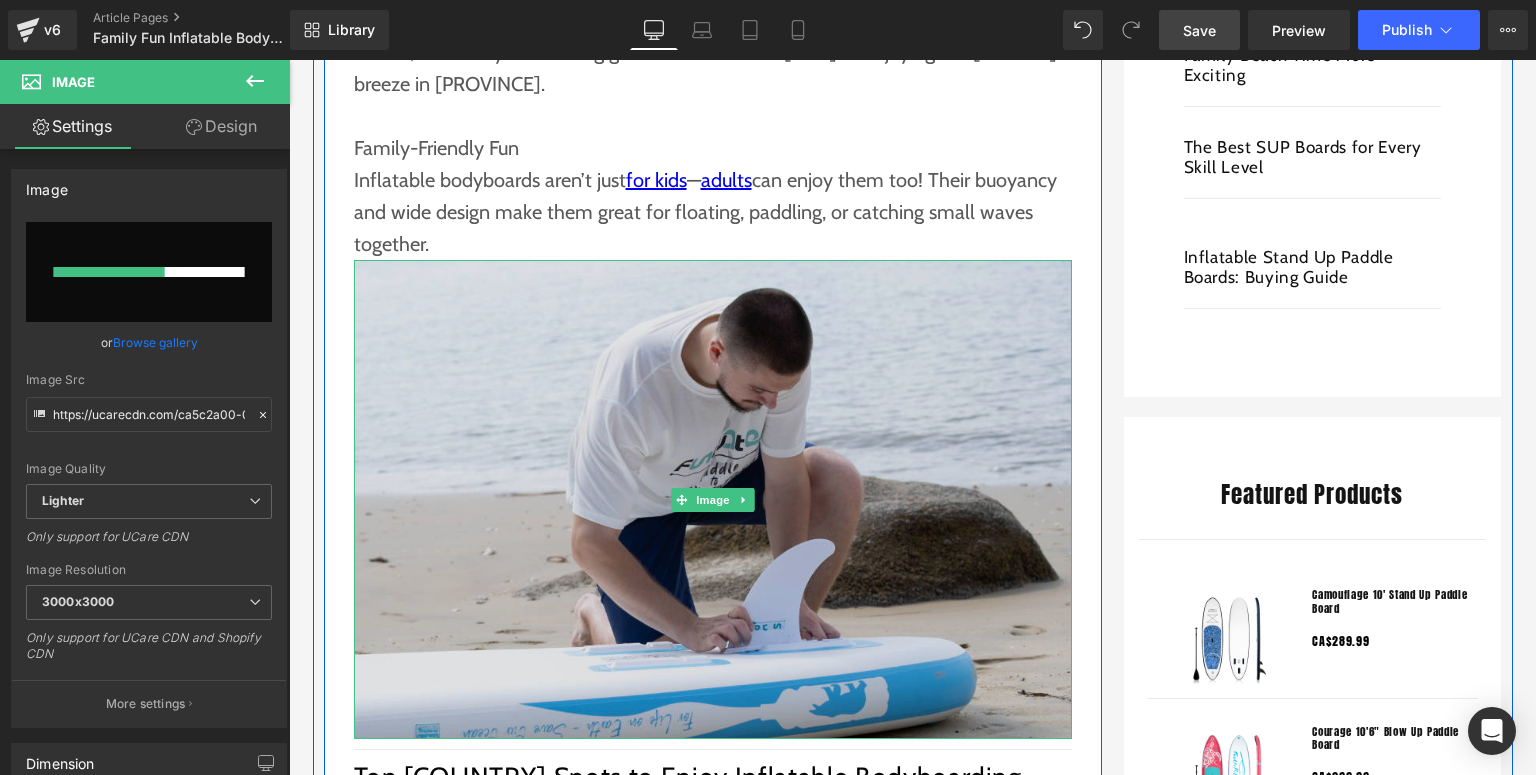 type 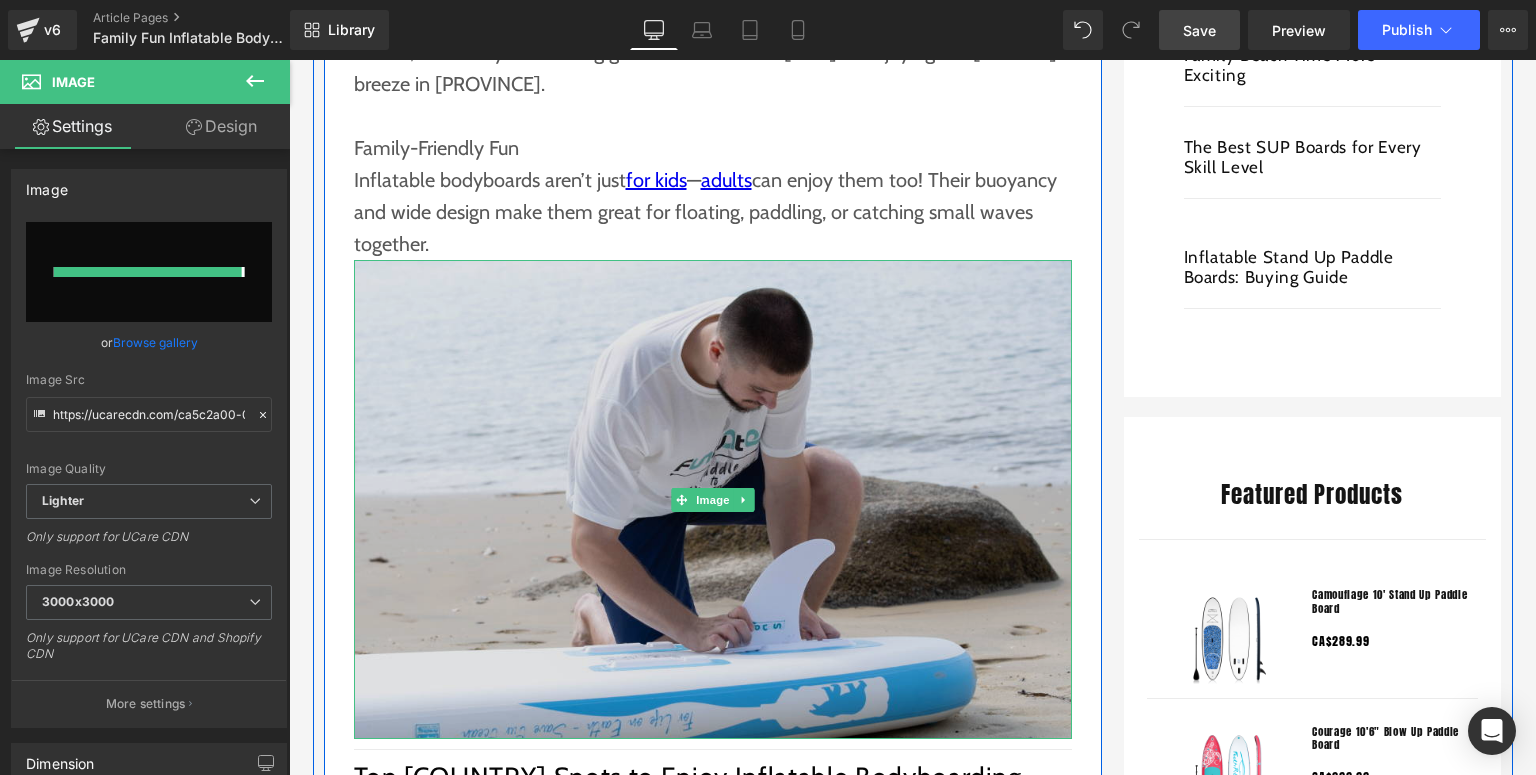 type on "https://ucarecdn.com/e6171730-297d-4e57-af21-c00864c4d9d4/-/format/auto/-/preview/3000x3000/-/quality/lighter/Funwater%20bodyboard%20_1_.jpg" 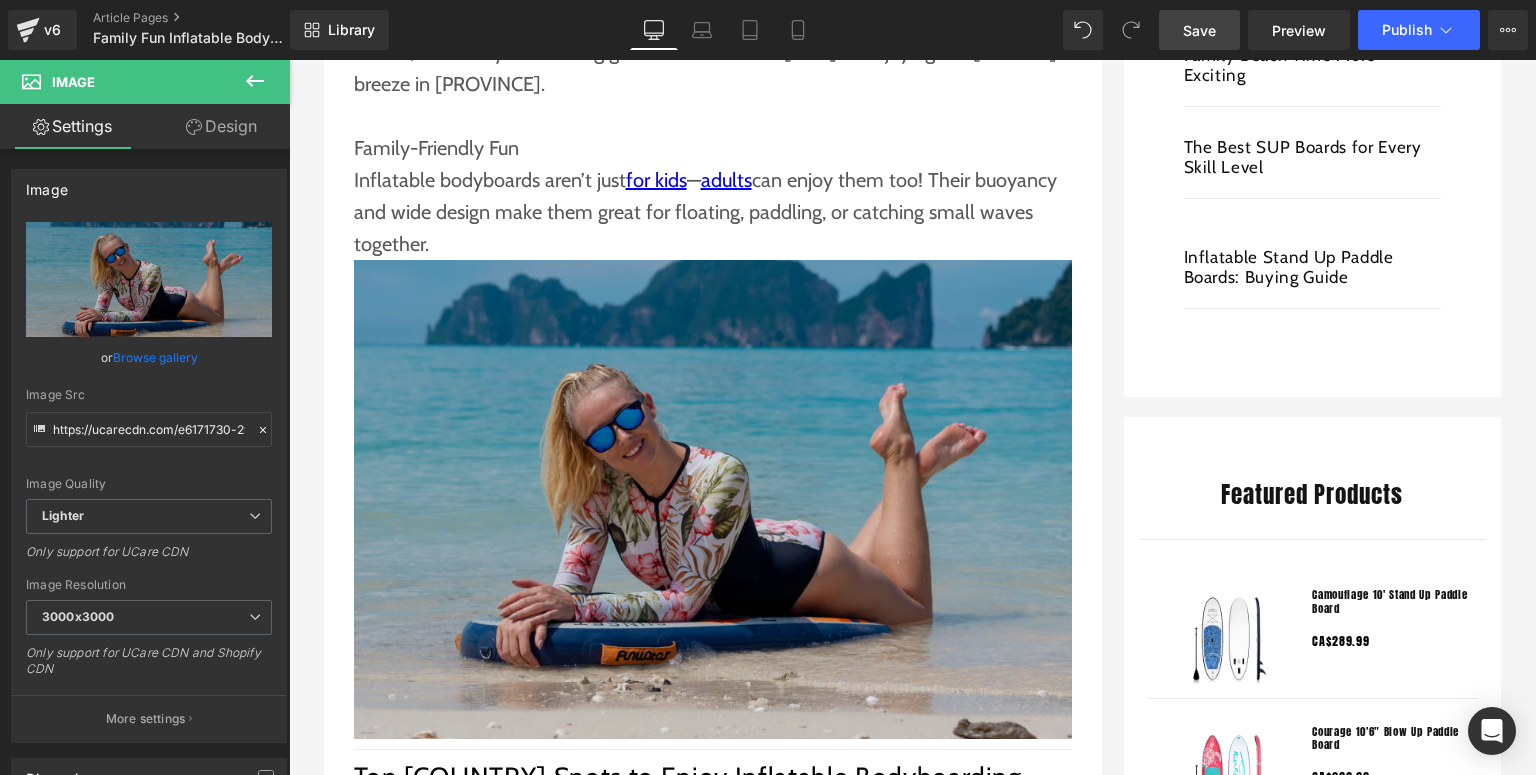 scroll, scrollTop: 1600, scrollLeft: 0, axis: vertical 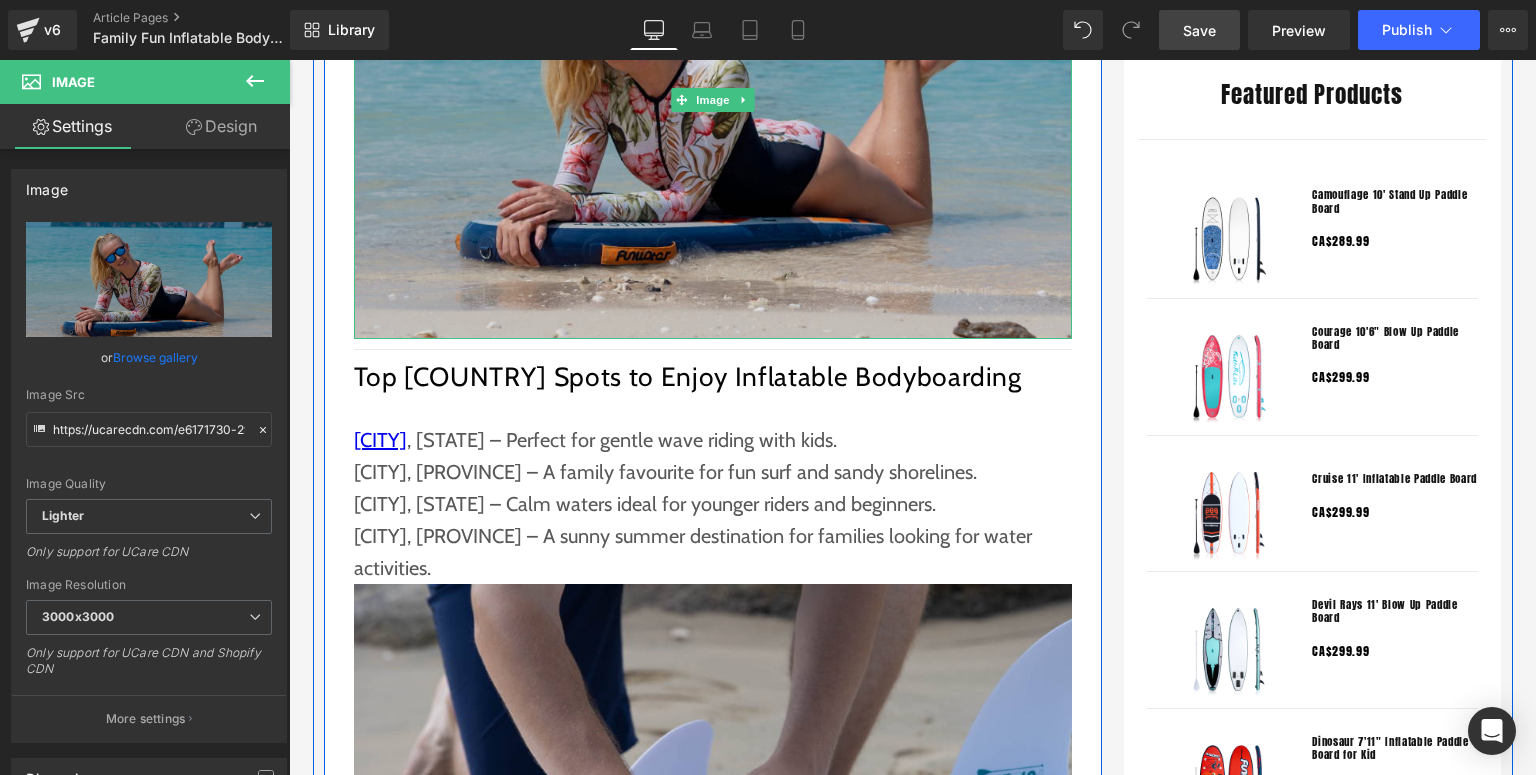click at bounding box center [713, 99] 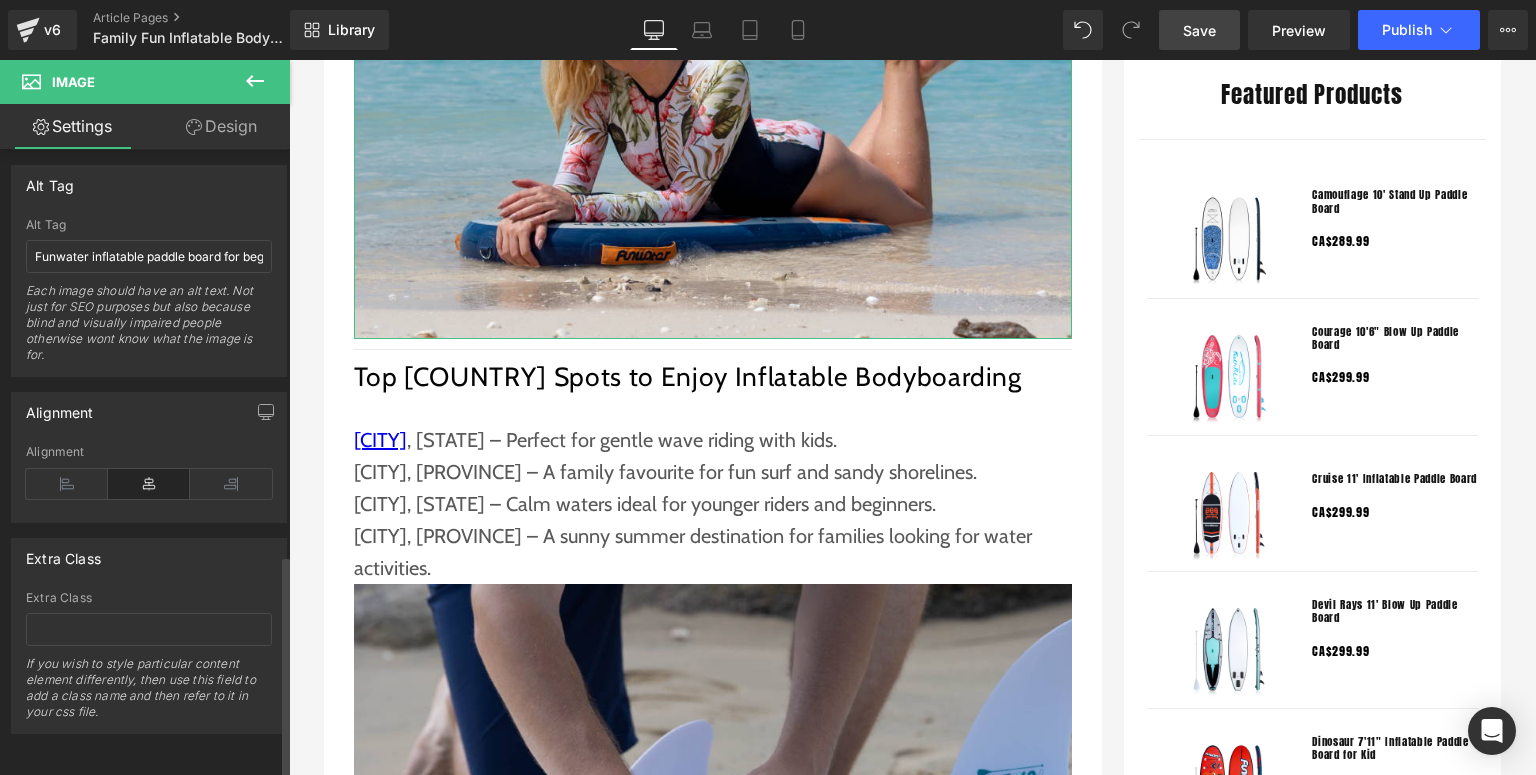 scroll, scrollTop: 984, scrollLeft: 0, axis: vertical 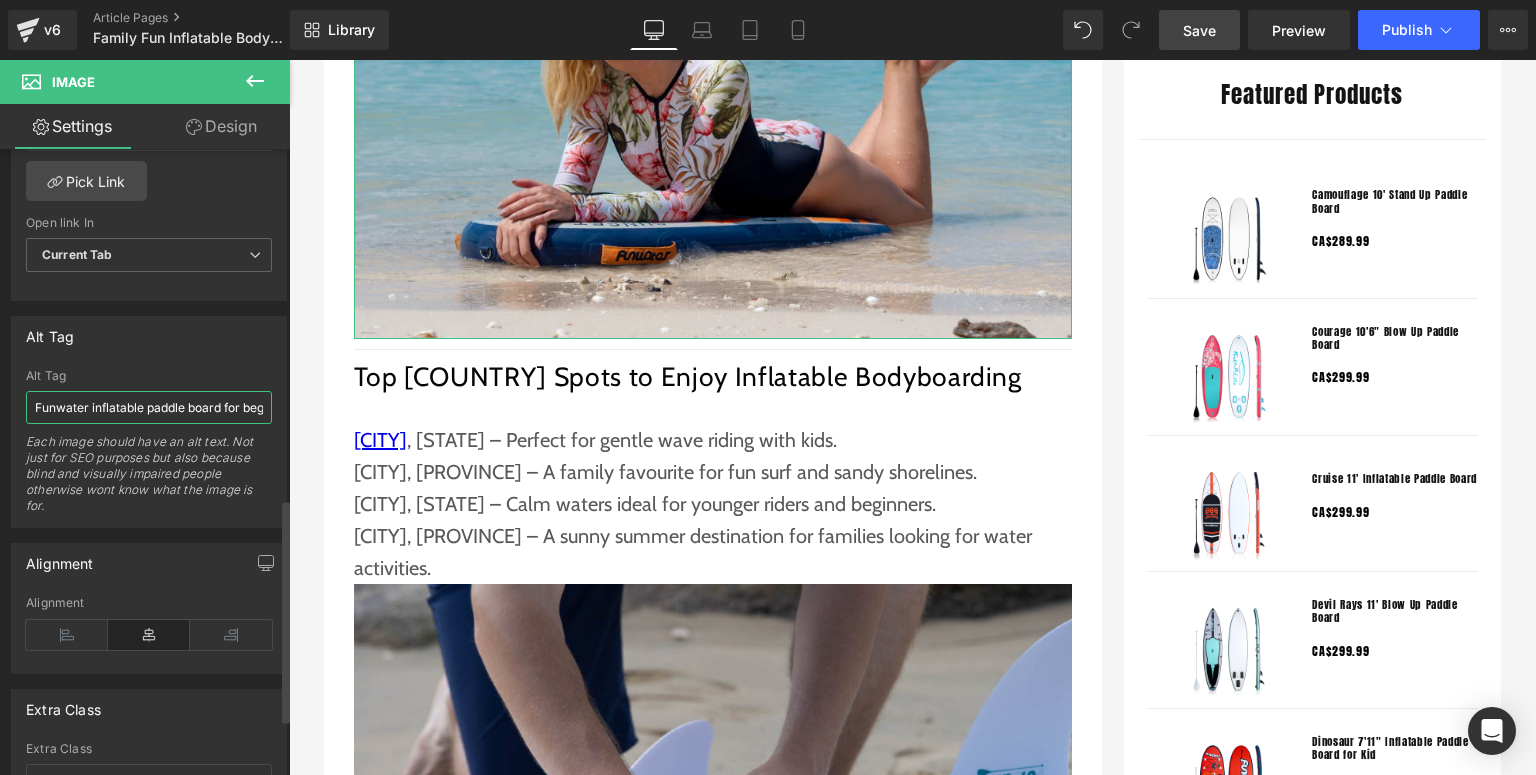 drag, startPoint x: 146, startPoint y: 403, endPoint x: 220, endPoint y: 404, distance: 74.00676 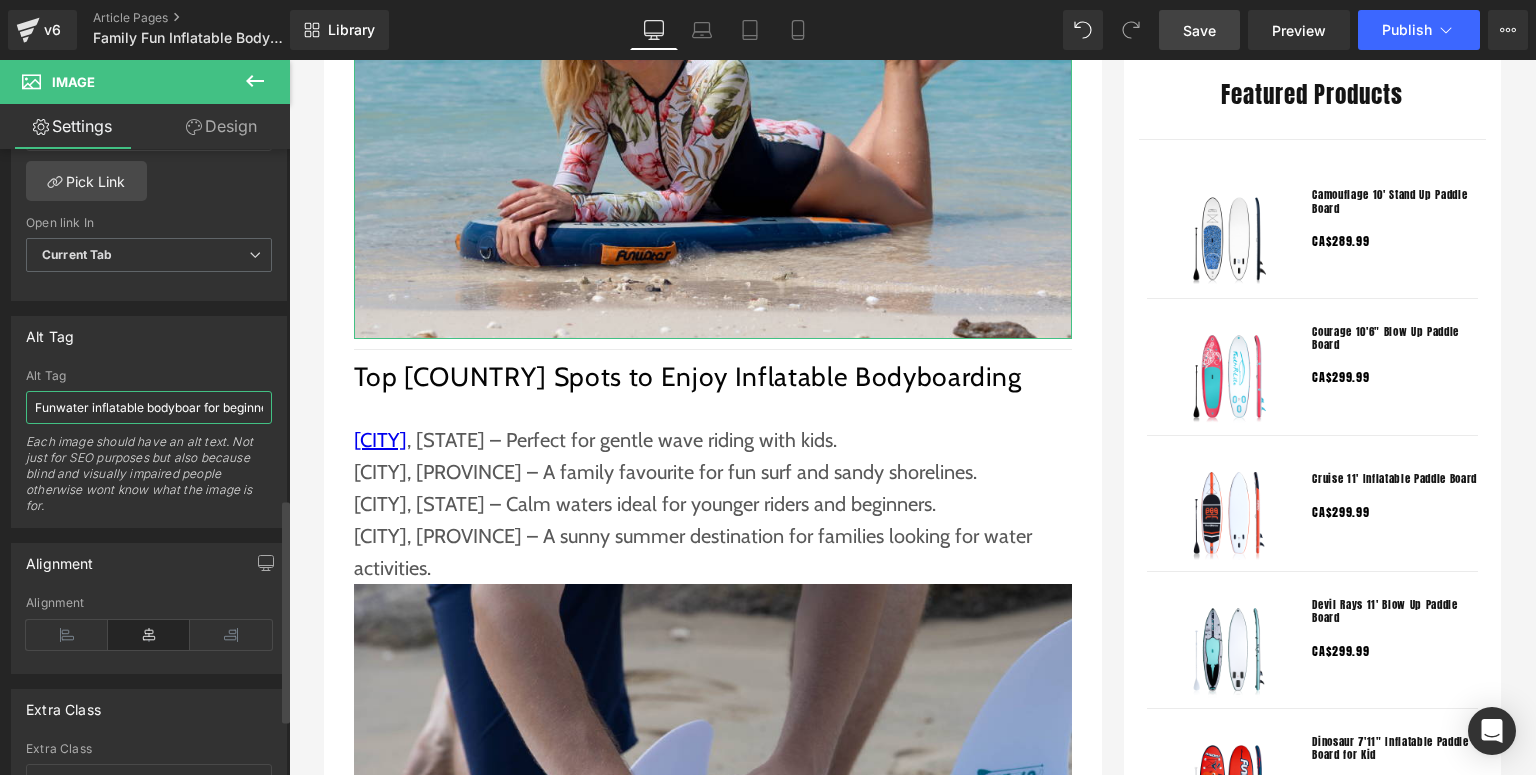 type on "Funwater inflatable bodyboard for beginners" 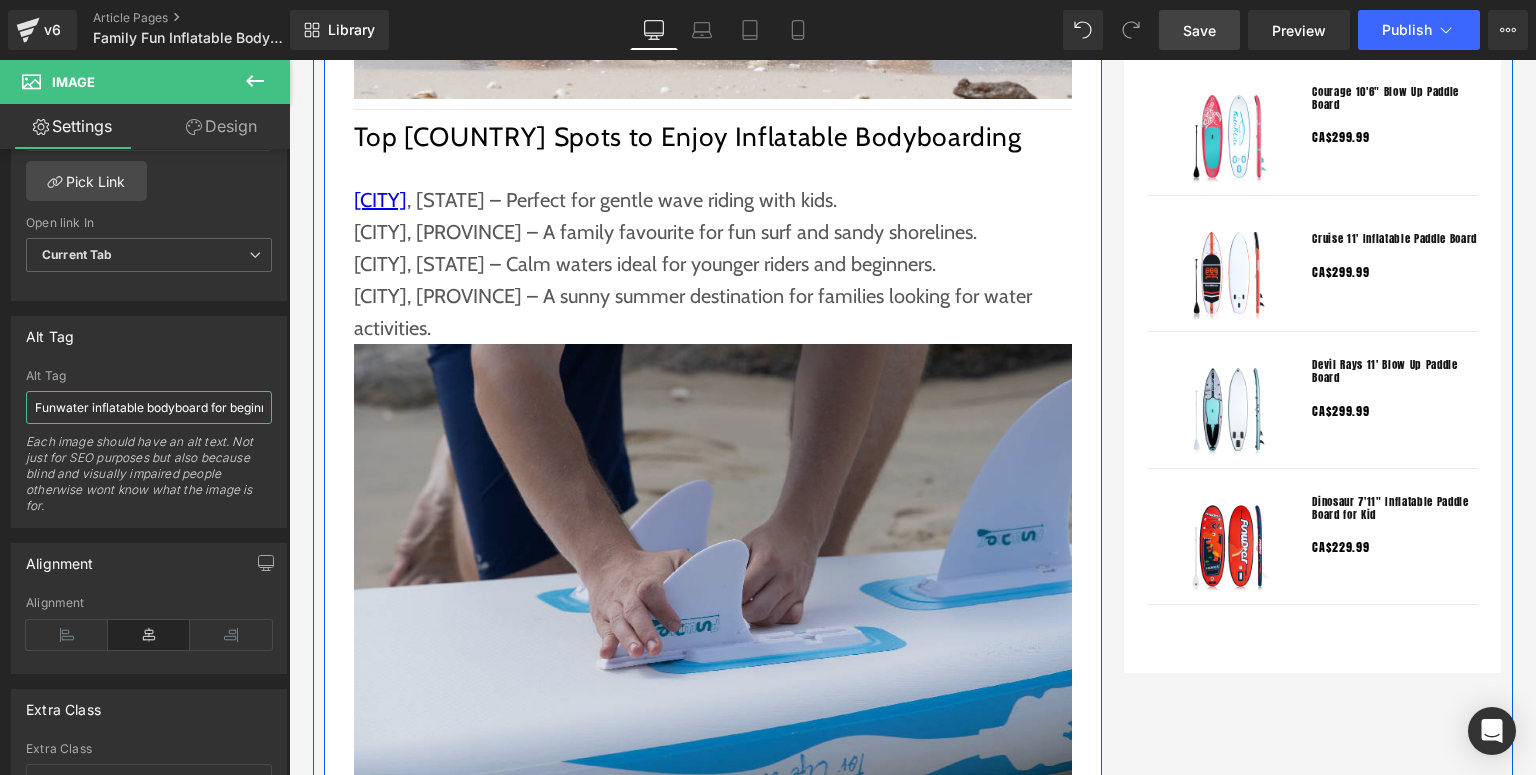 scroll, scrollTop: 1920, scrollLeft: 0, axis: vertical 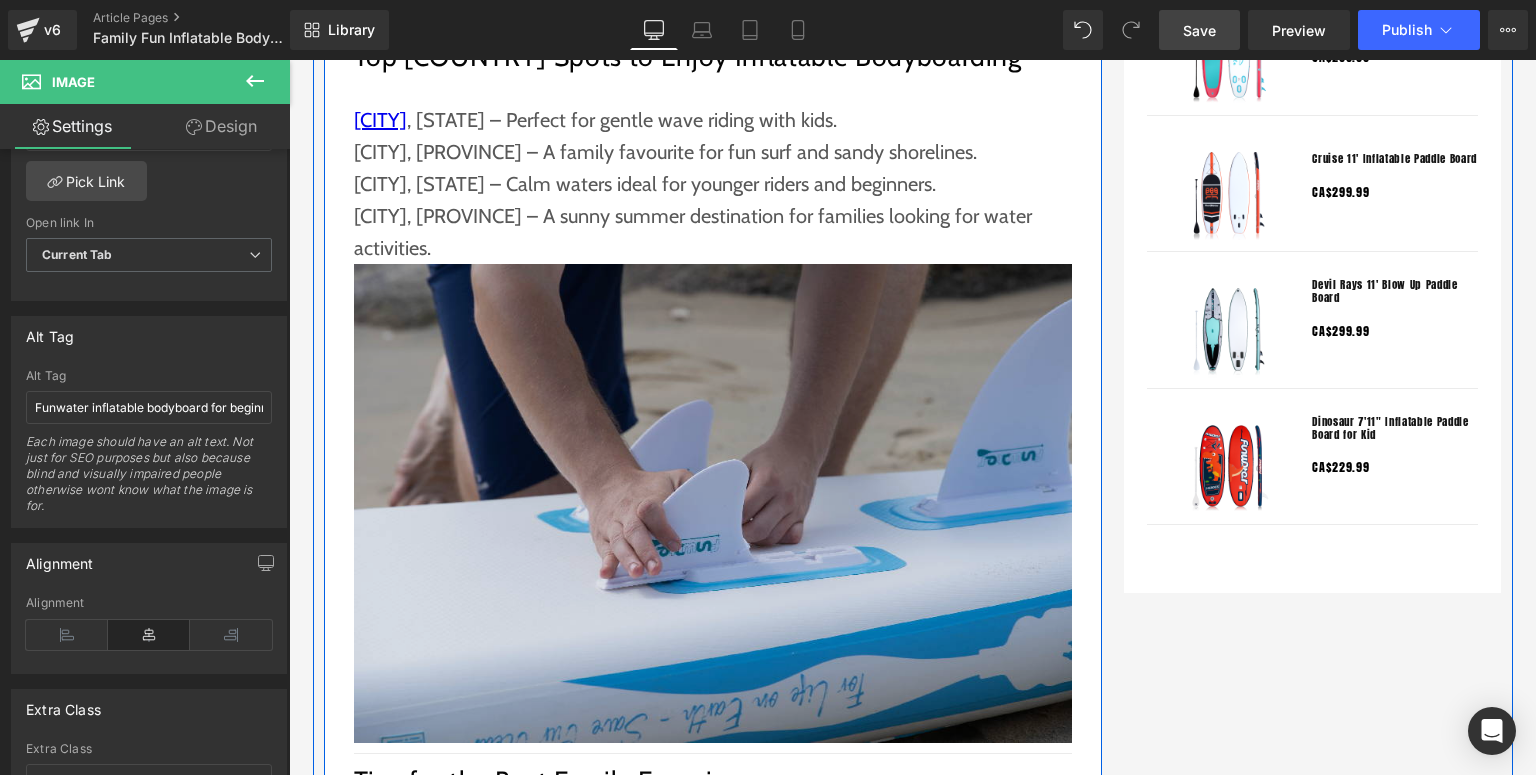 click at bounding box center [713, 503] 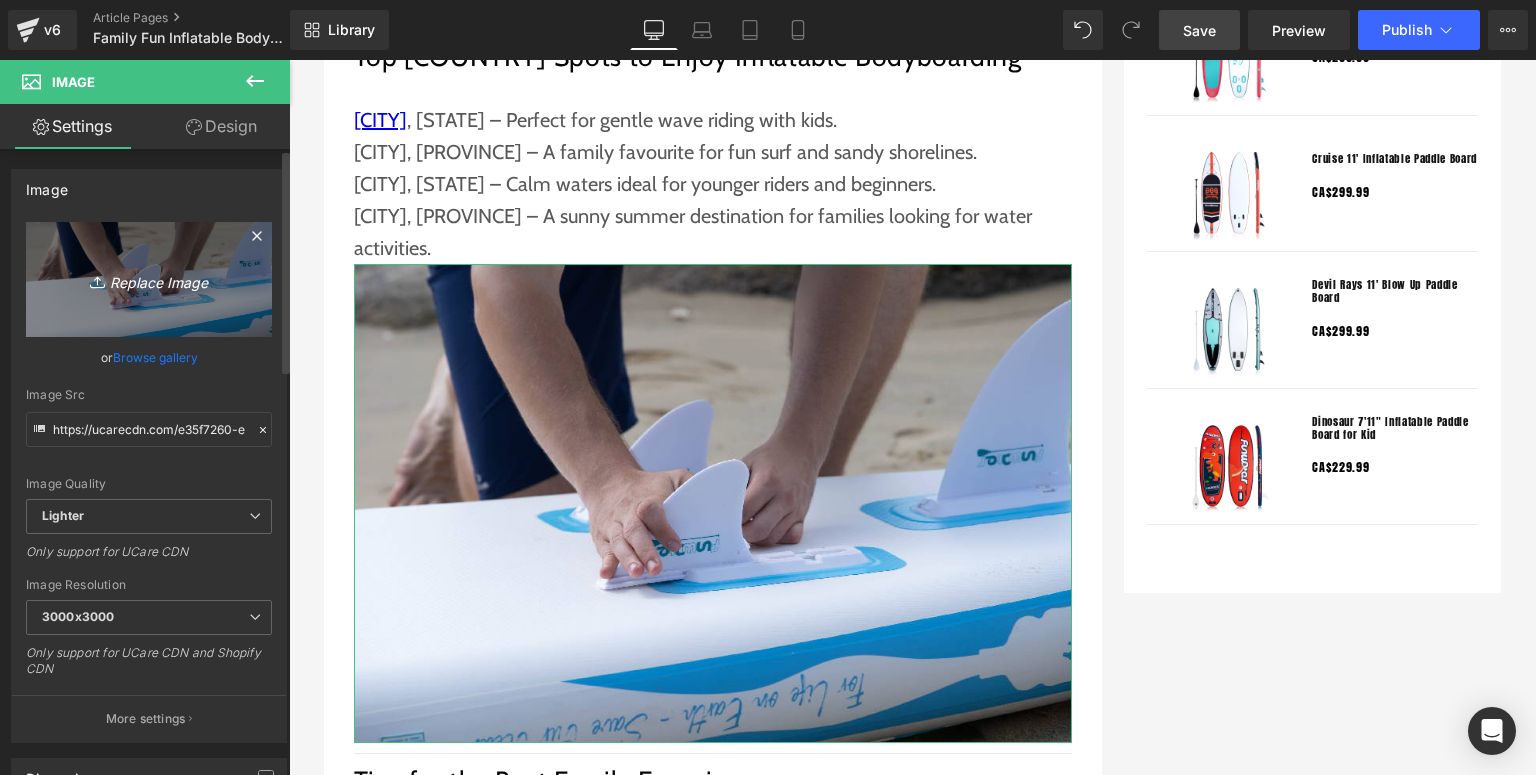 click on "Replace Image" at bounding box center [149, 279] 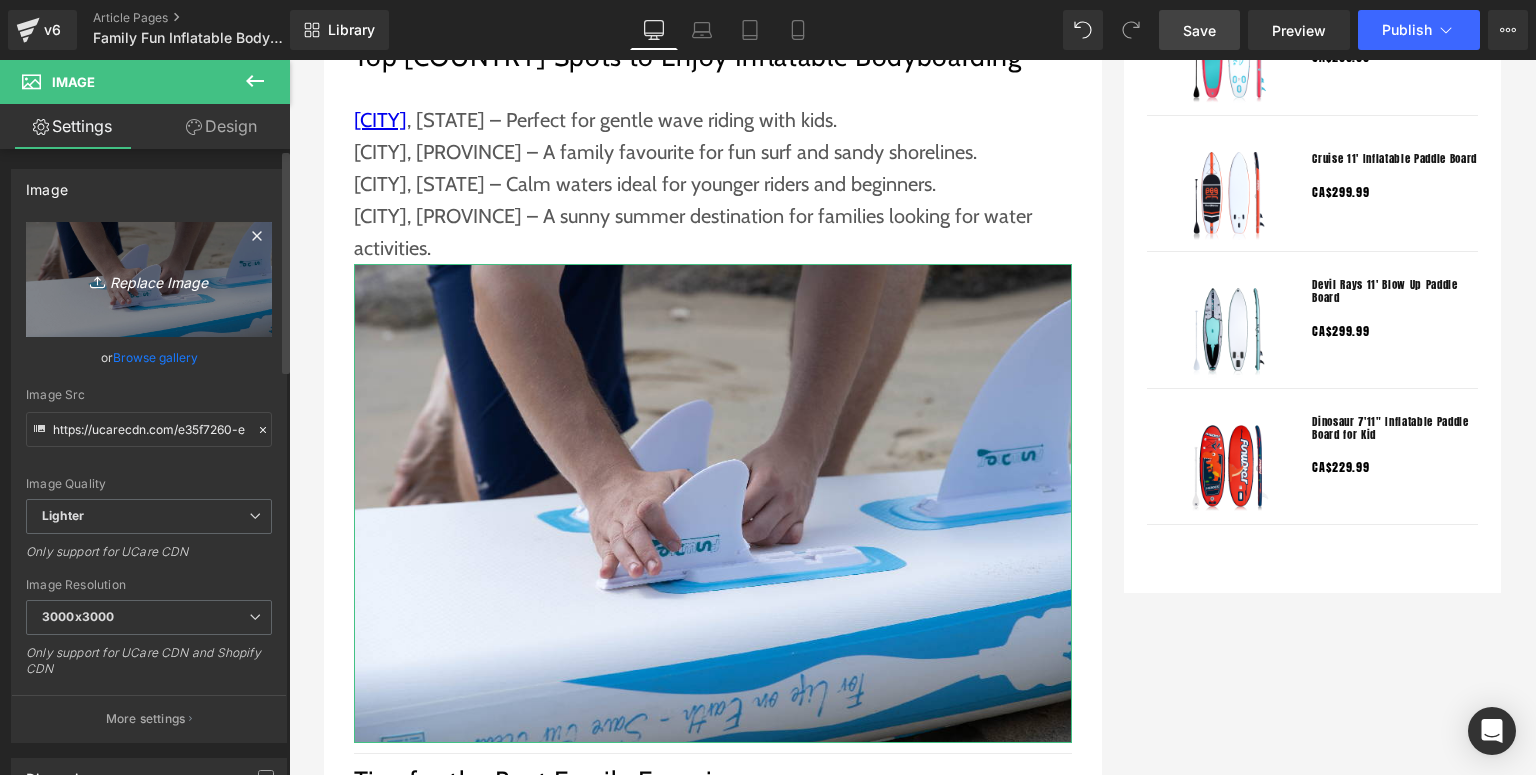 type on "C:\fakepath\Funwater bodyboard (2).jpg" 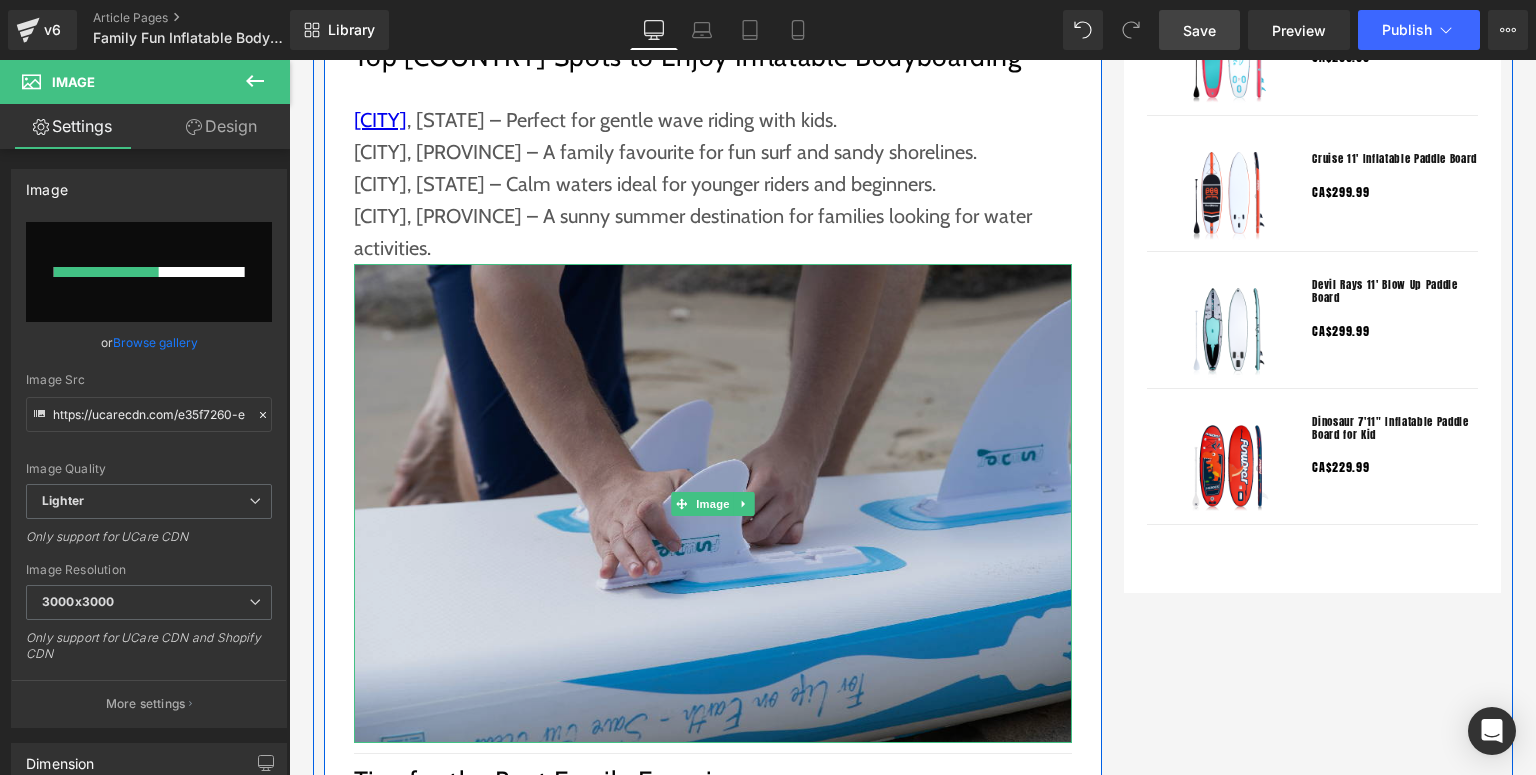 type 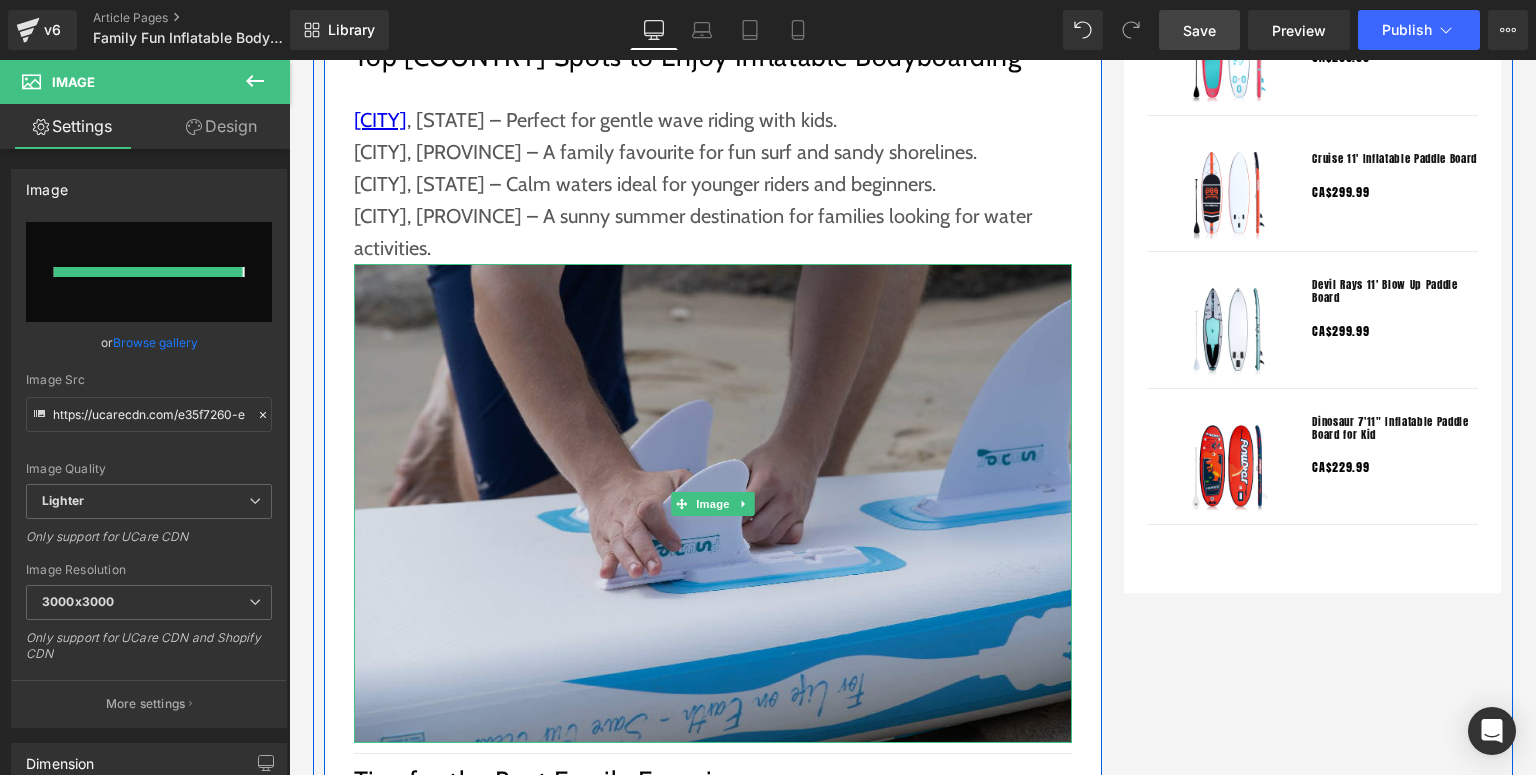 type on "https://ucarecdn.com/9ac3e97f-2e66-40af-94ce-37d5aa2fd5df/-/format/auto/-/preview/3000x3000/-/quality/lighter/Funwater%20bodyboard%20_2_.jpg" 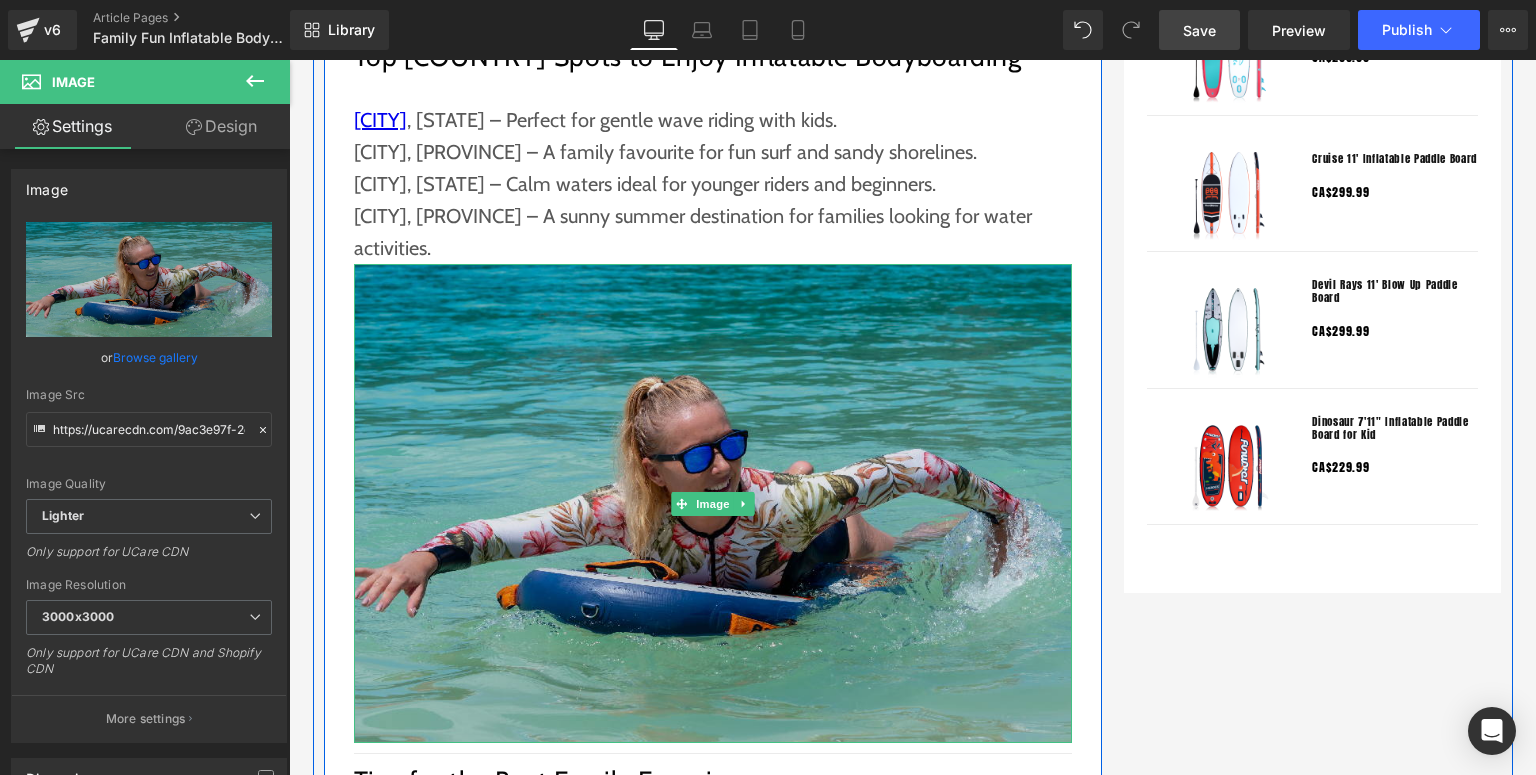 click at bounding box center (713, 503) 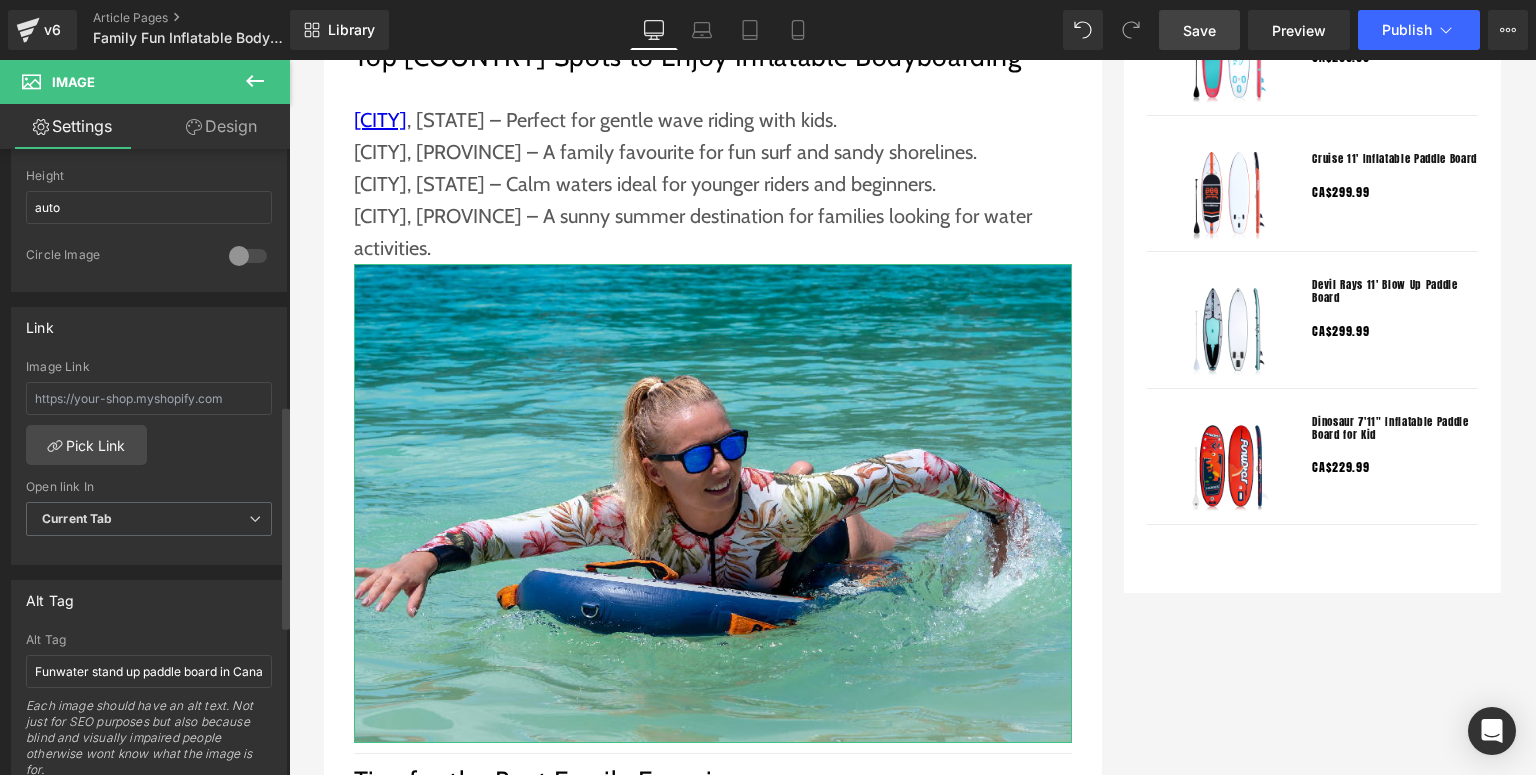 scroll, scrollTop: 880, scrollLeft: 0, axis: vertical 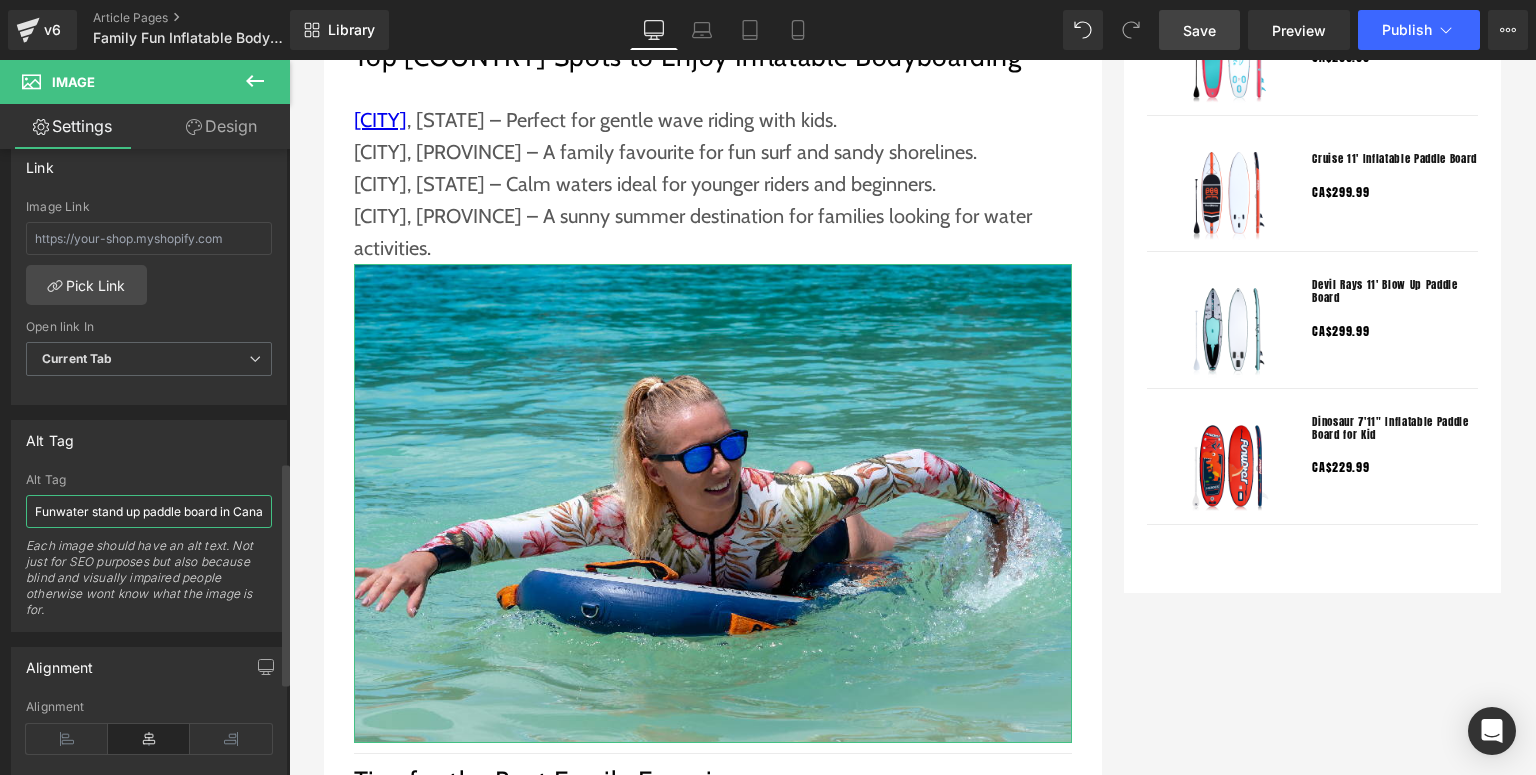 drag, startPoint x: 91, startPoint y: 511, endPoint x: 218, endPoint y: 509, distance: 127.01575 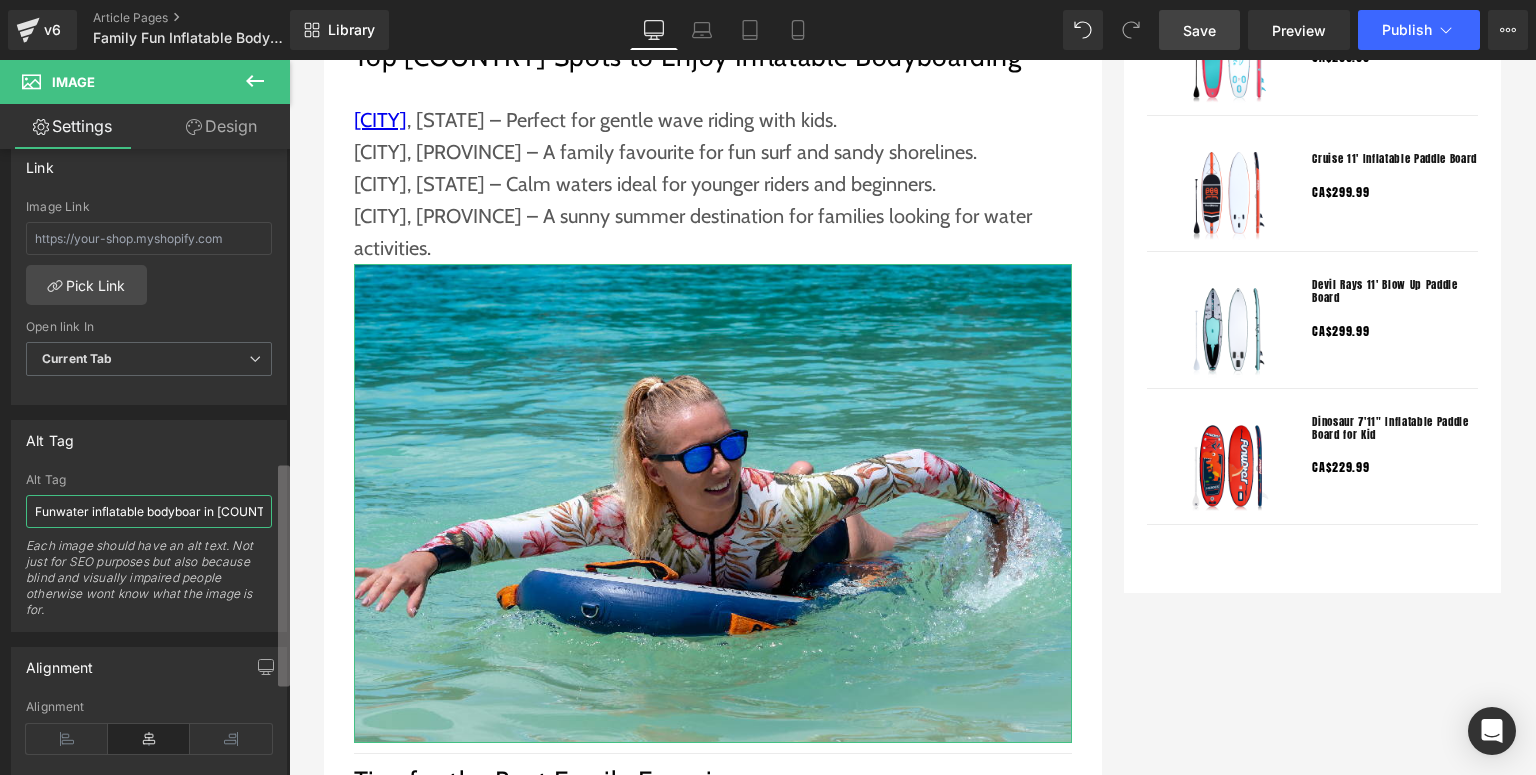 type on "Funwater inflatable bodyboard in Canada" 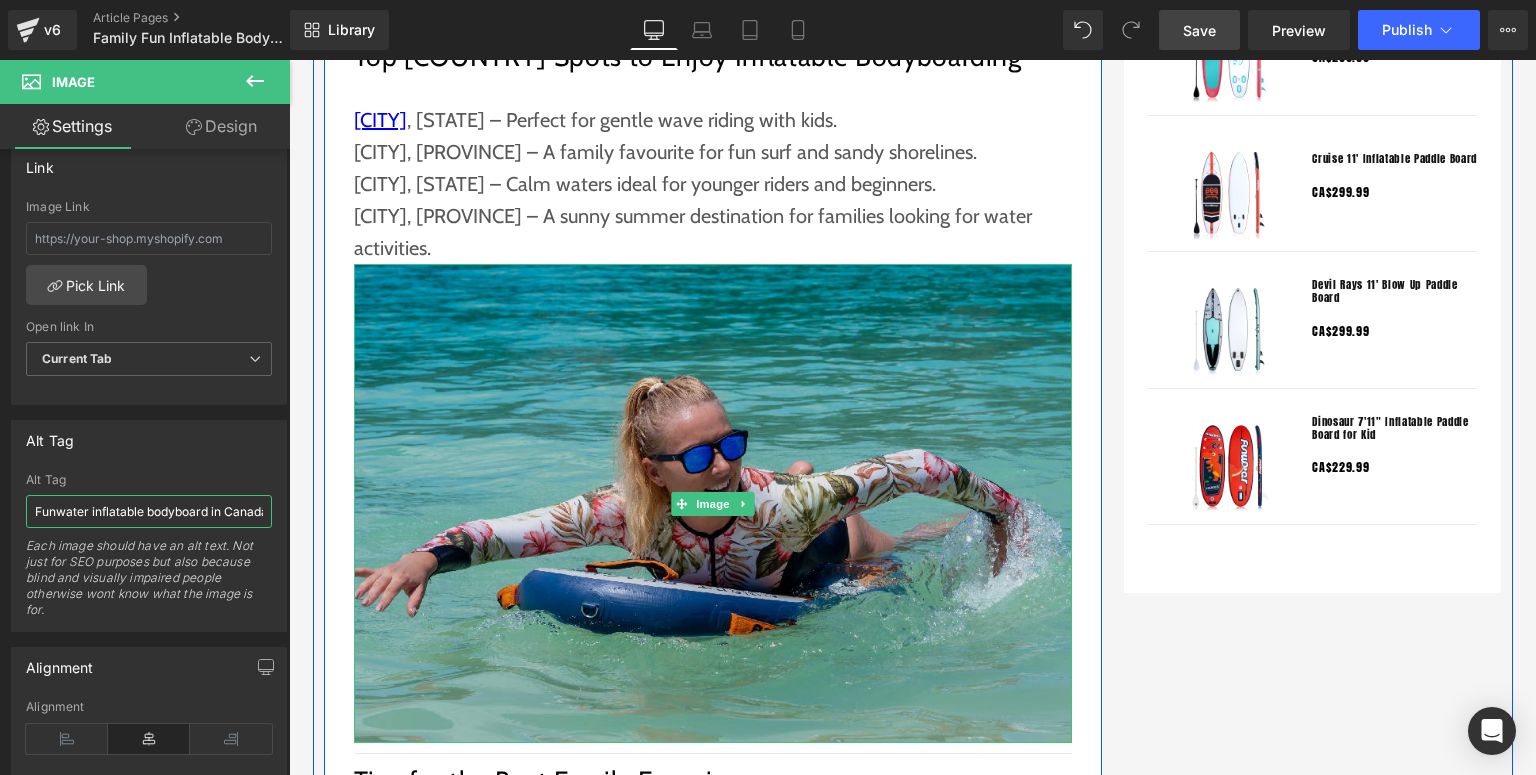 scroll, scrollTop: 2640, scrollLeft: 0, axis: vertical 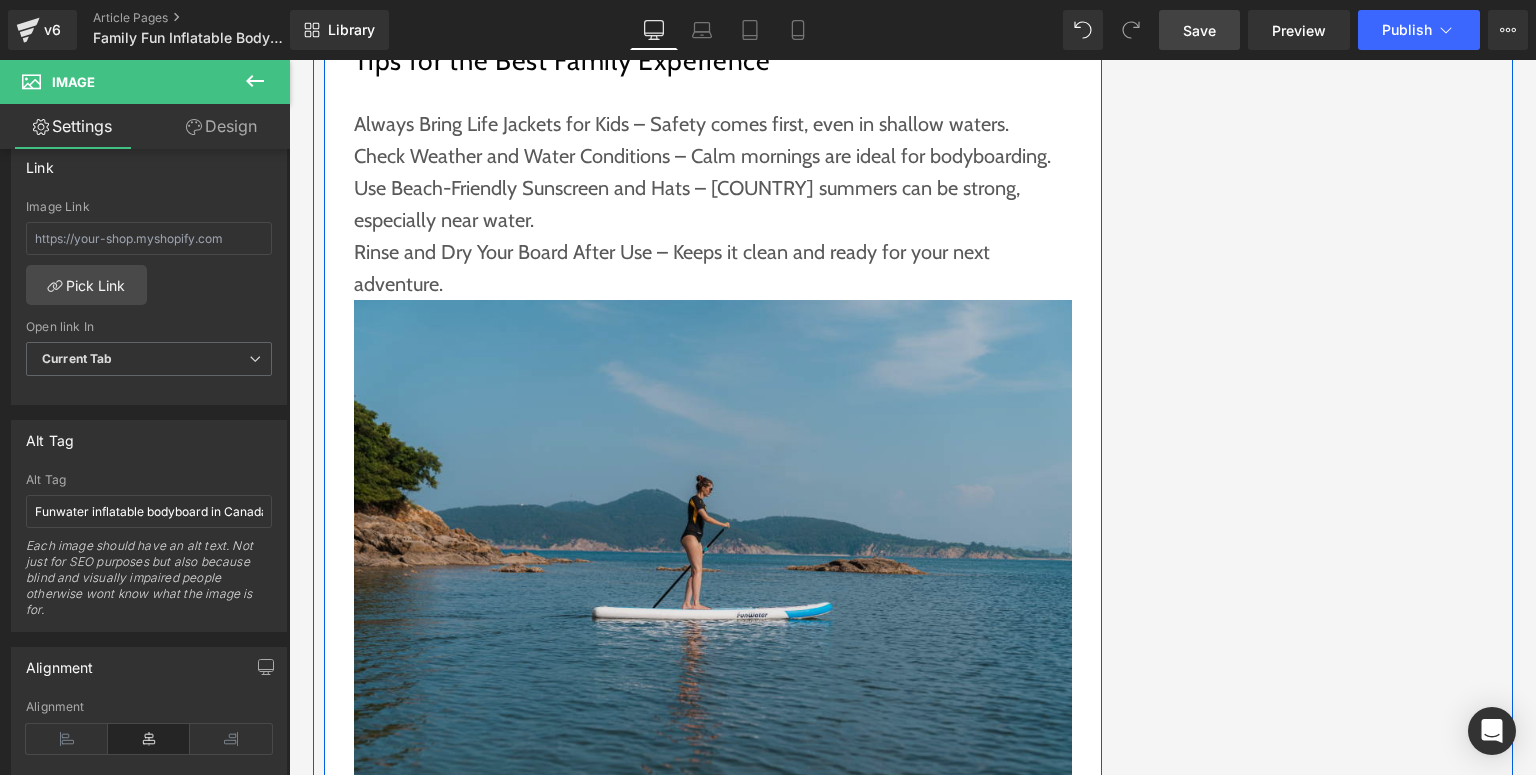 click at bounding box center [713, 539] 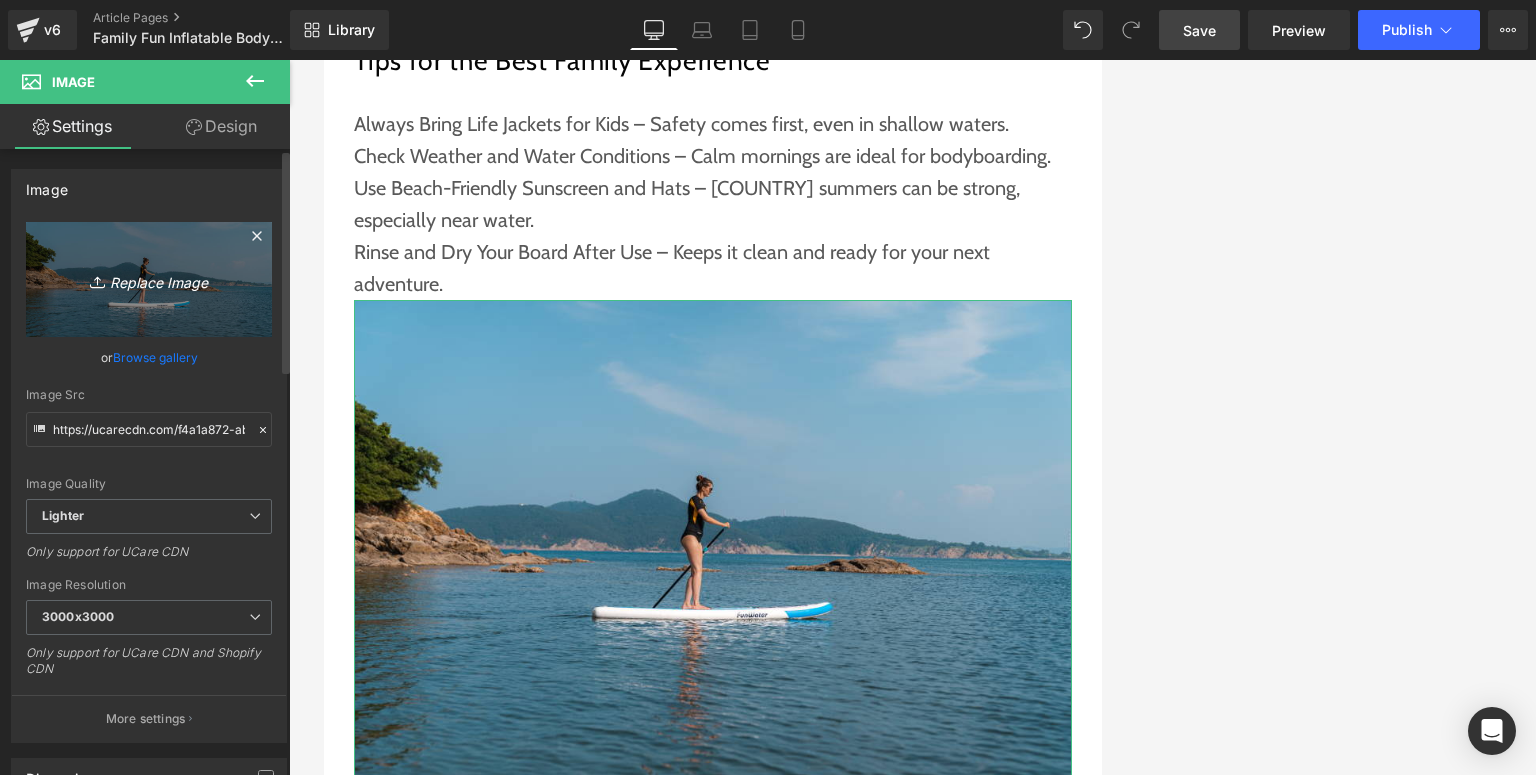 click on "Replace Image" at bounding box center [149, 279] 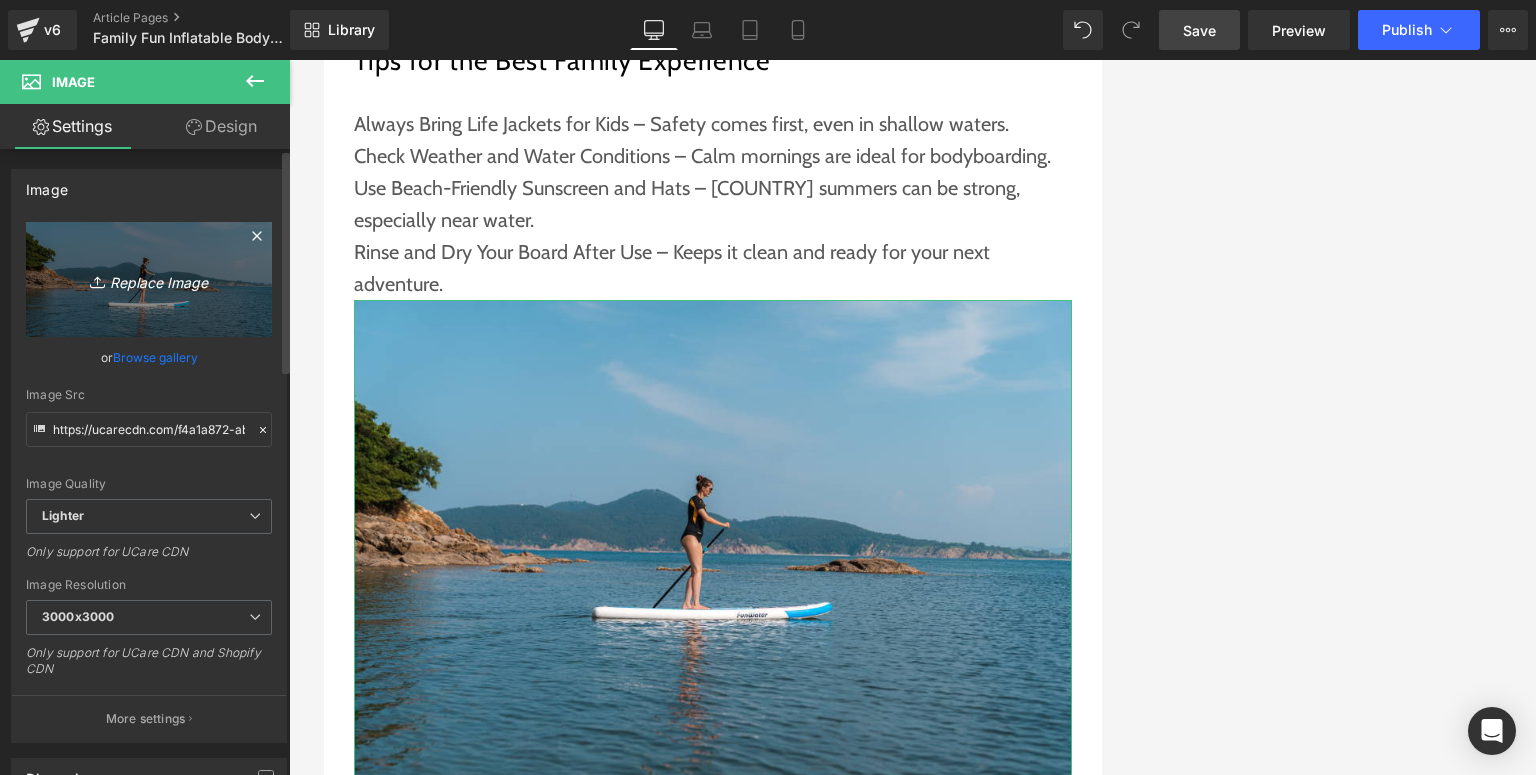 type on "C:\fakepath\Funwater bodyboard (3).jpg" 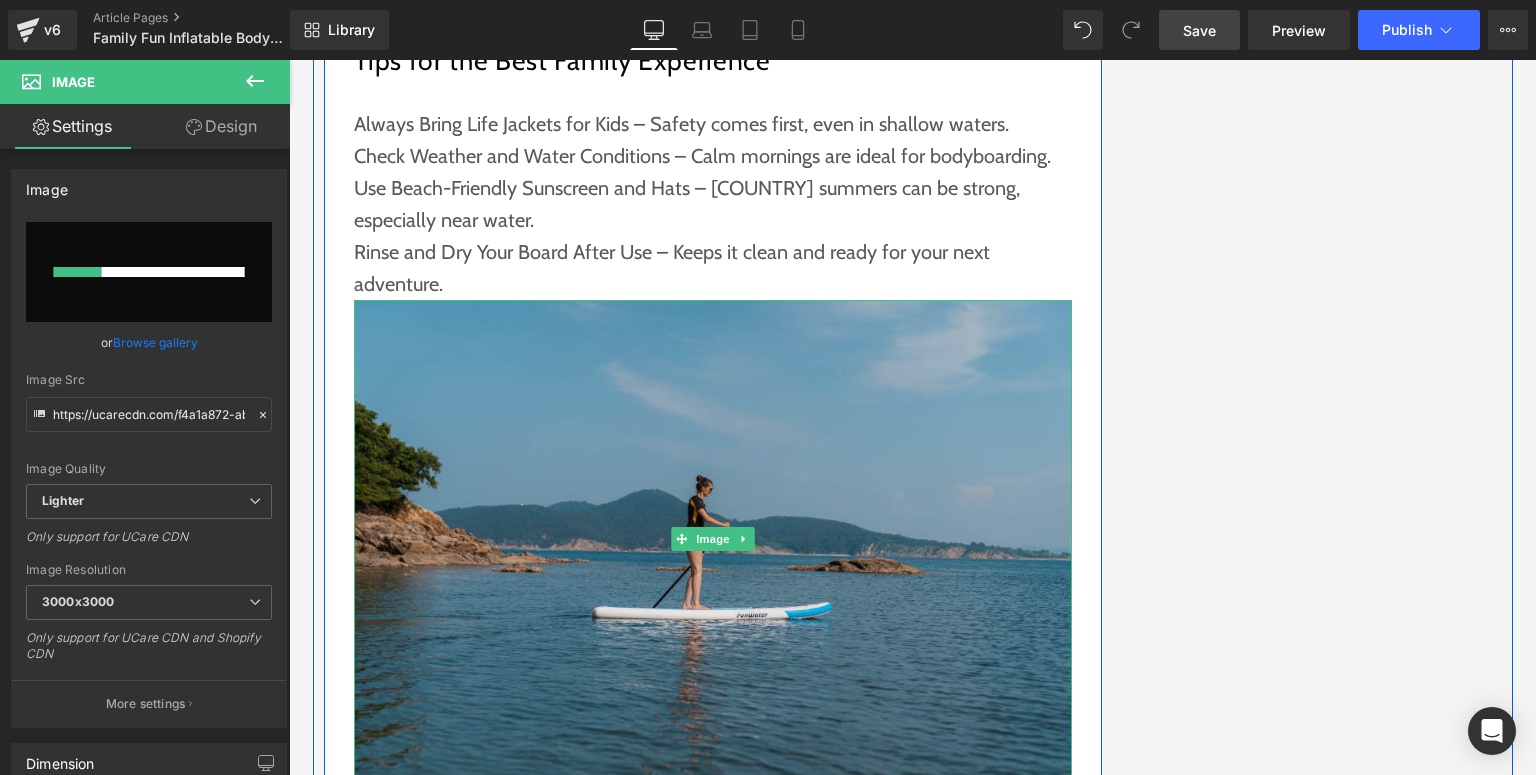 scroll, scrollTop: 2800, scrollLeft: 0, axis: vertical 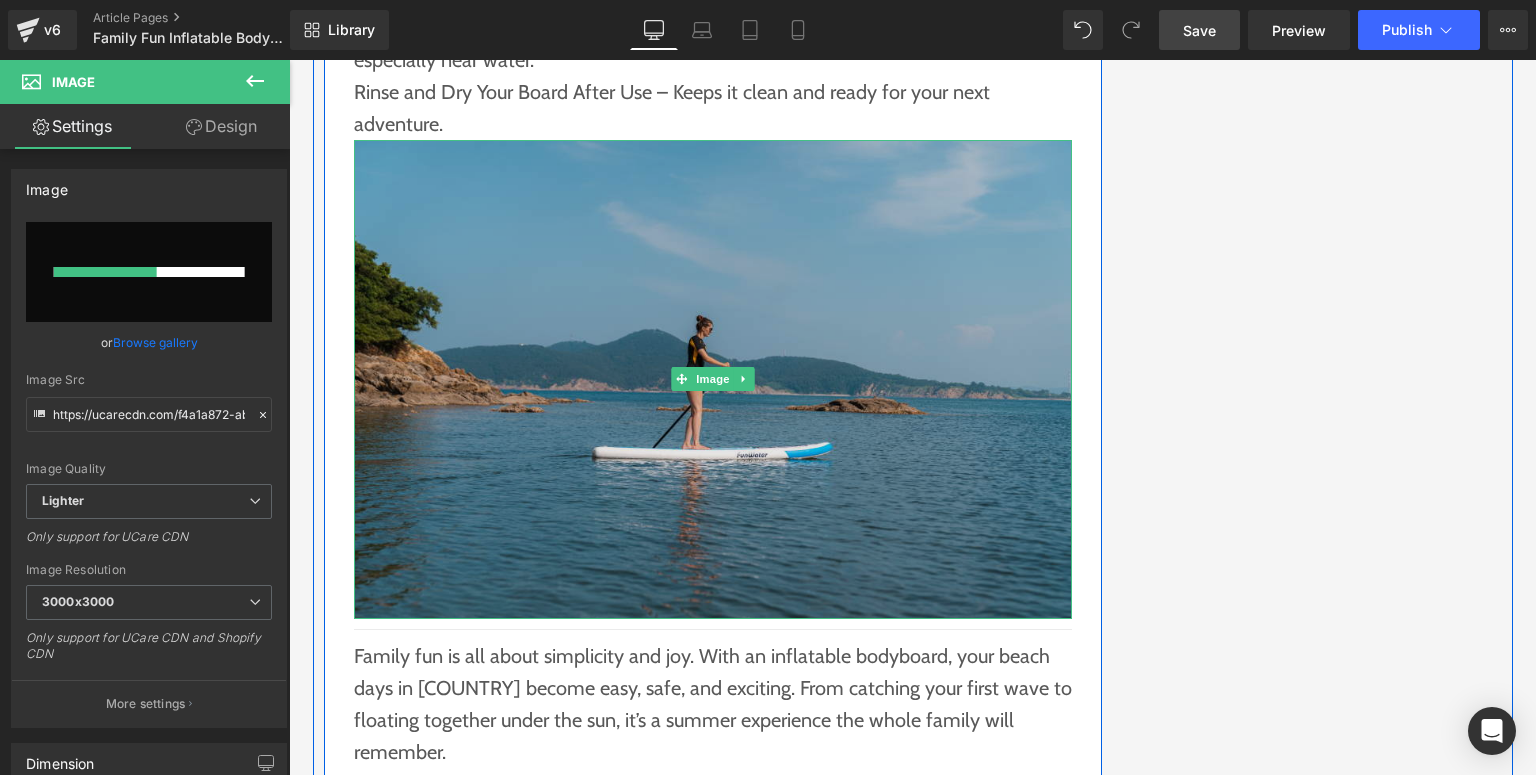 type 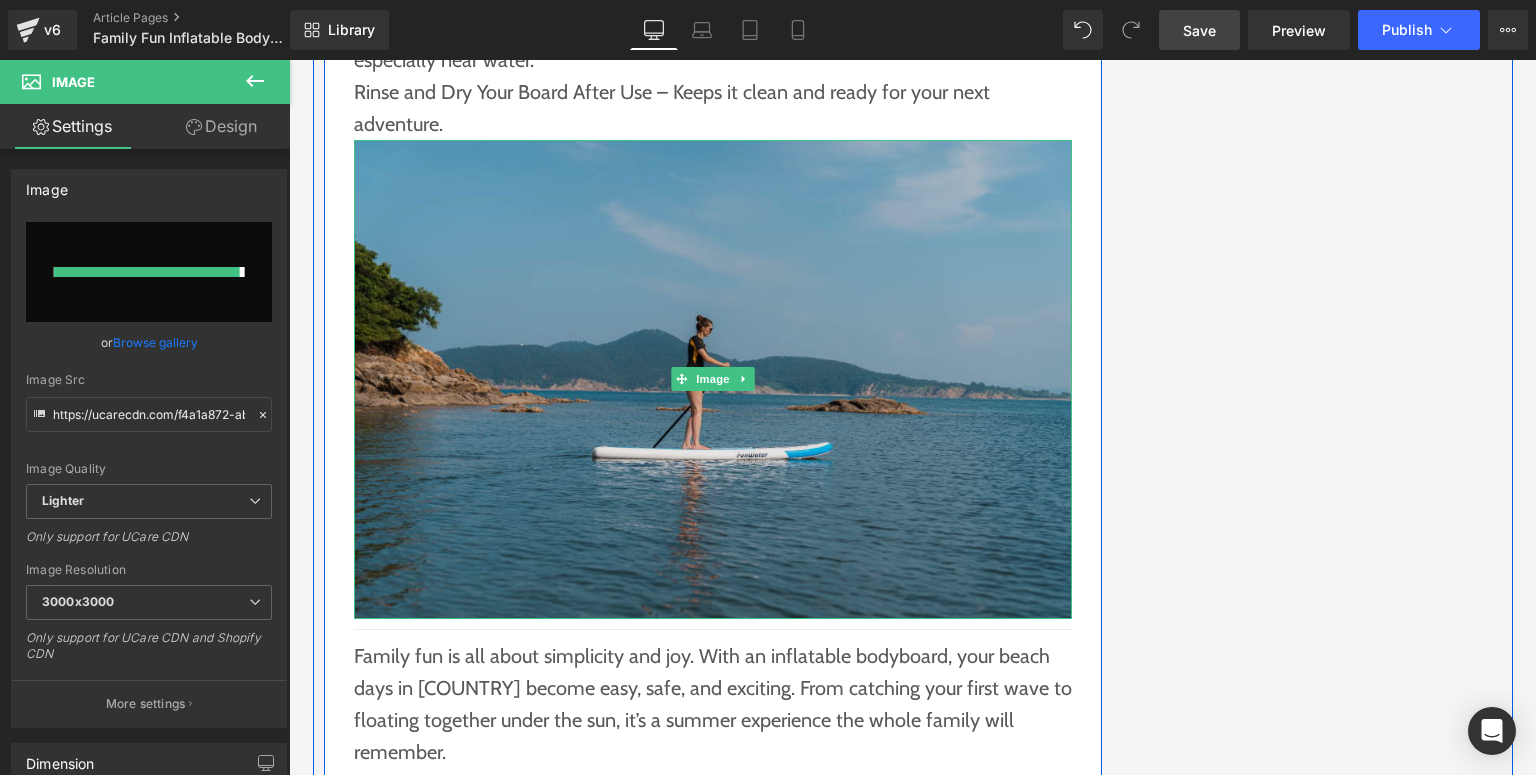 type on "C:\fakepath\Funwater bodyboard (3).jpg" 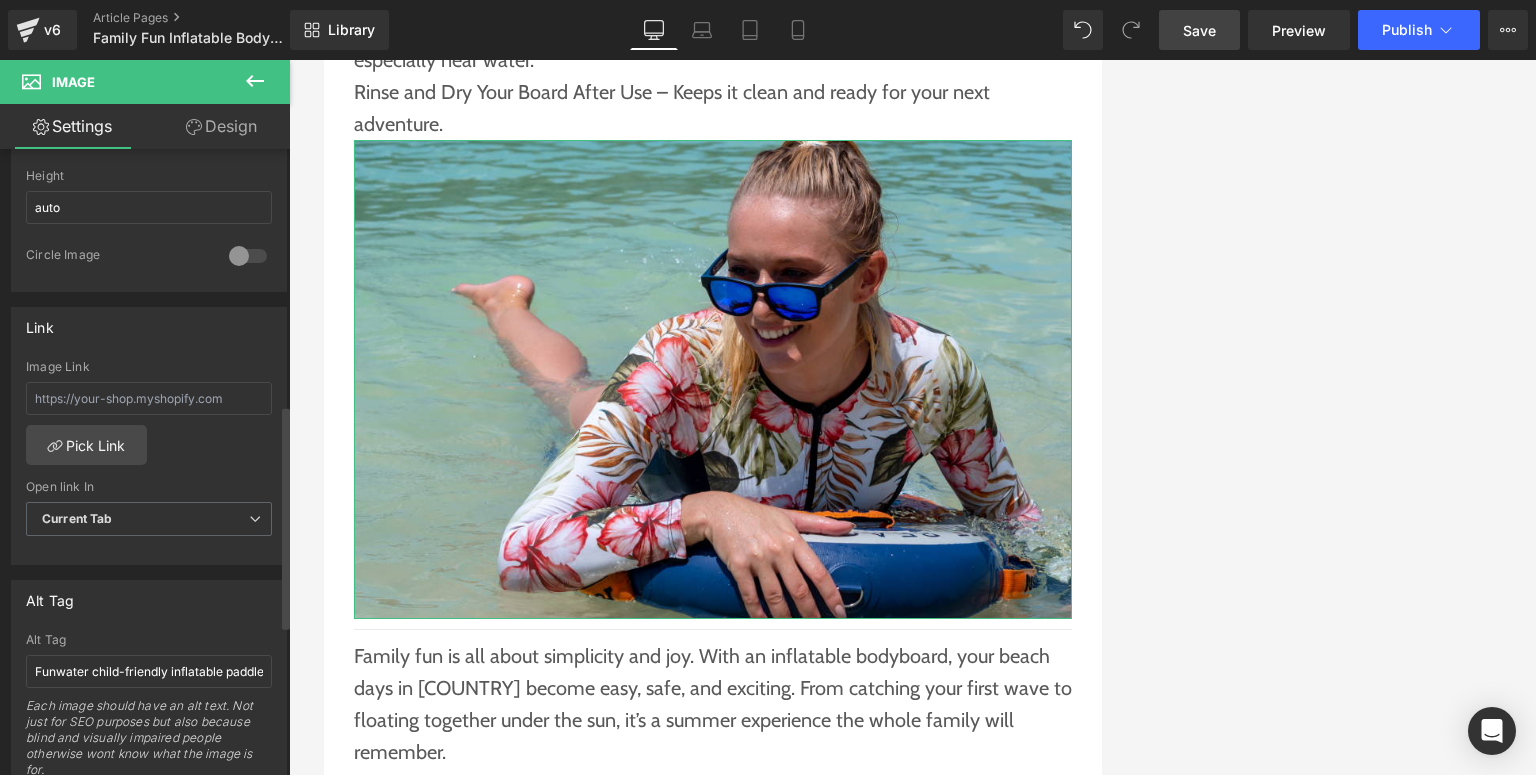 scroll, scrollTop: 880, scrollLeft: 0, axis: vertical 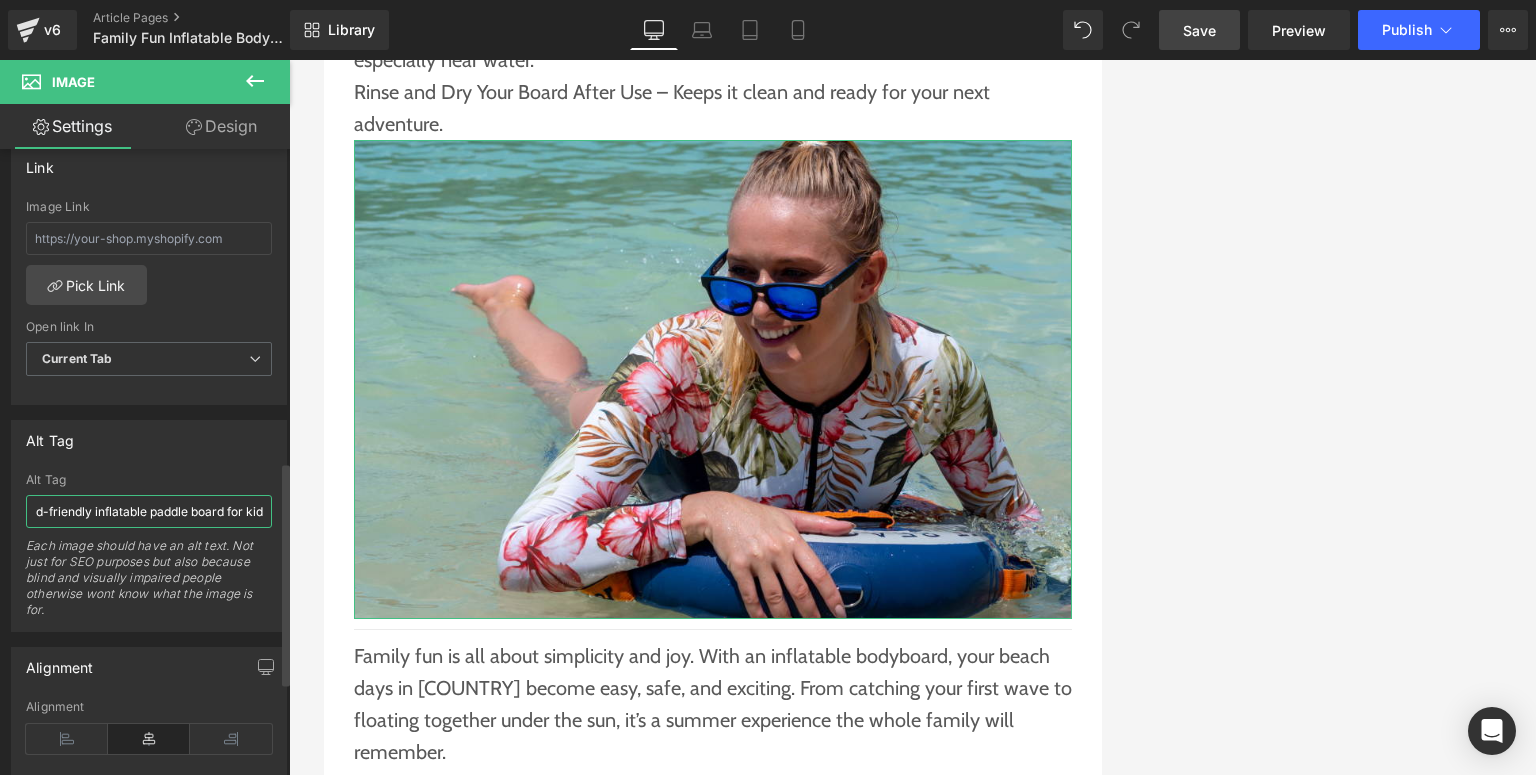 drag, startPoint x: 168, startPoint y: 508, endPoint x: 214, endPoint y: 505, distance: 46.09772 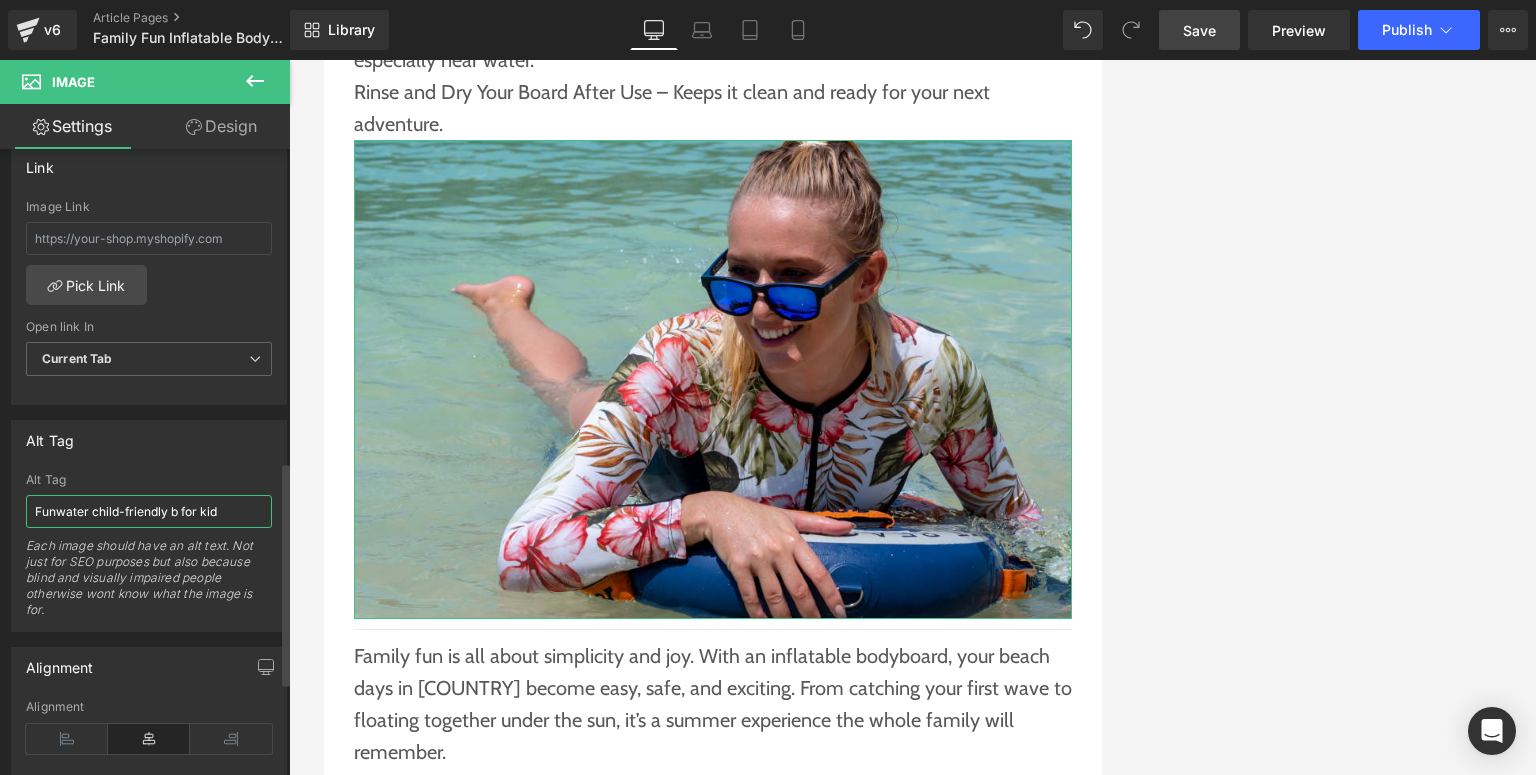 scroll, scrollTop: 0, scrollLeft: 0, axis: both 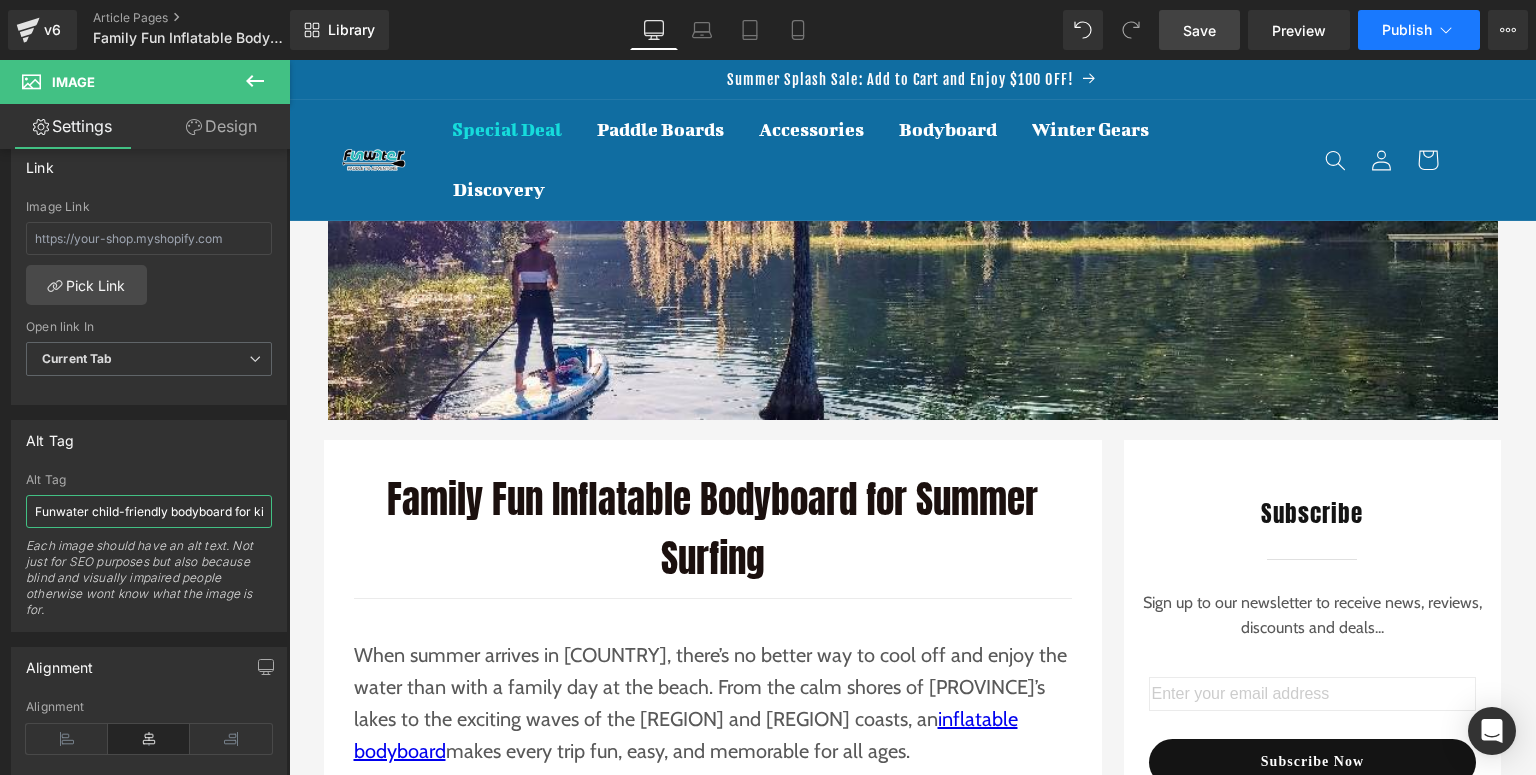 type on "Funwater child-friendly bodyboard for kid" 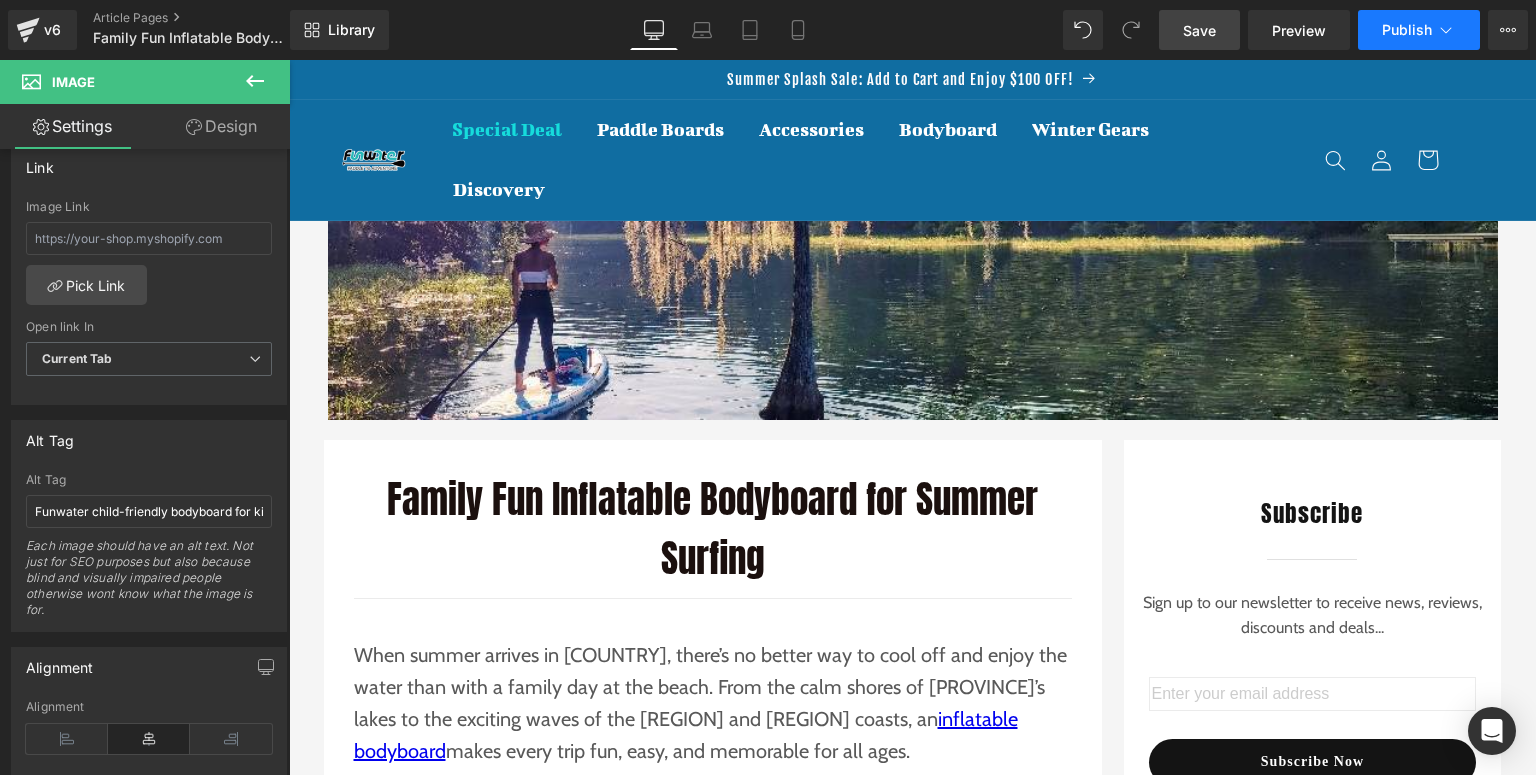 click on "Publish" at bounding box center (1407, 30) 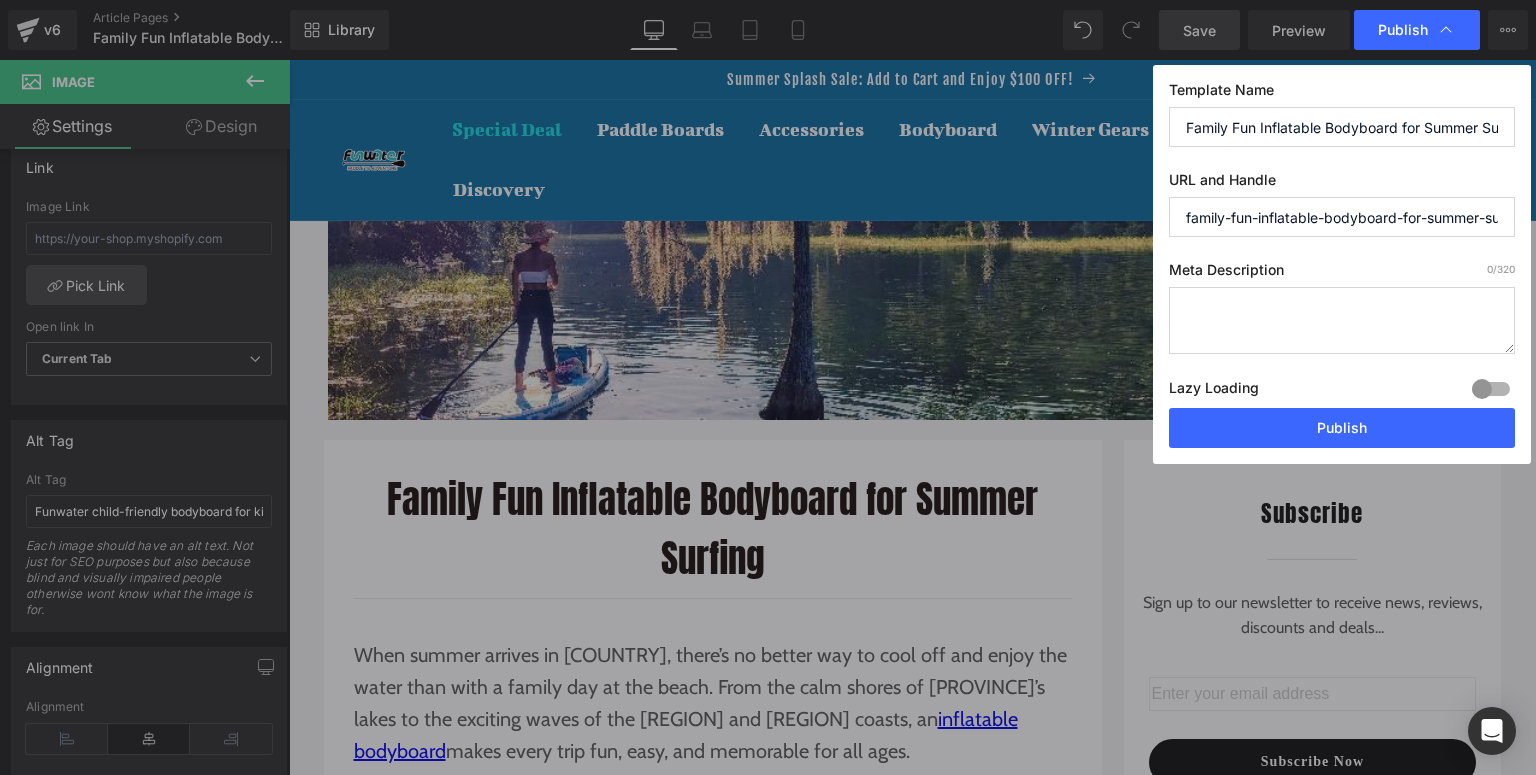 click at bounding box center (1342, 320) 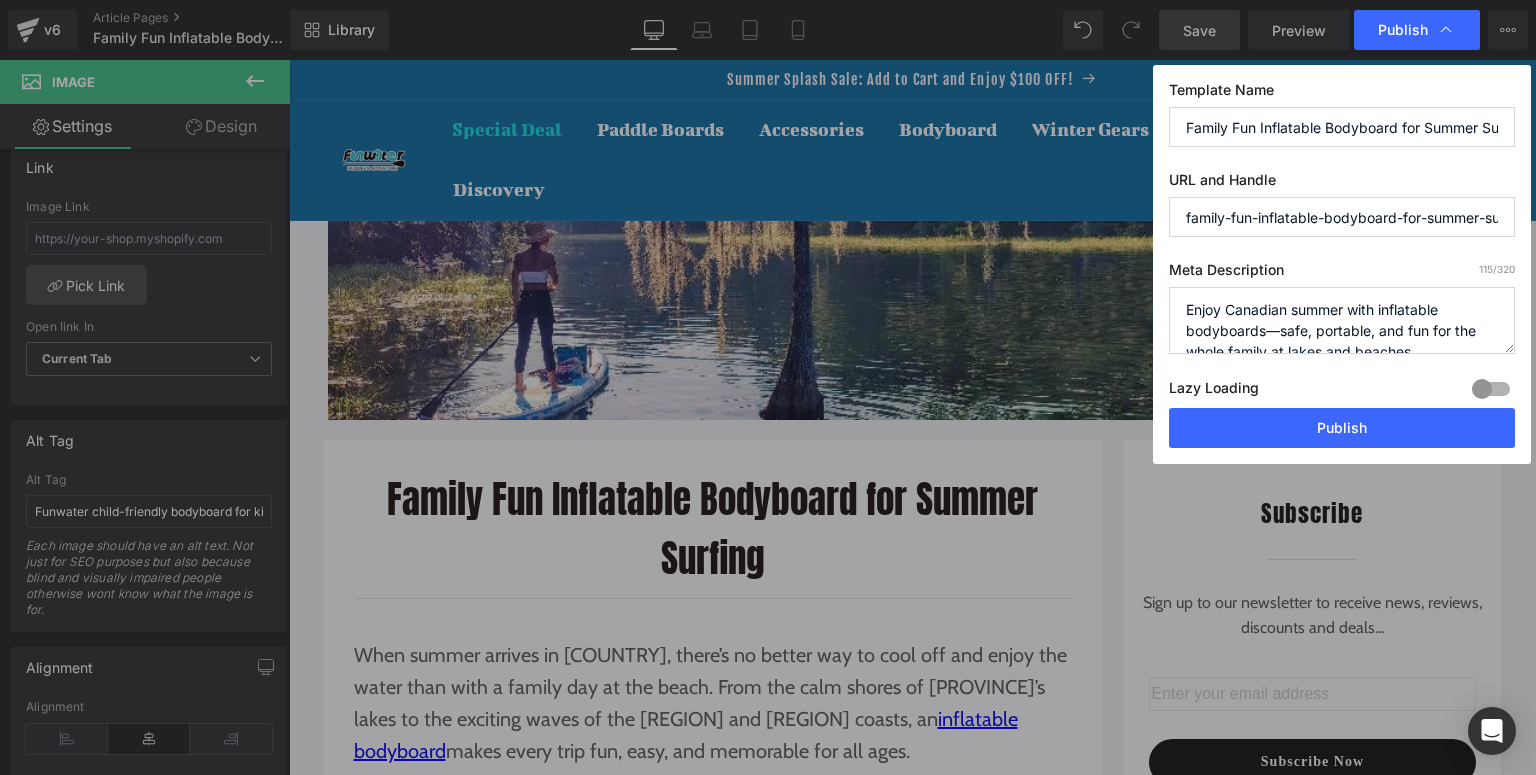 scroll, scrollTop: 6, scrollLeft: 0, axis: vertical 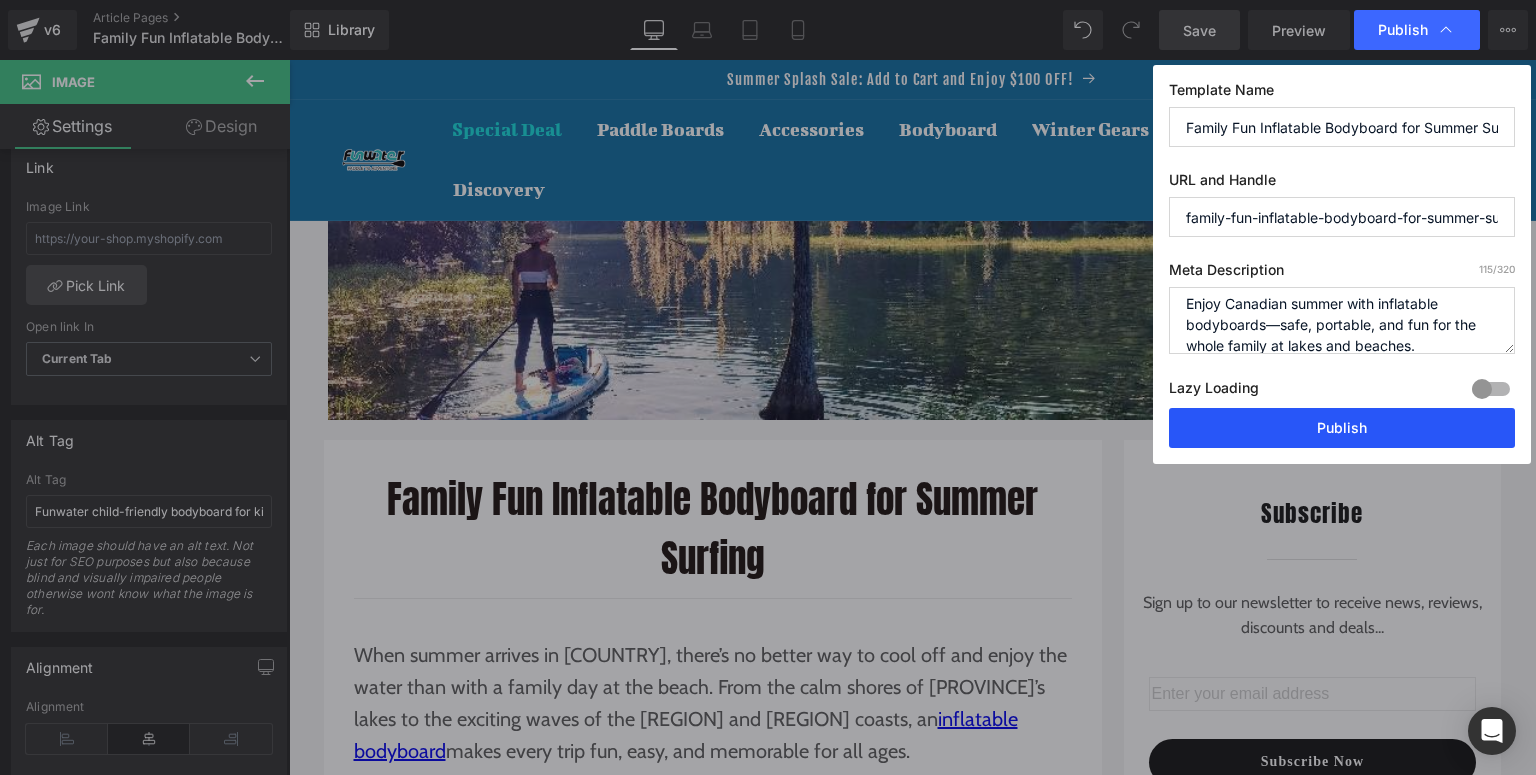 type on "Enjoy Canadian summer with inflatable bodyboards—safe, portable, and fun for the whole family at lakes and beaches." 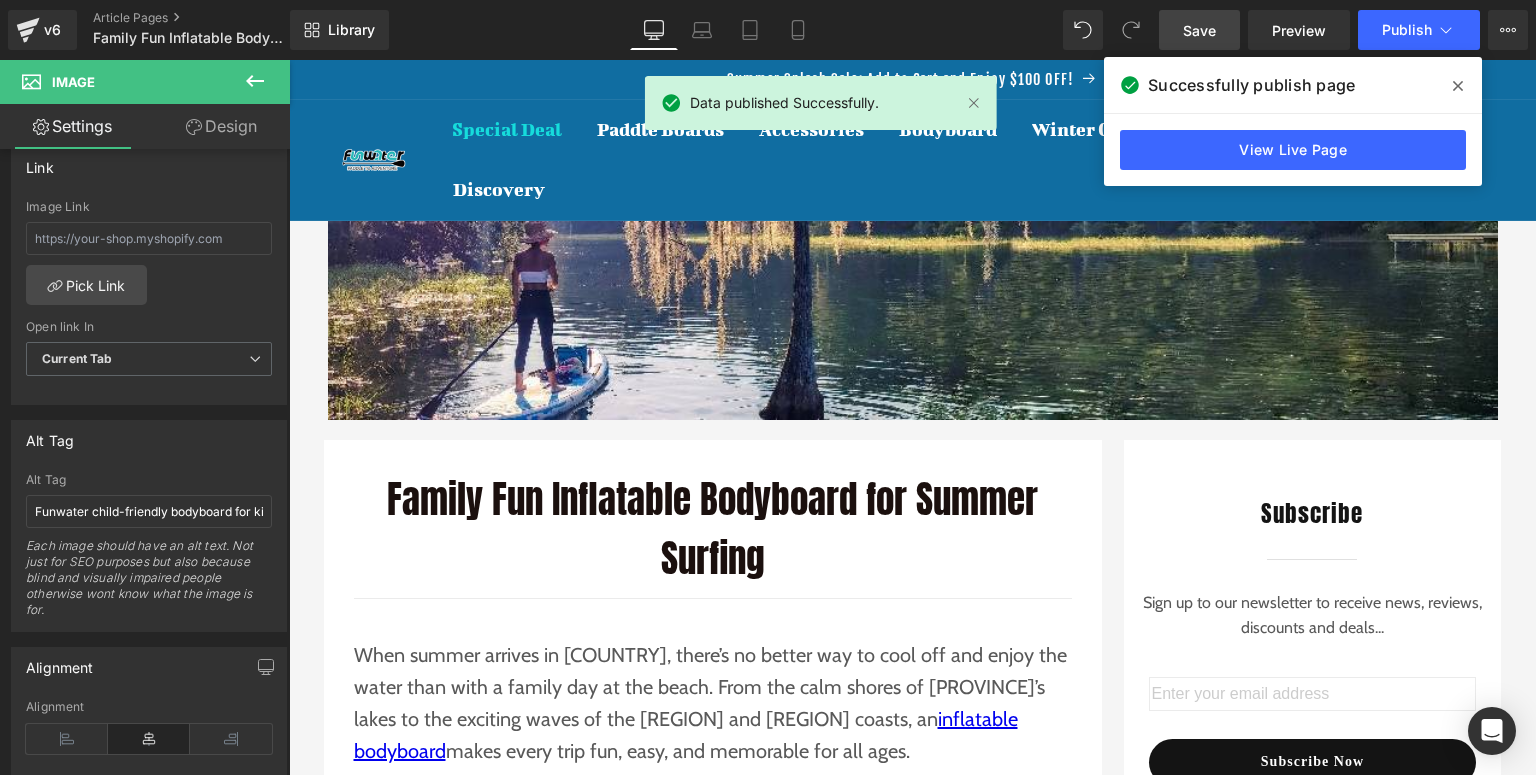 click 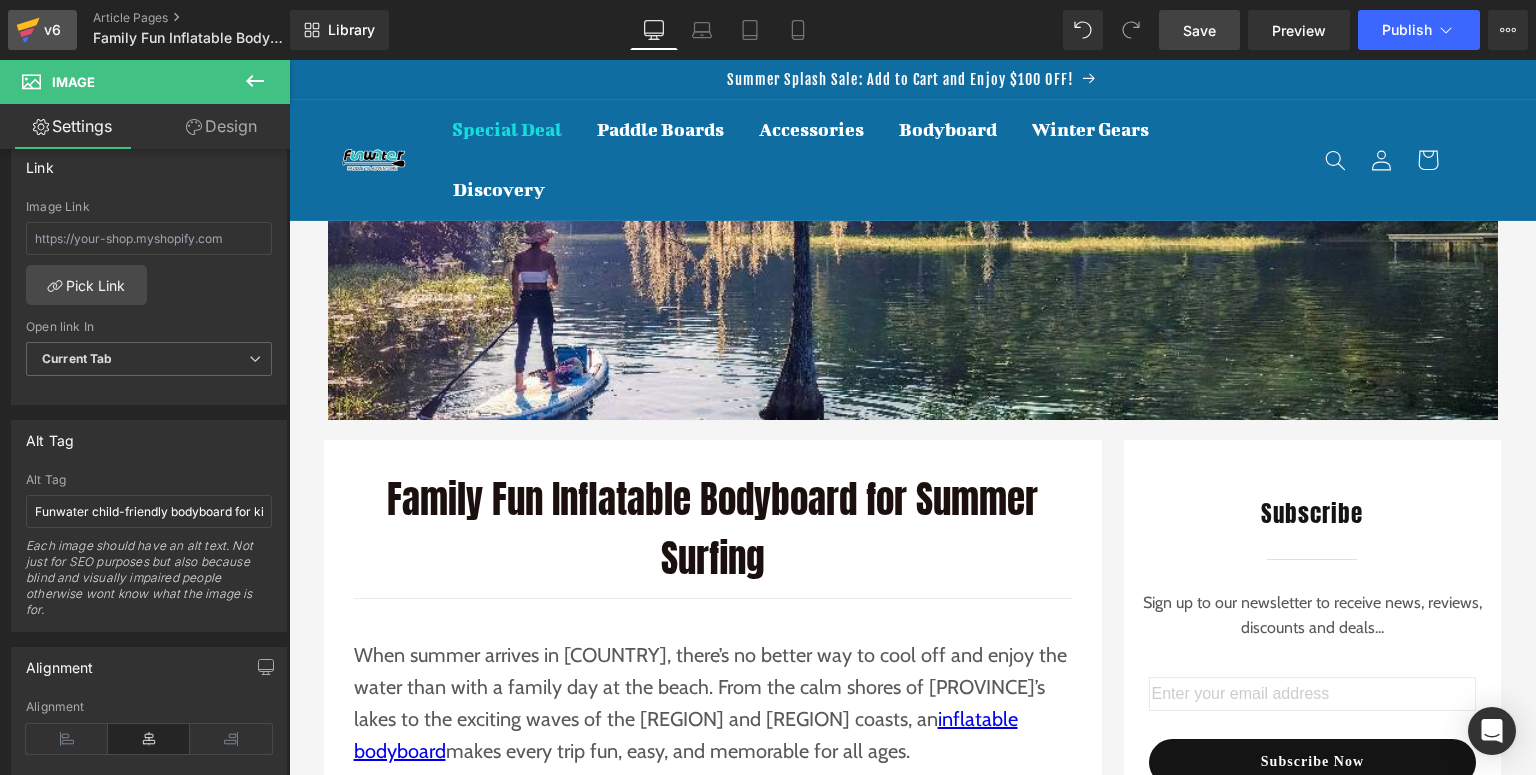 click 